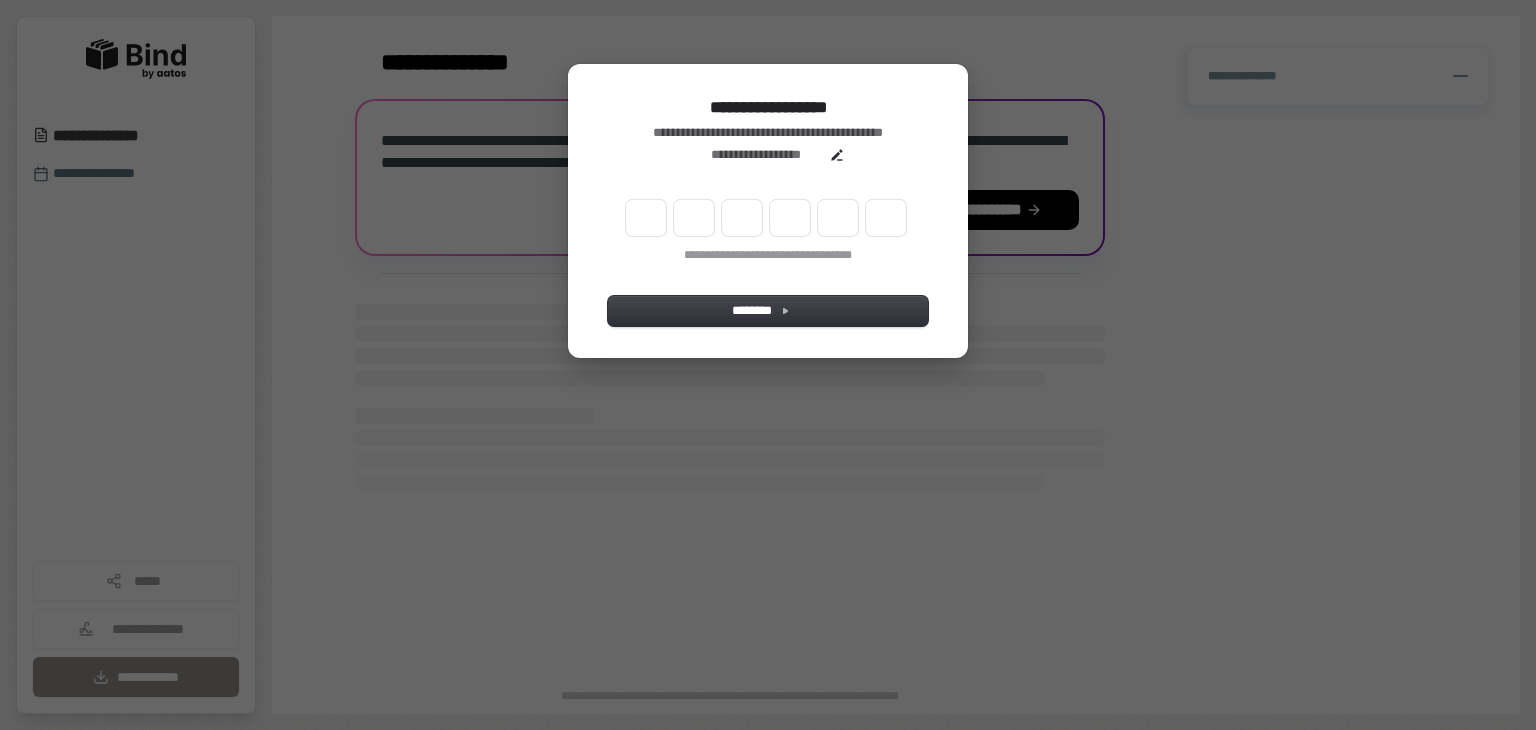 scroll, scrollTop: 0, scrollLeft: 0, axis: both 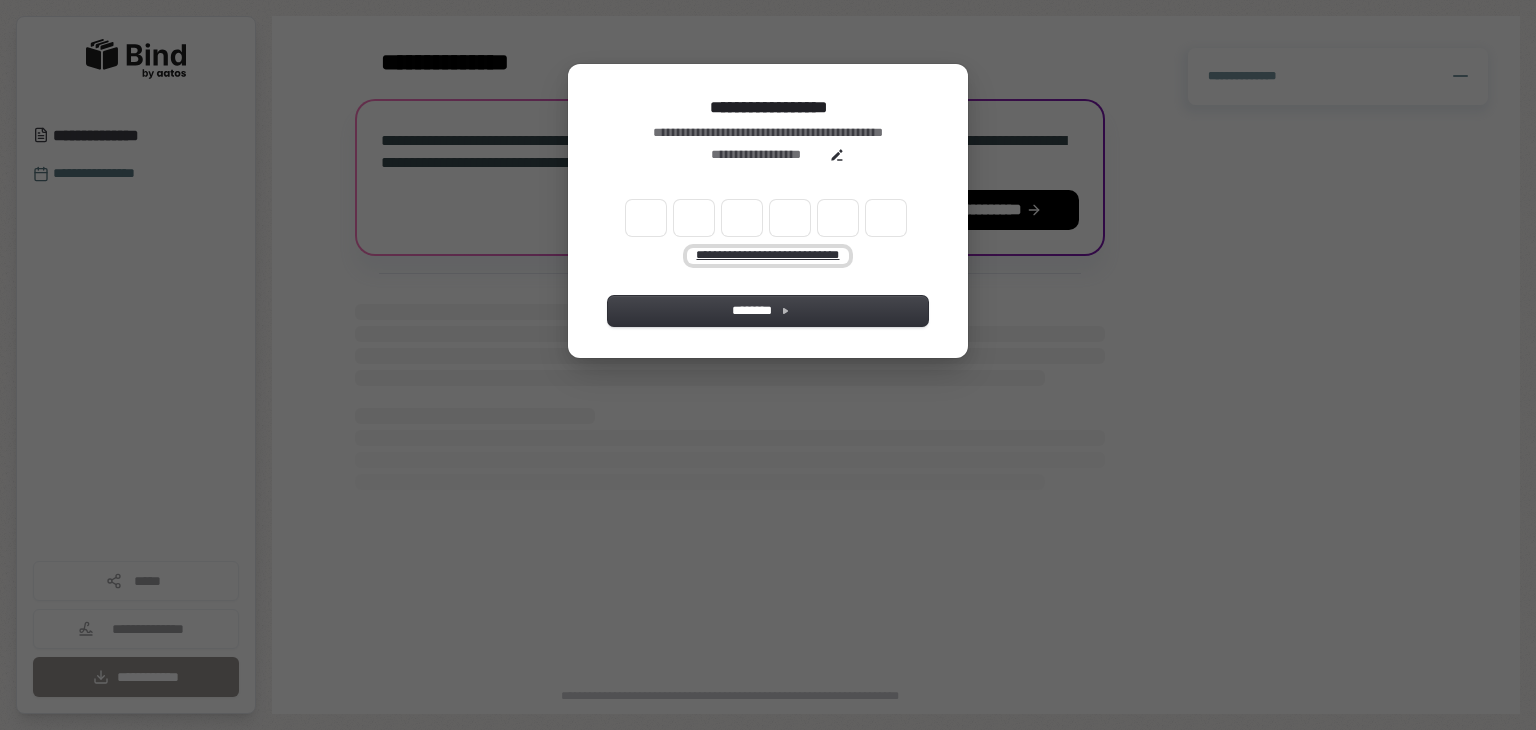 click on "**********" at bounding box center (768, 256) 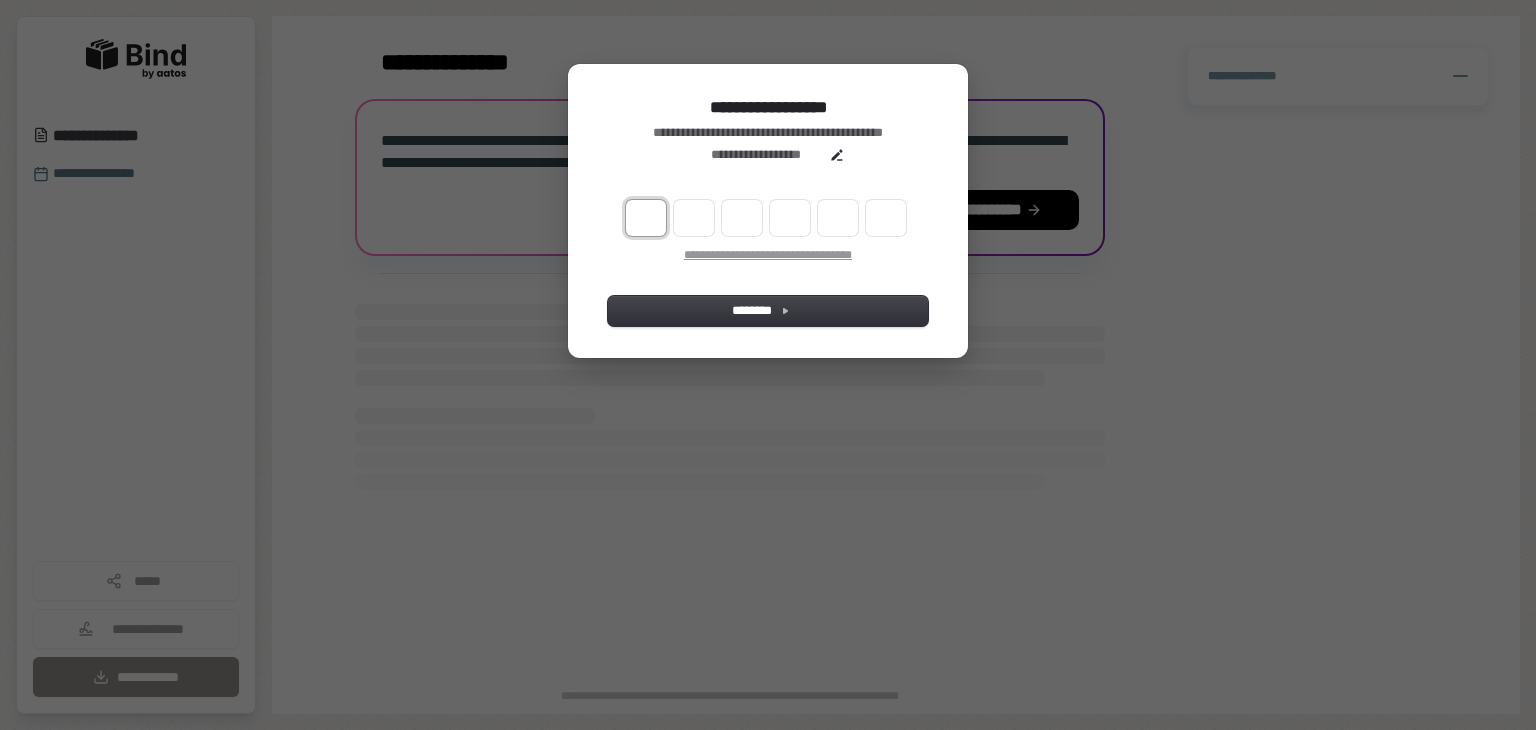 type on "*" 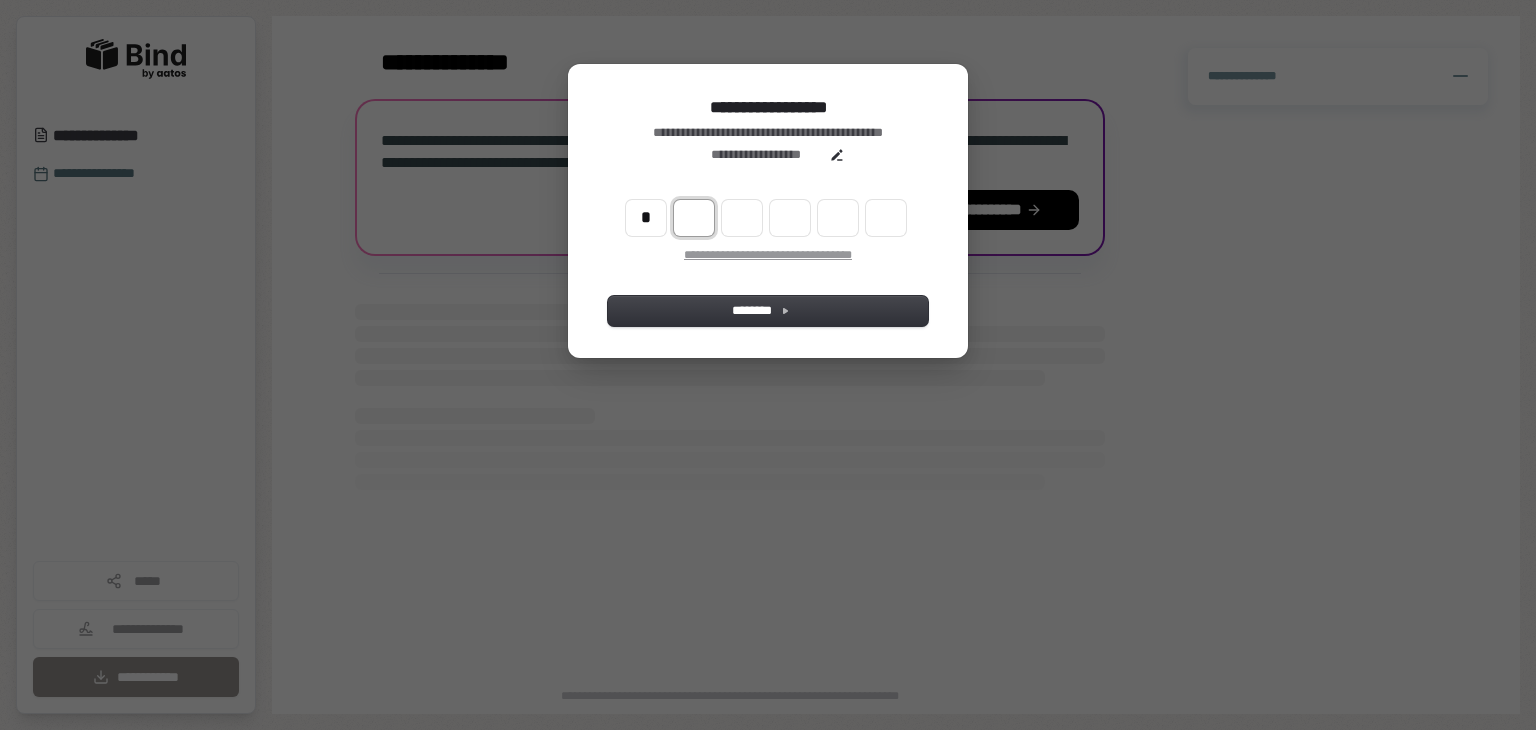type on "*" 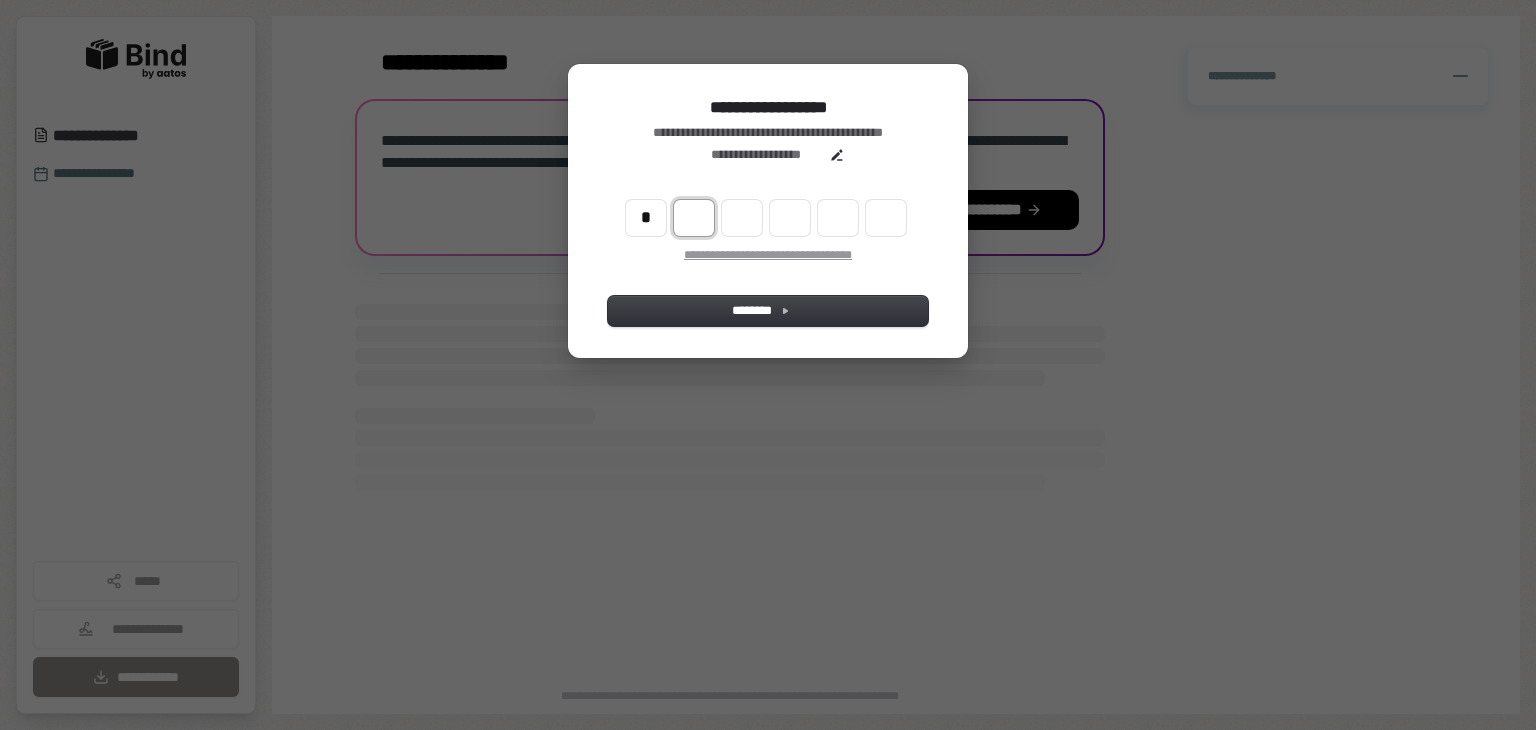type on "*" 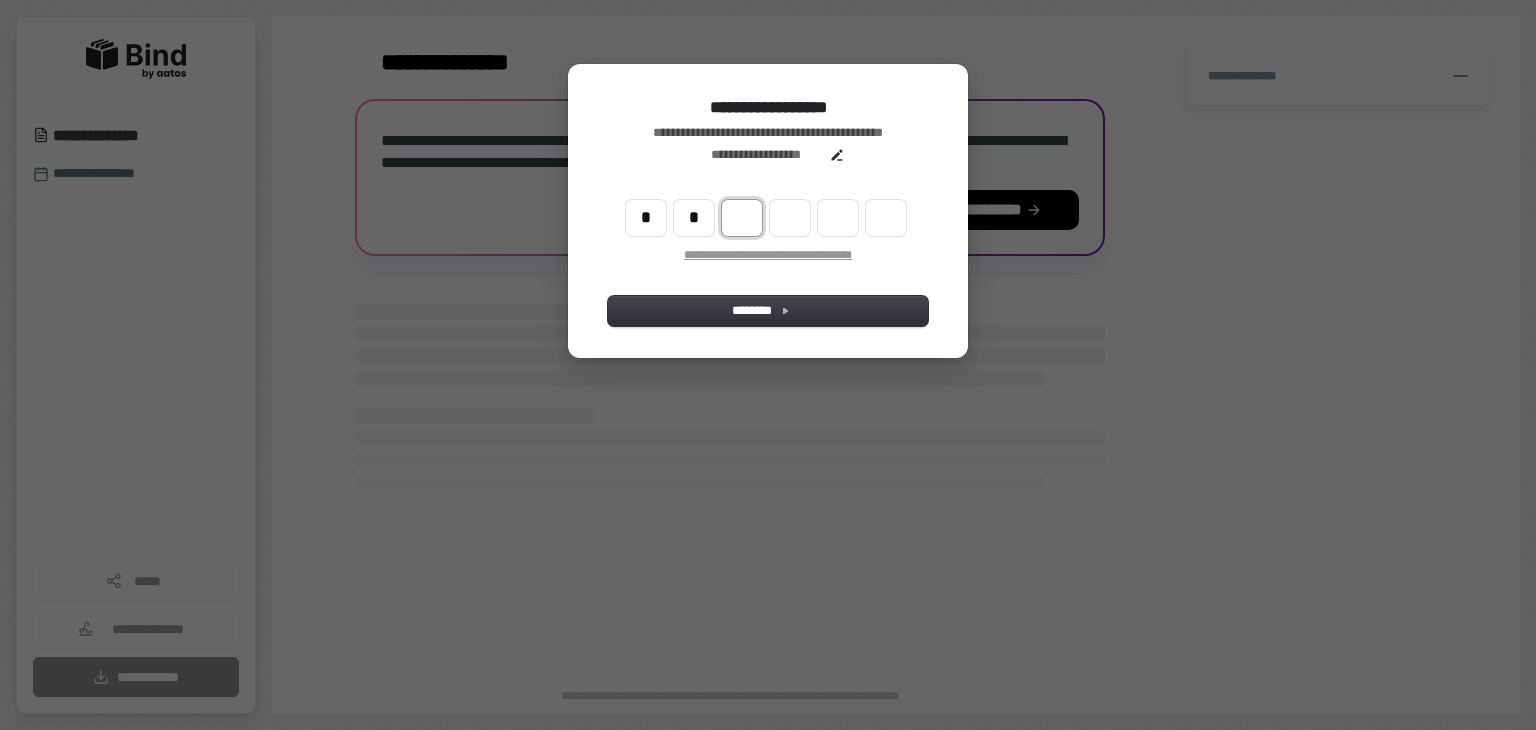 type on "**" 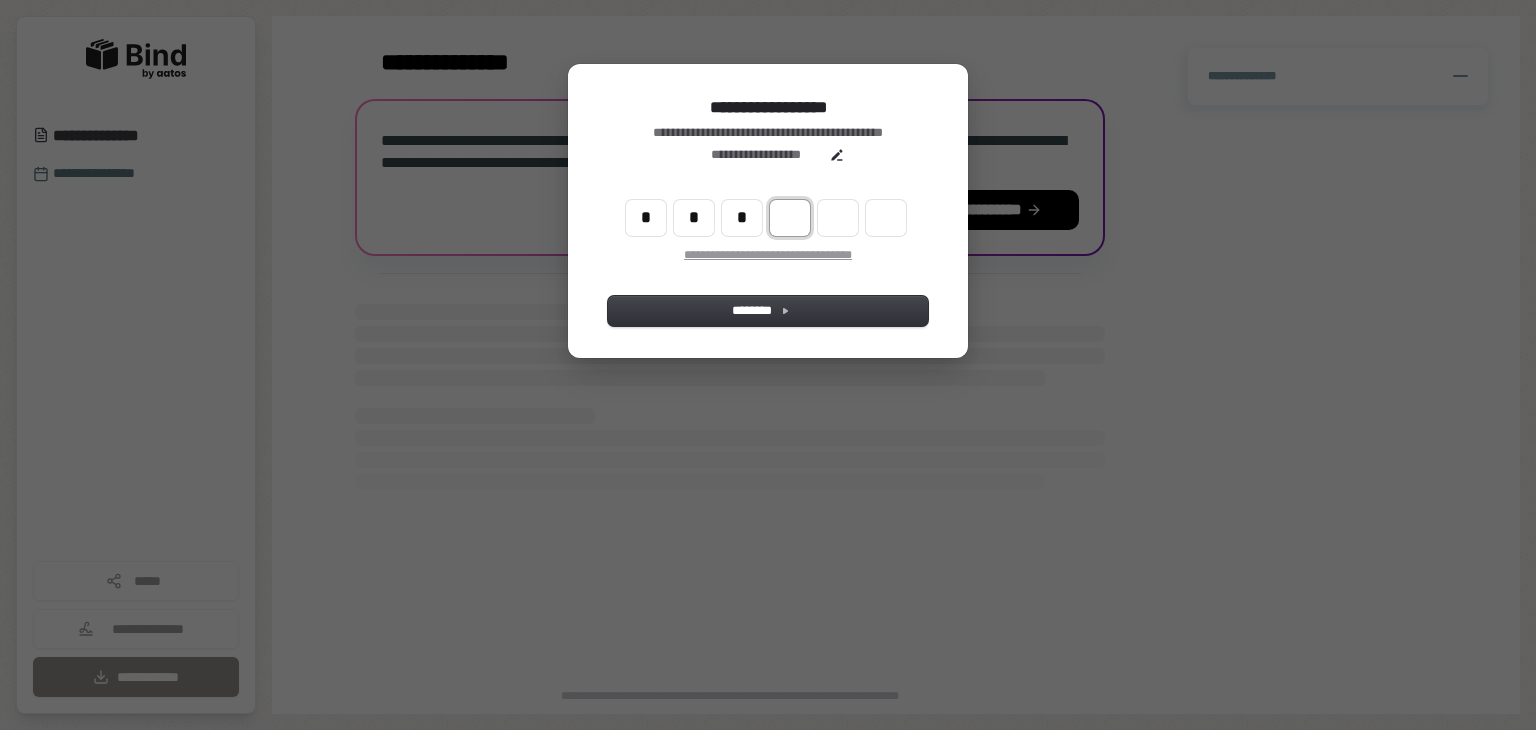 type on "***" 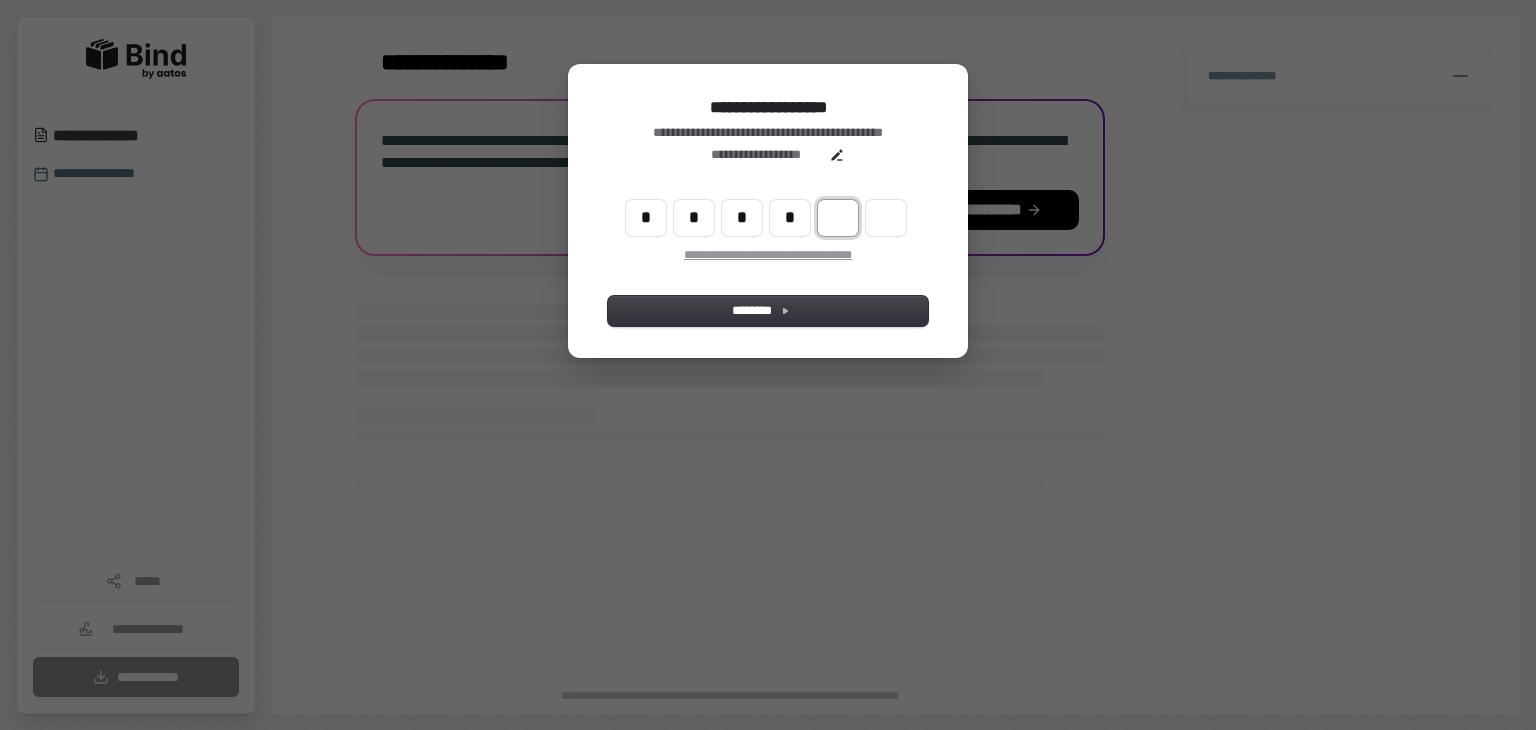 type on "****" 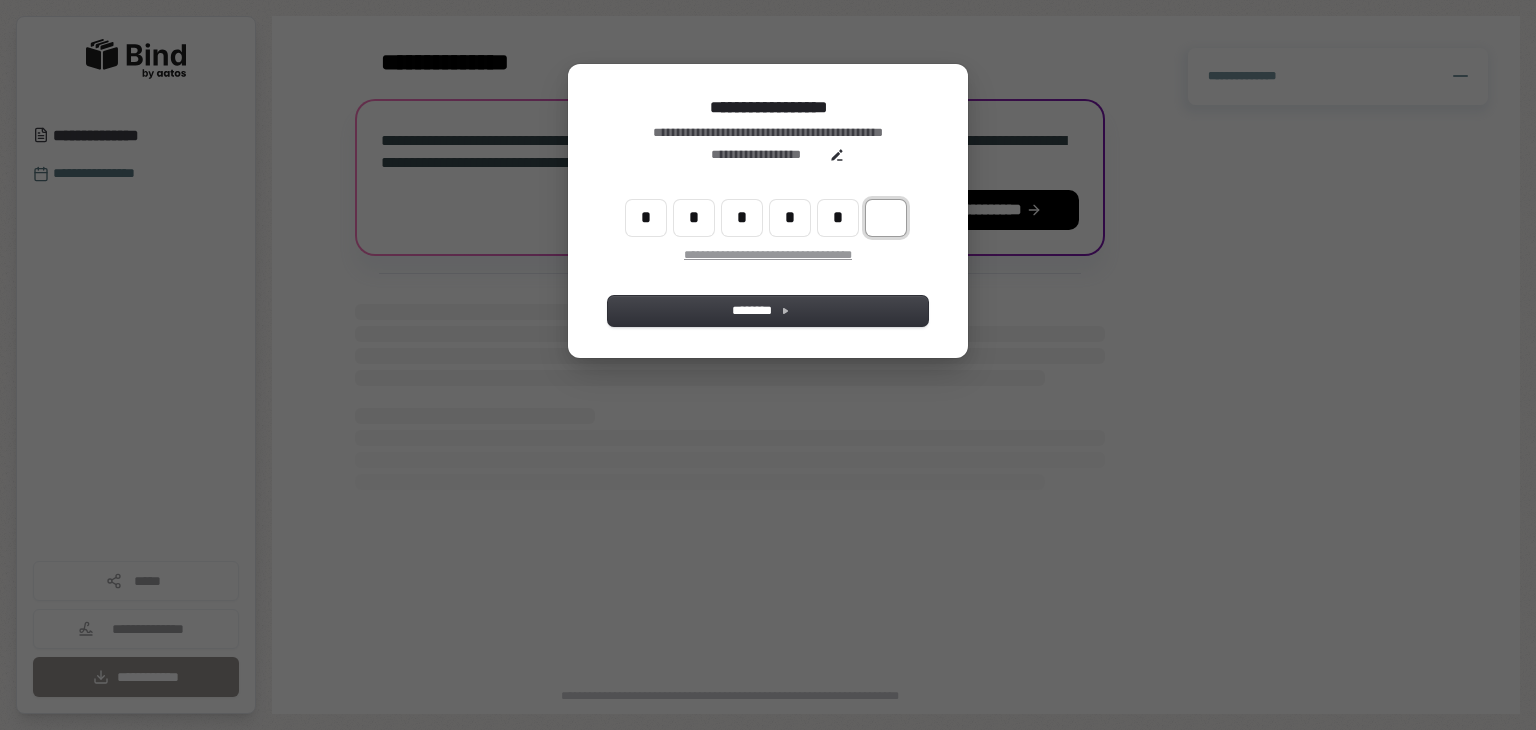 type on "******" 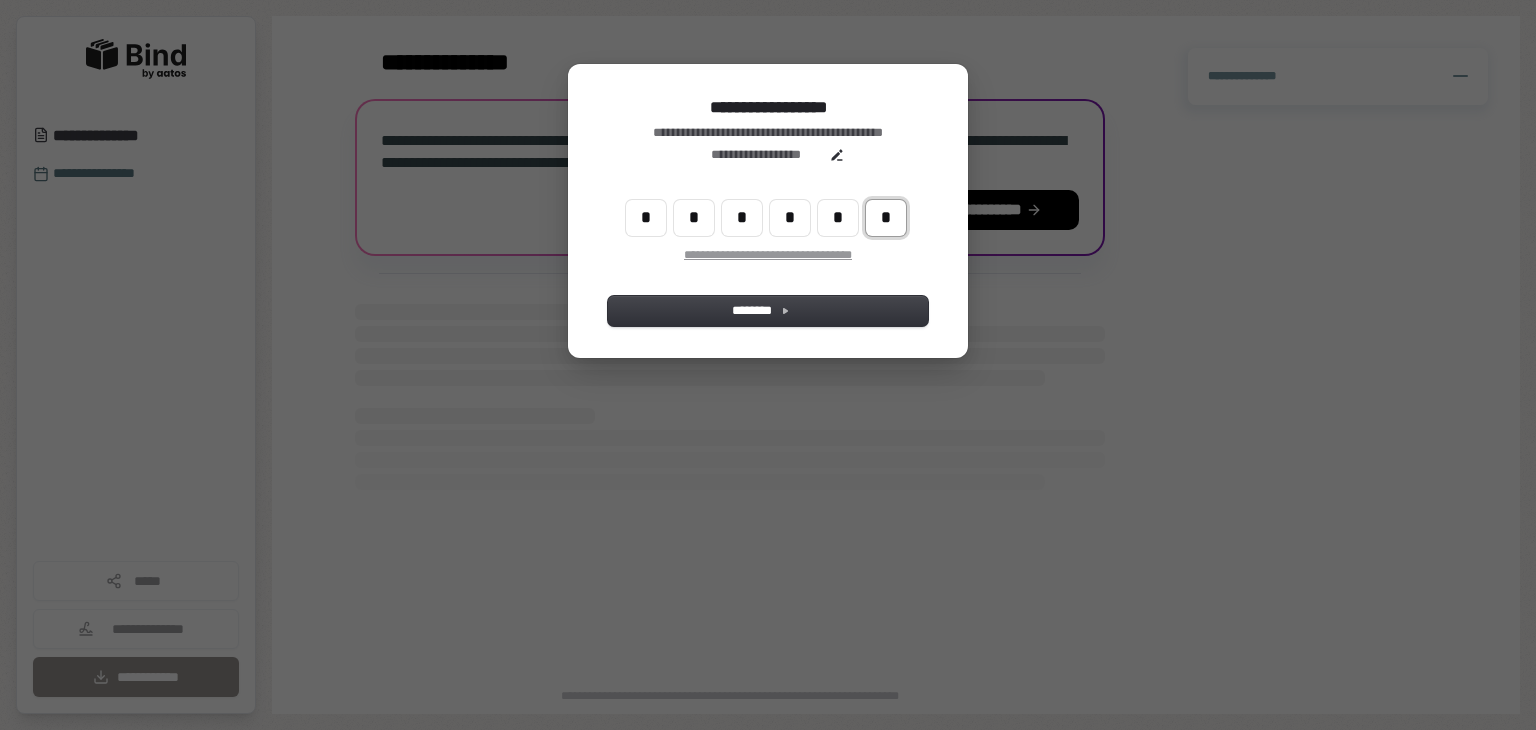 type on "*" 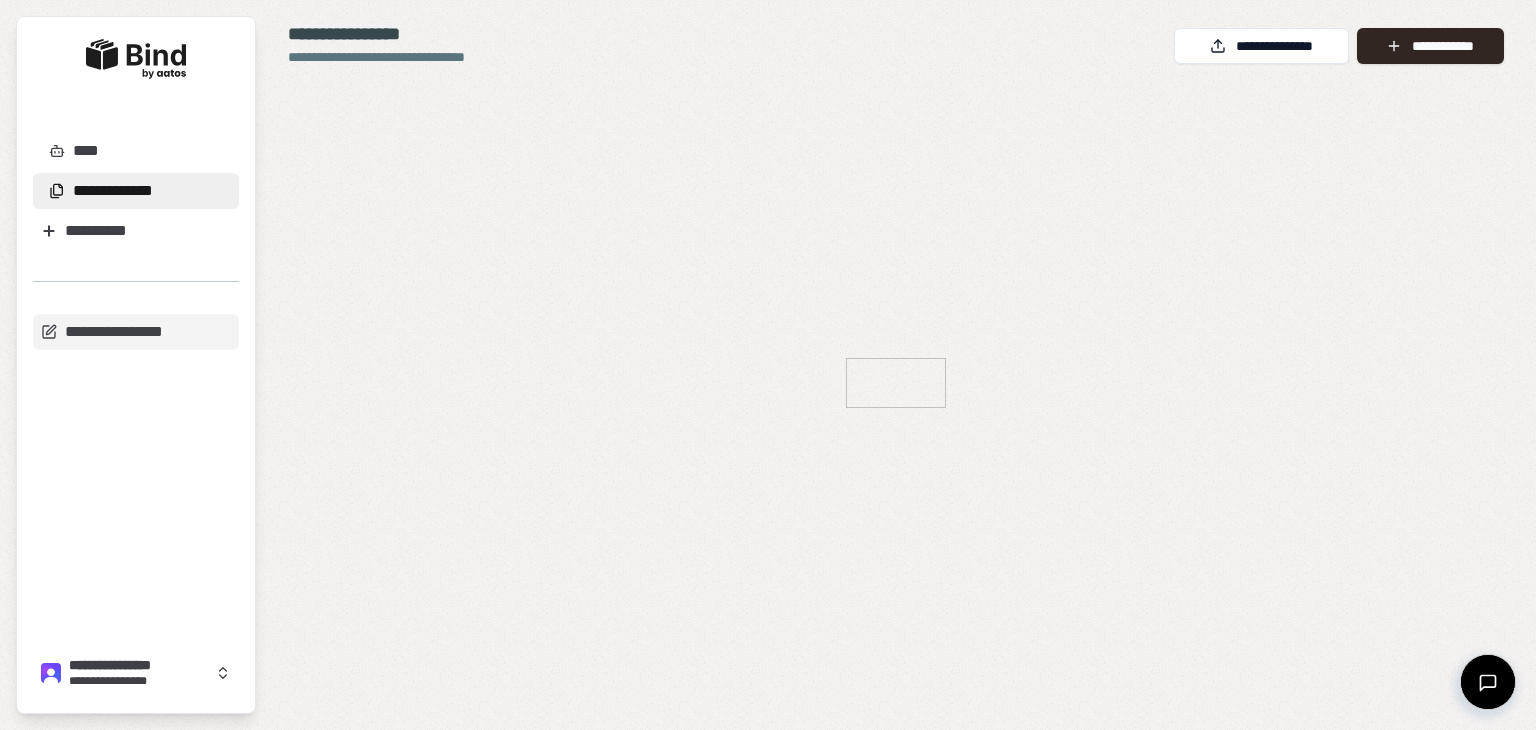 scroll, scrollTop: 0, scrollLeft: 0, axis: both 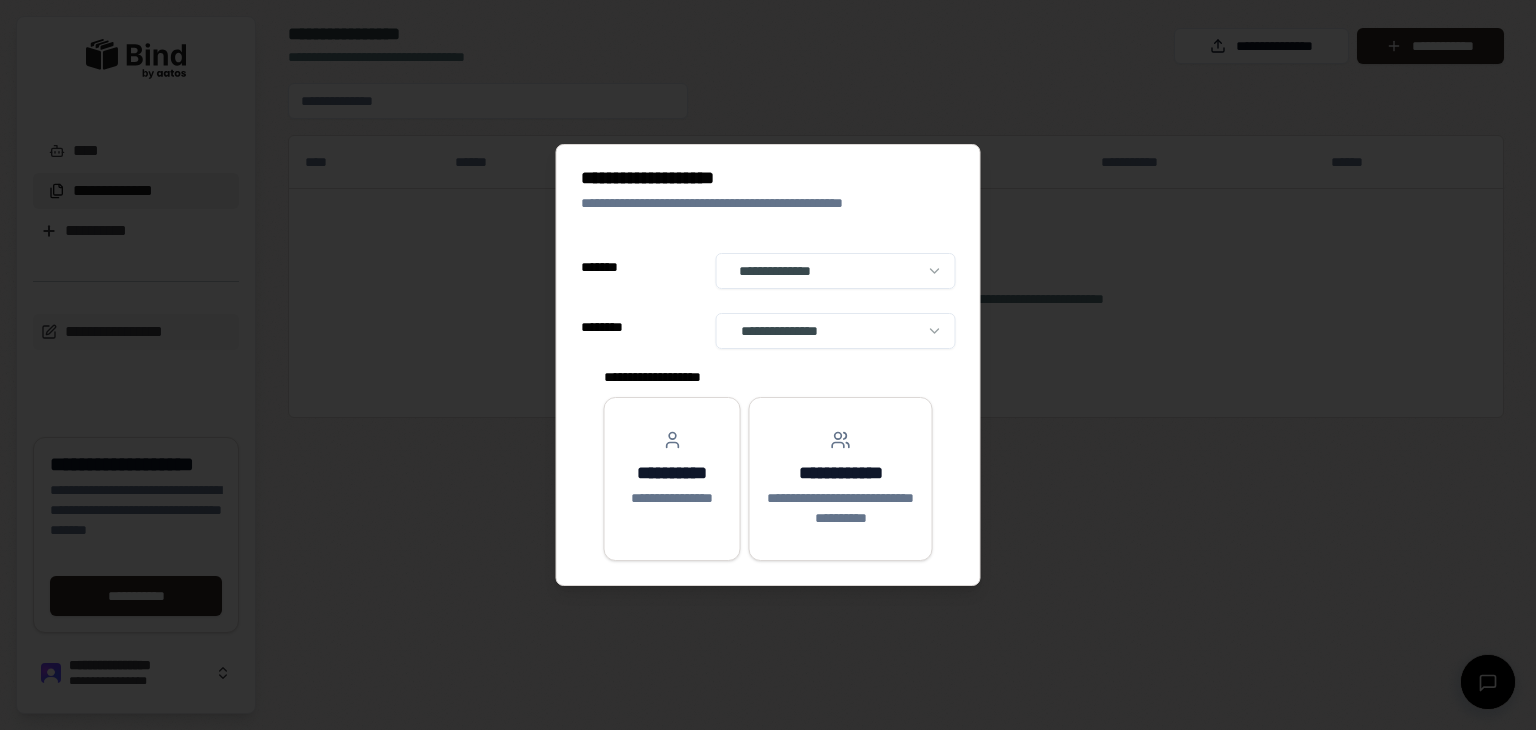 select on "**" 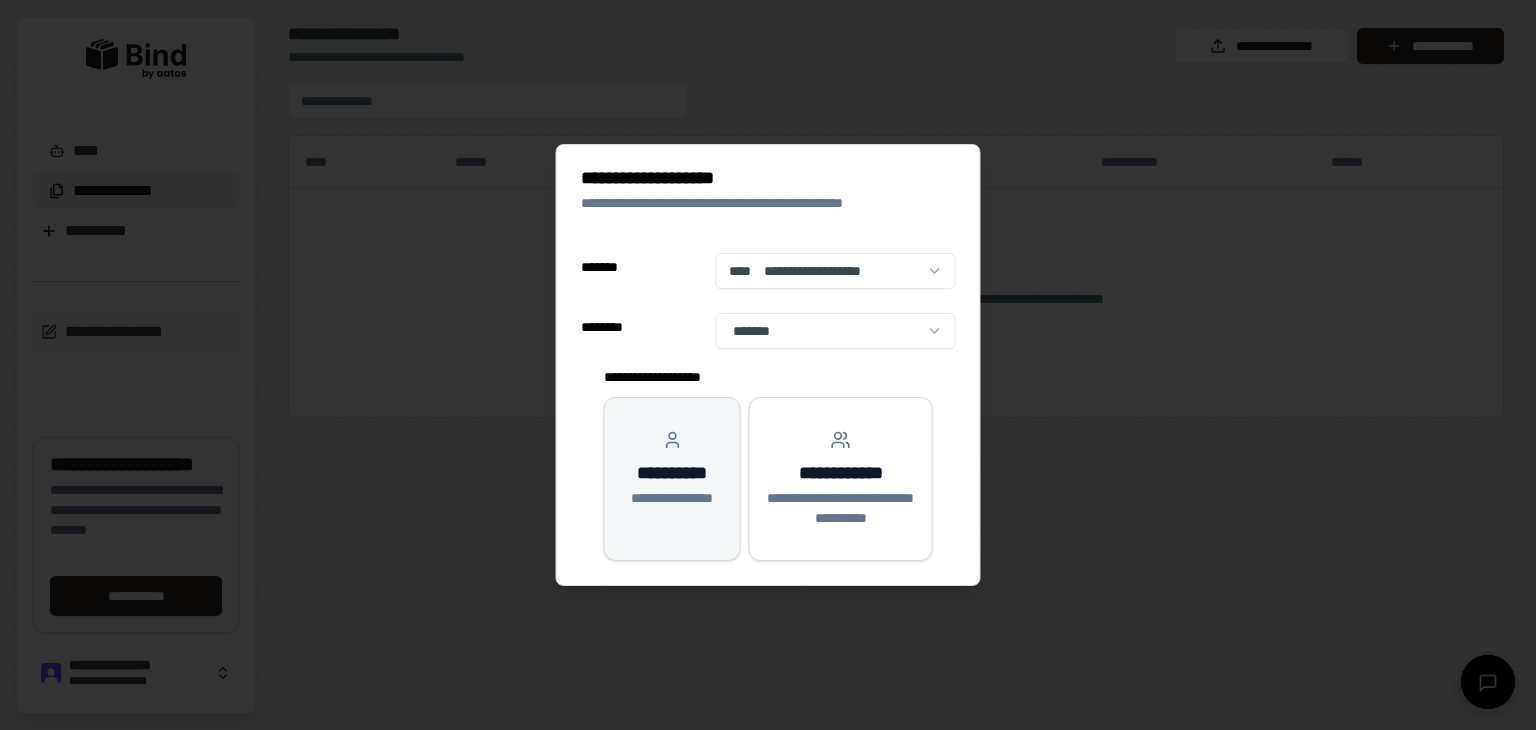 click on "**********" at bounding box center (672, 469) 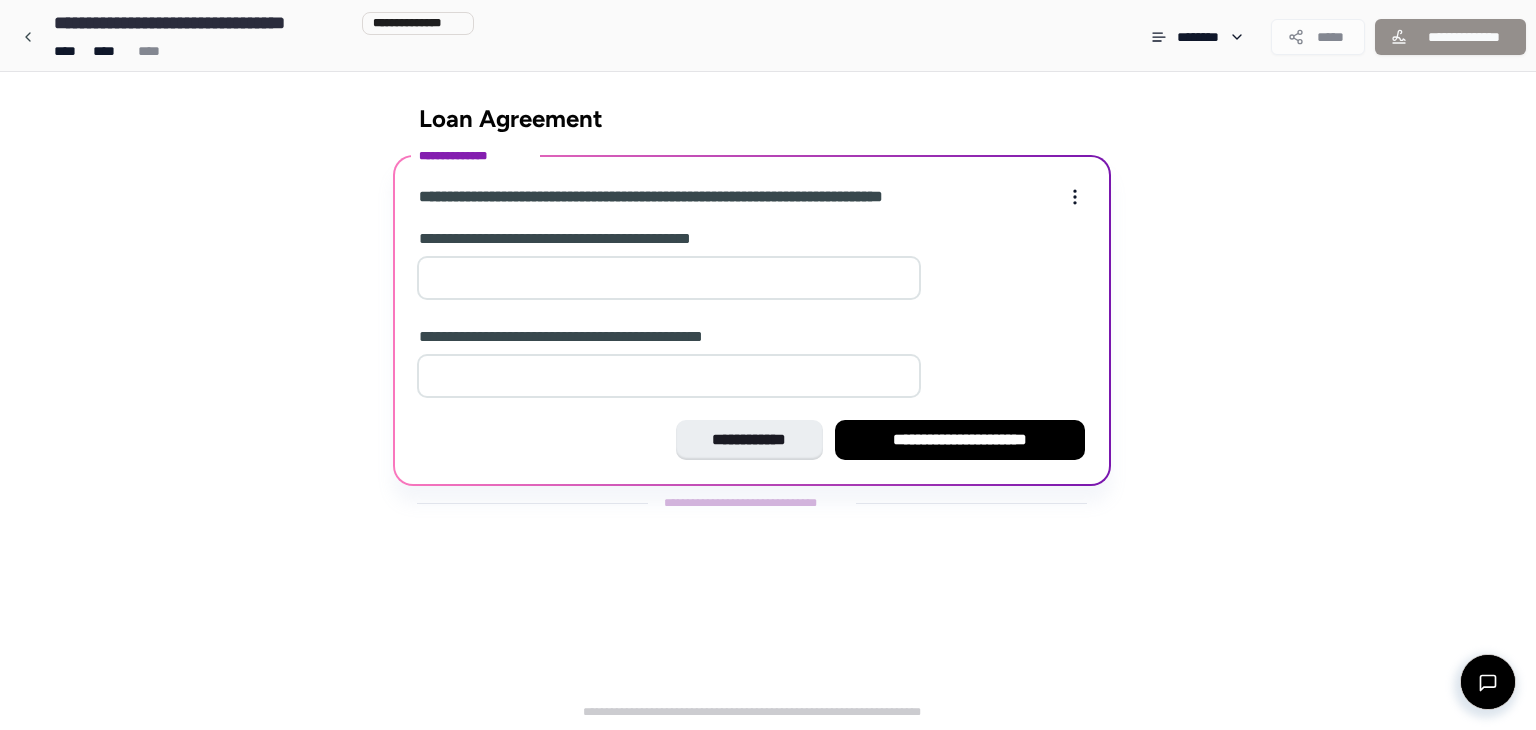 click at bounding box center (669, 278) 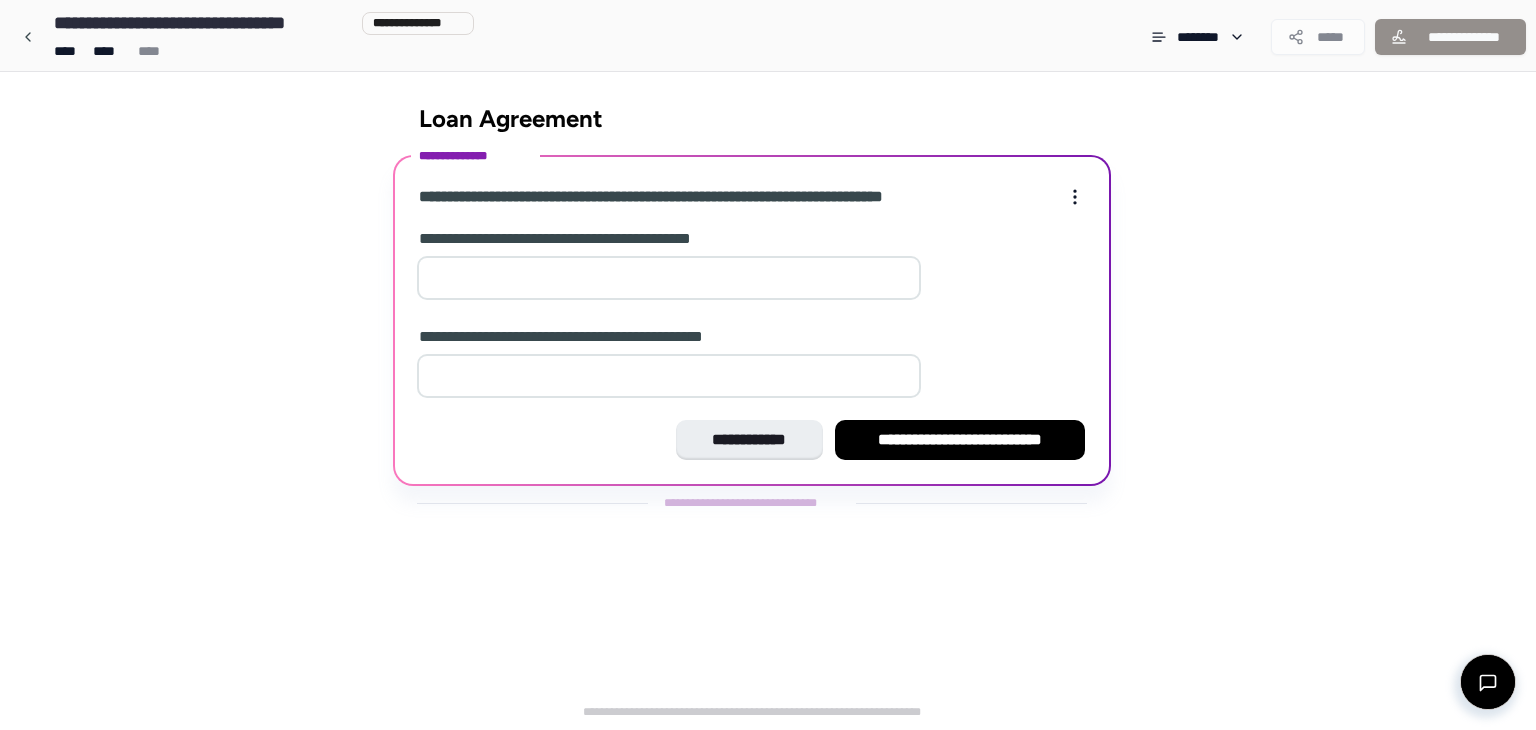 type on "*" 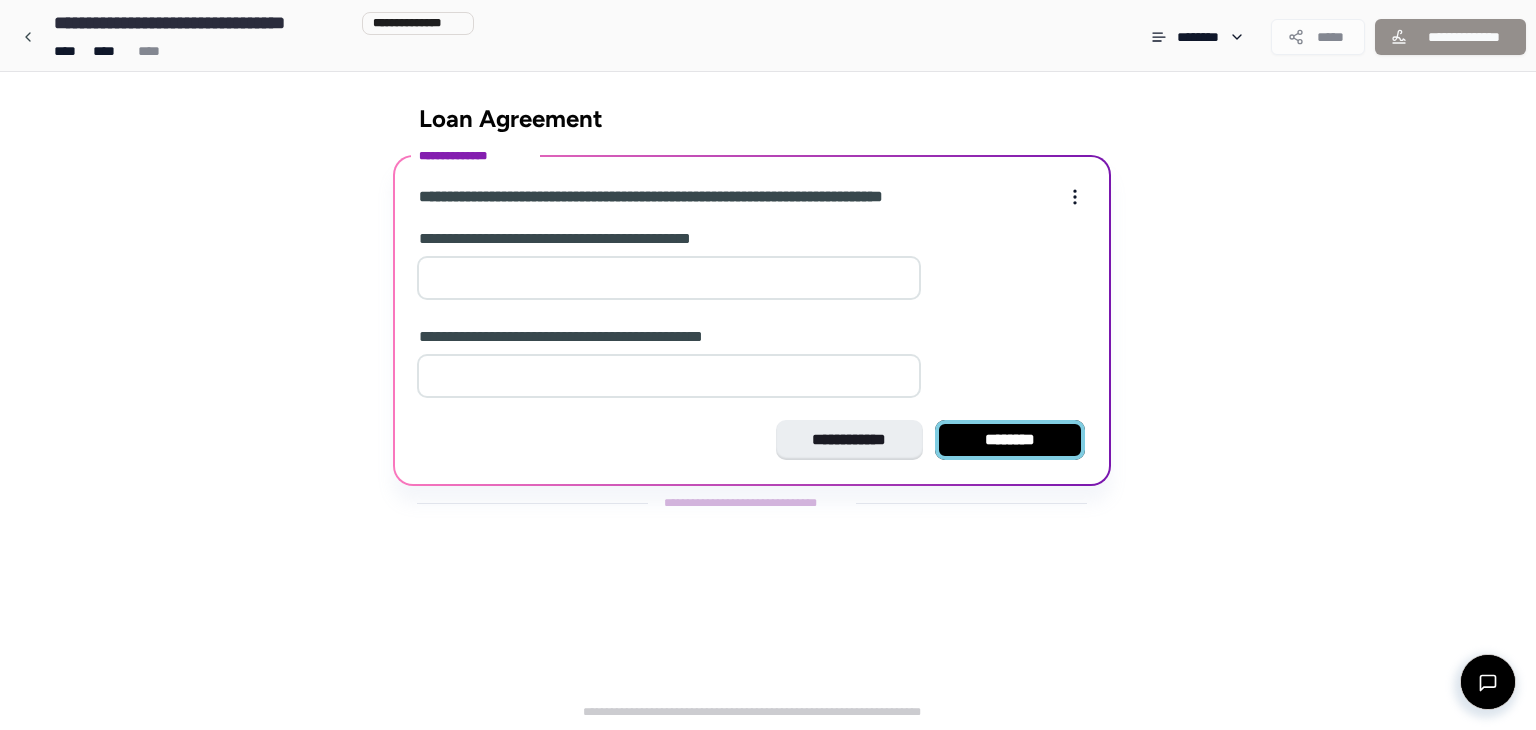 type on "*" 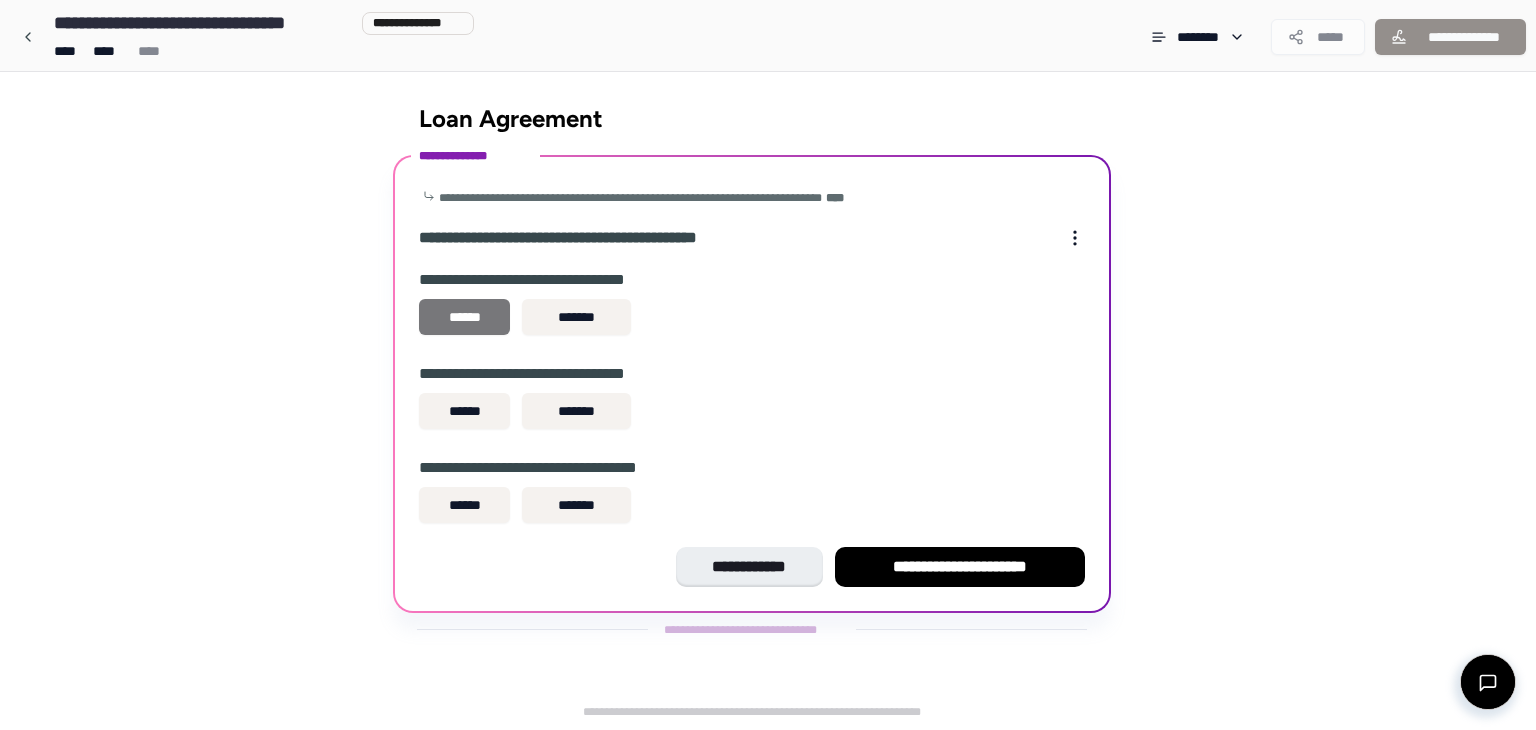 click on "******" at bounding box center (464, 317) 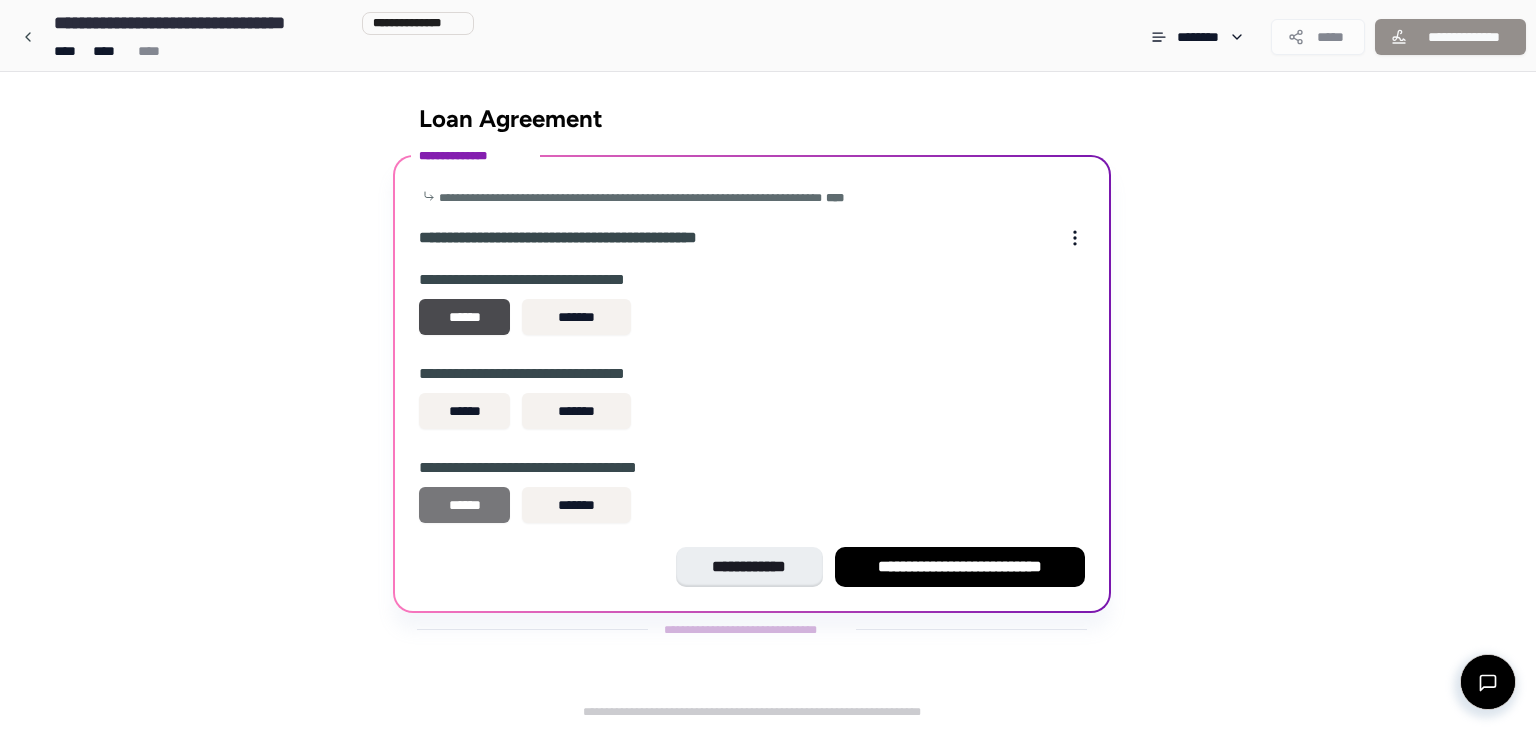 click on "******" at bounding box center [464, 505] 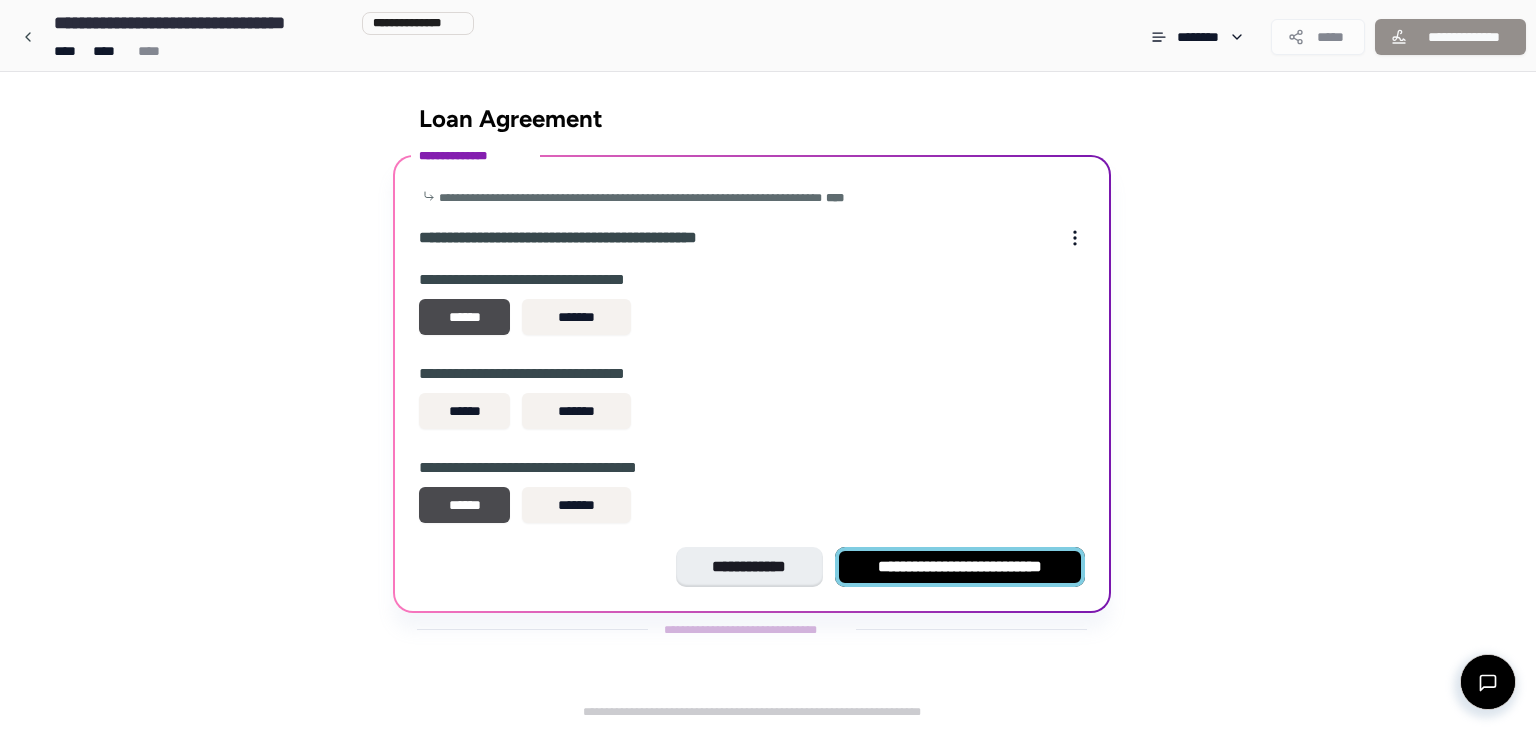 click on "**********" at bounding box center [960, 567] 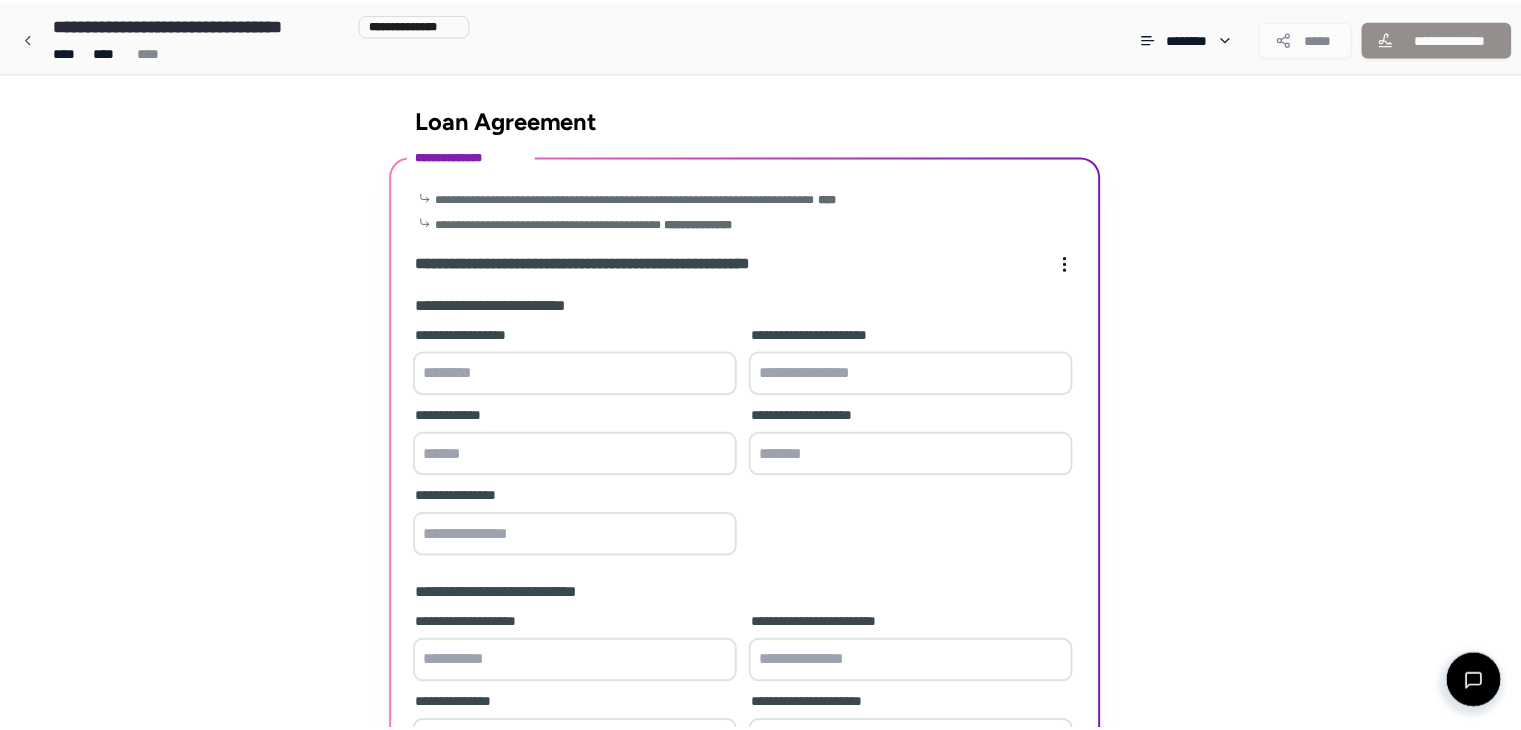 scroll, scrollTop: 281, scrollLeft: 0, axis: vertical 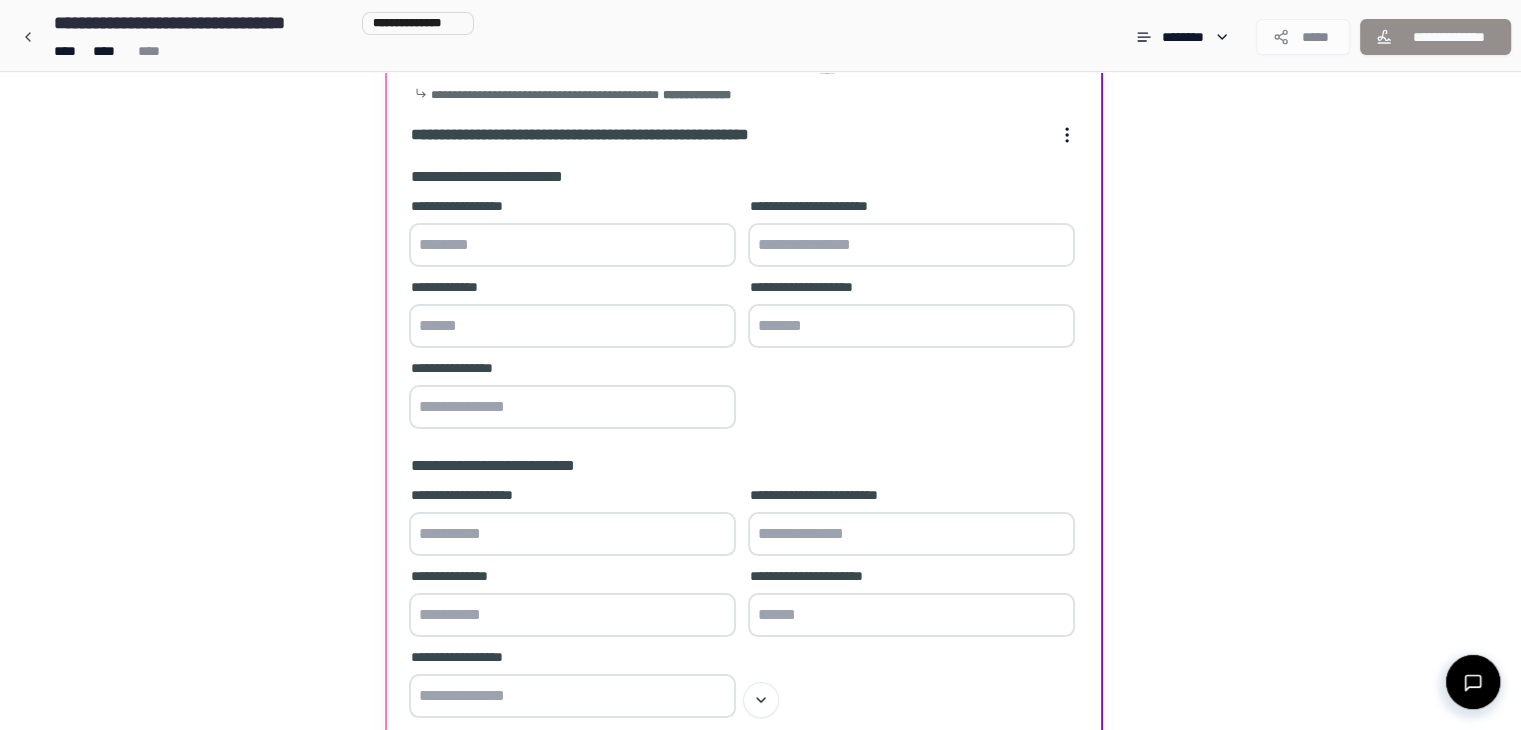 click at bounding box center (572, 245) 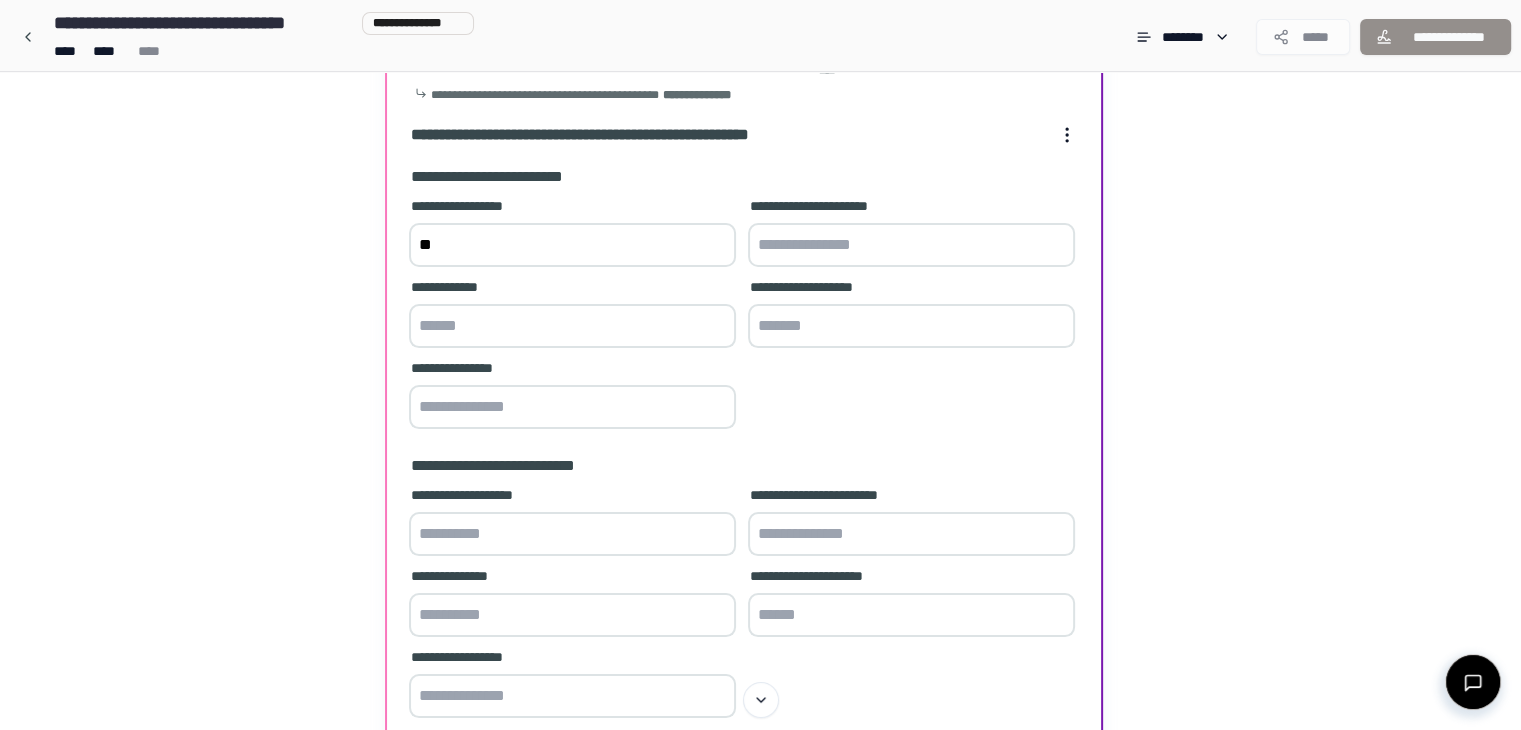 type on "*" 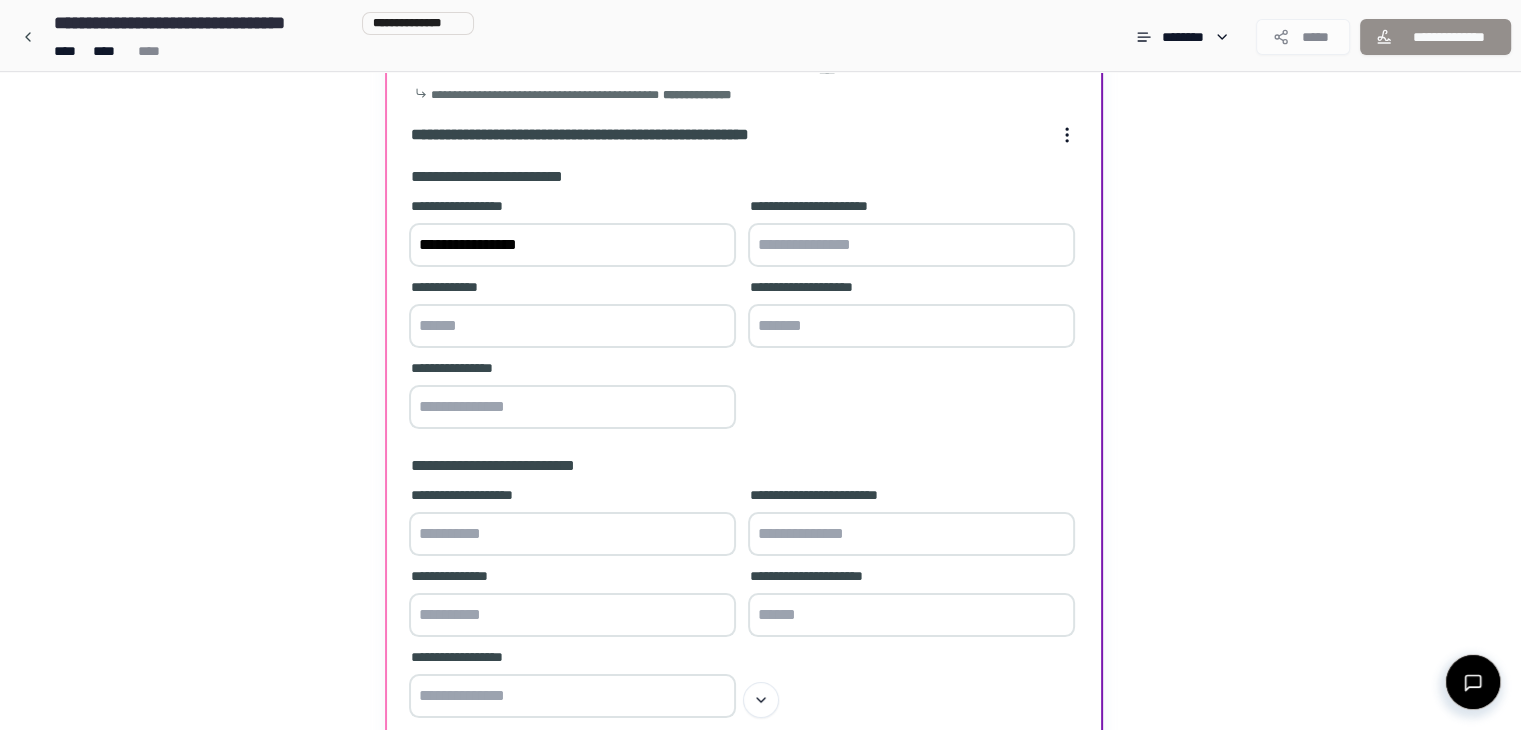 type on "**********" 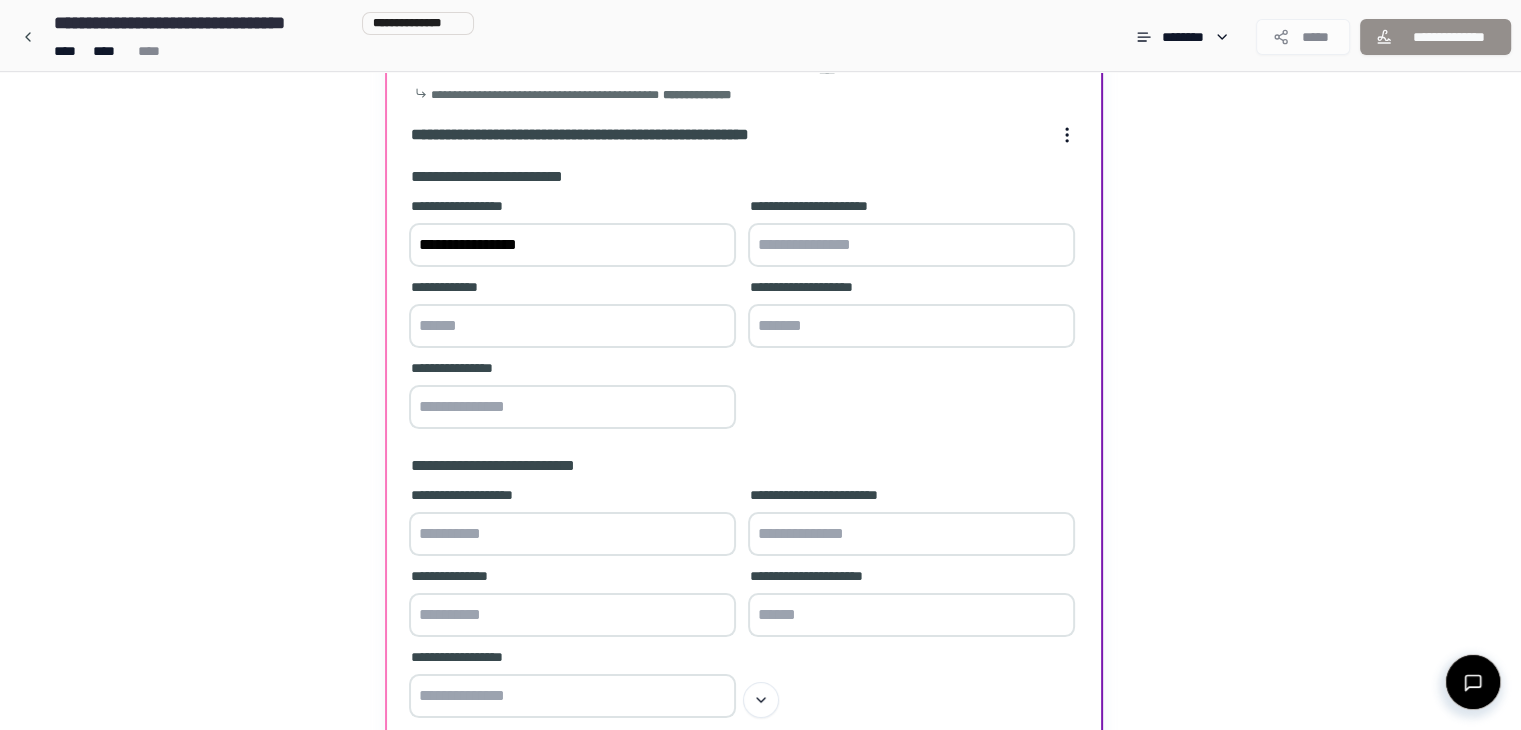click at bounding box center [911, 245] 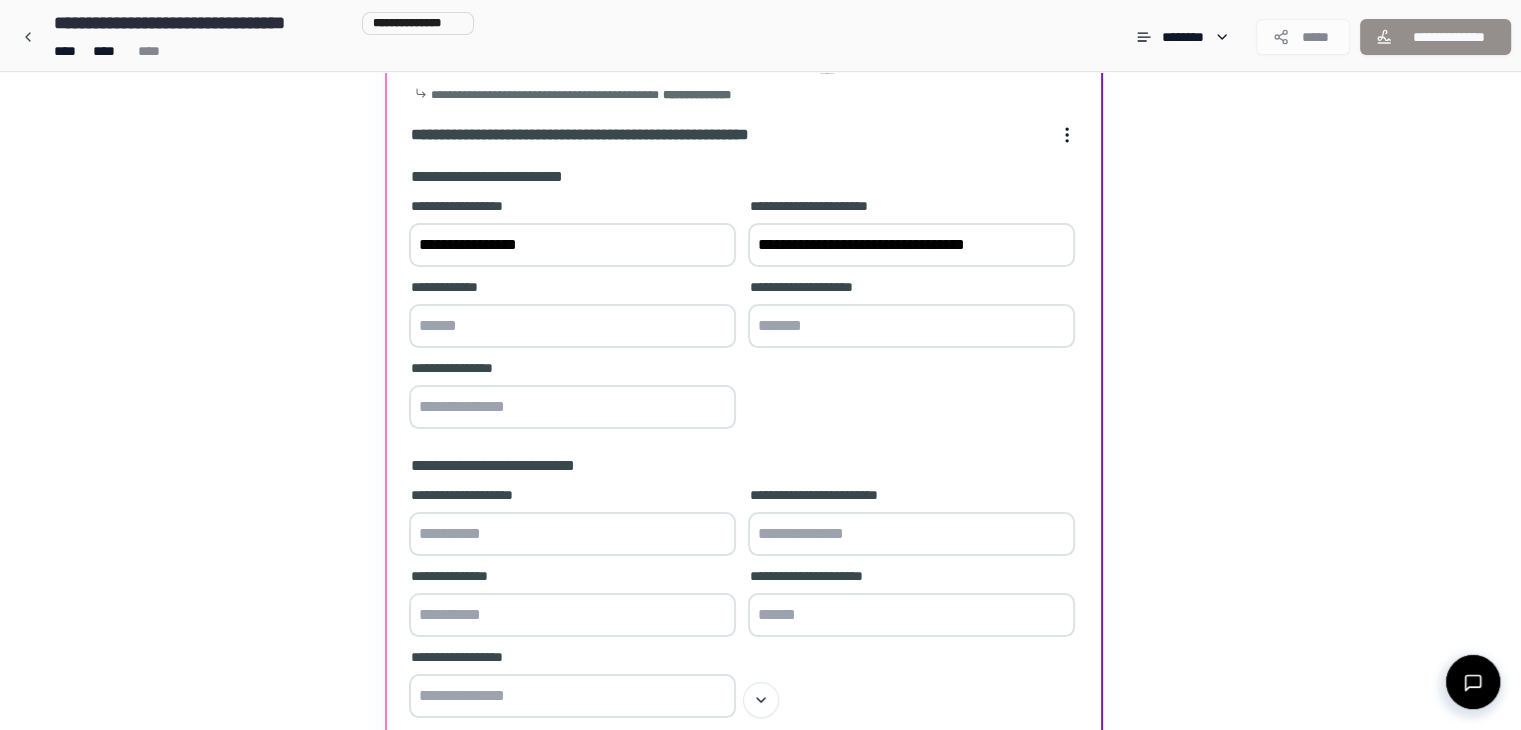 type on "**********" 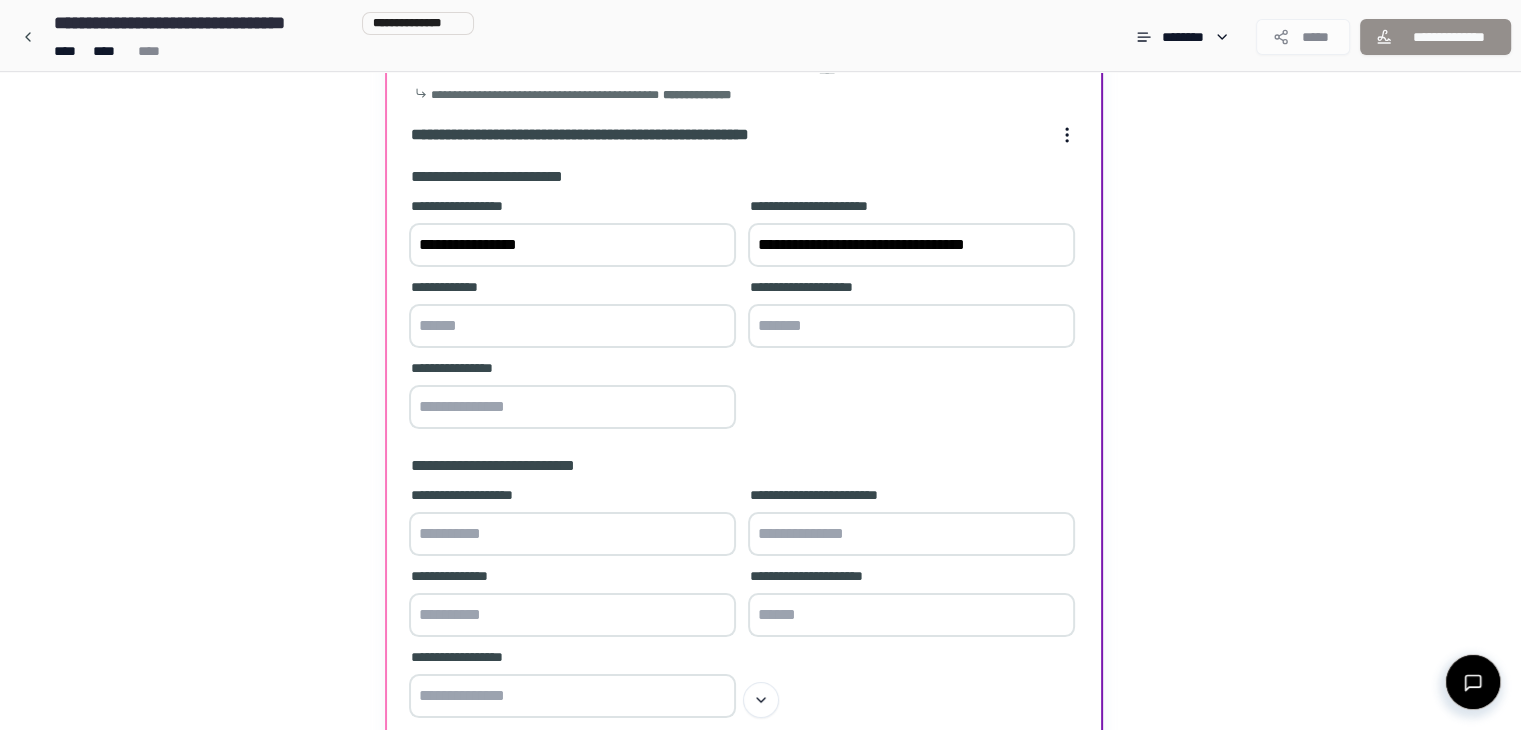 click at bounding box center (572, 407) 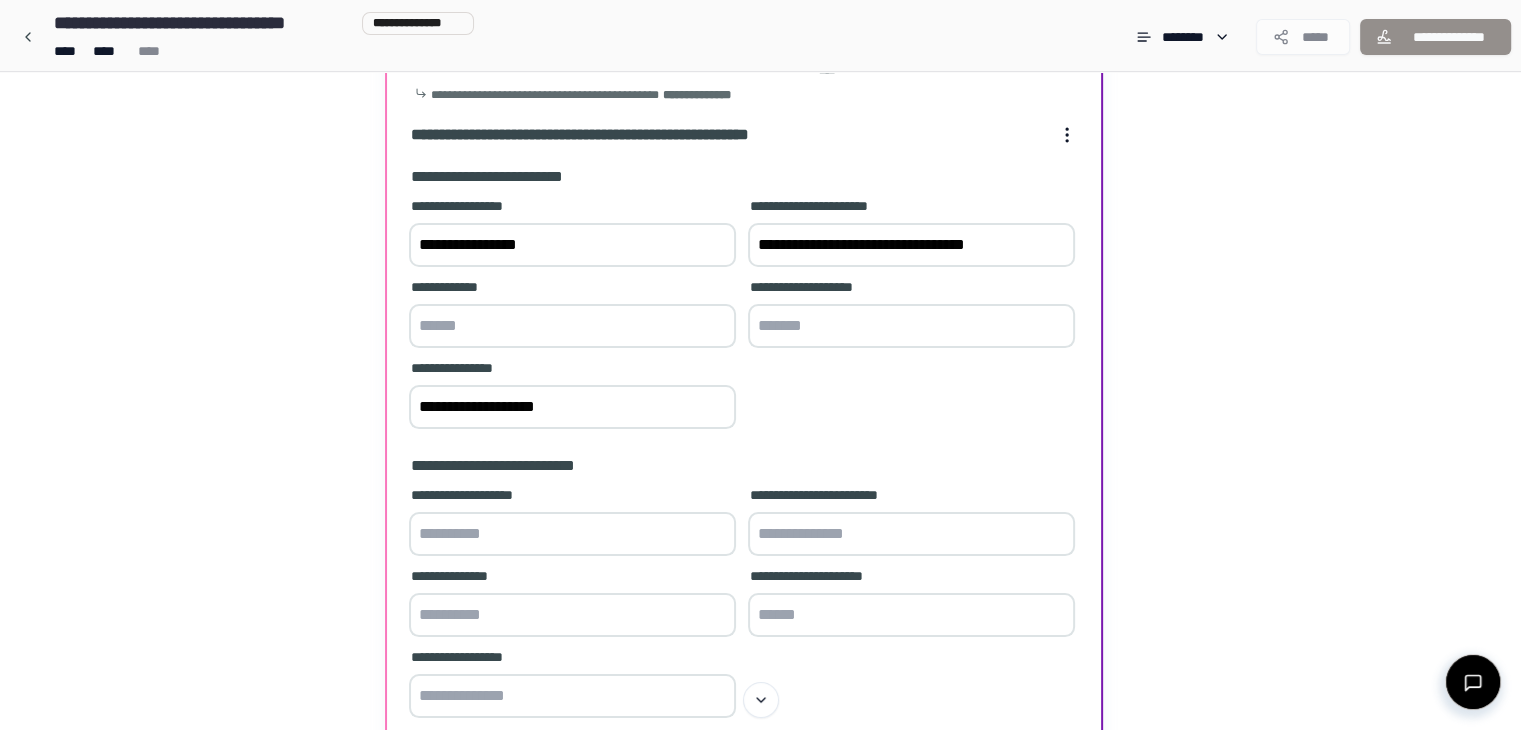 type on "**********" 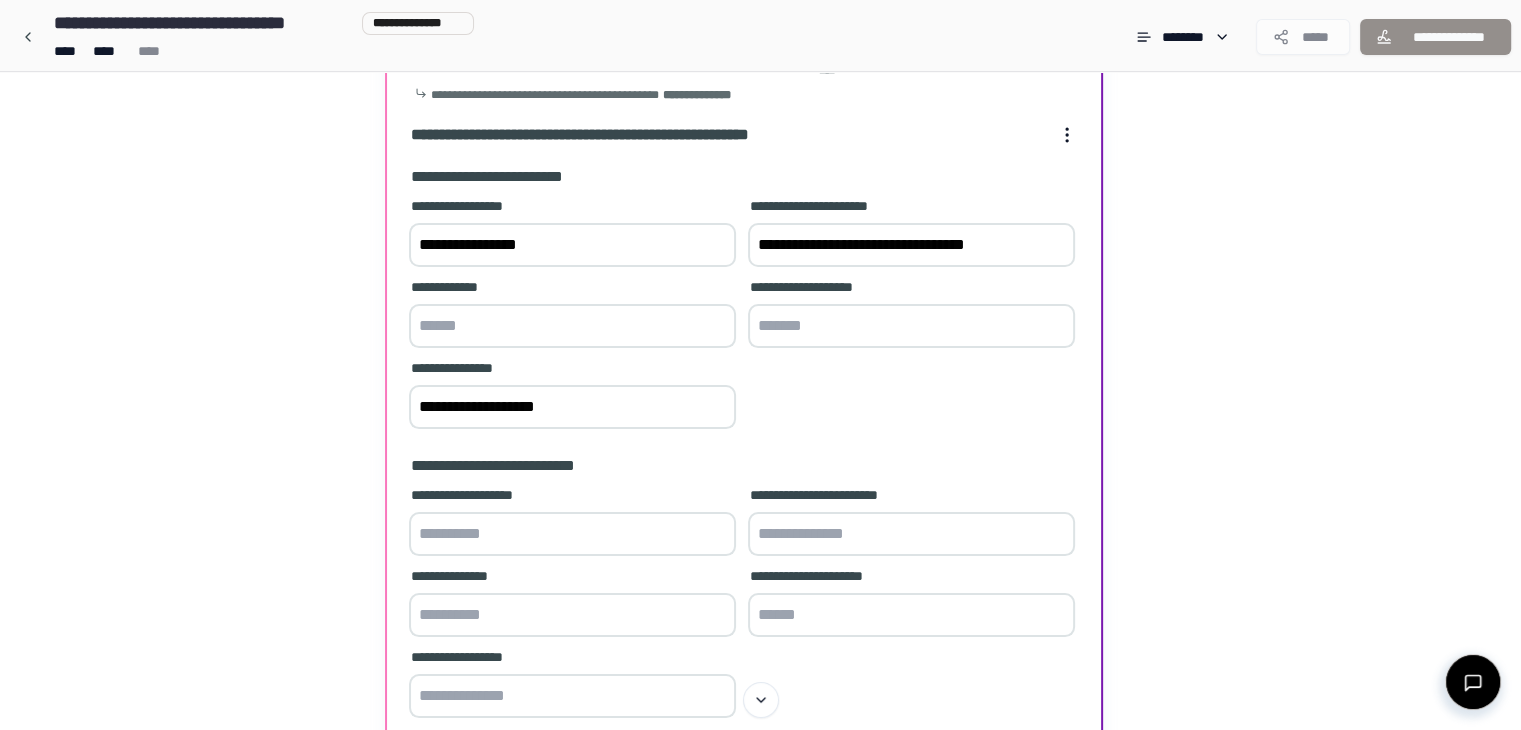 click at bounding box center [572, 534] 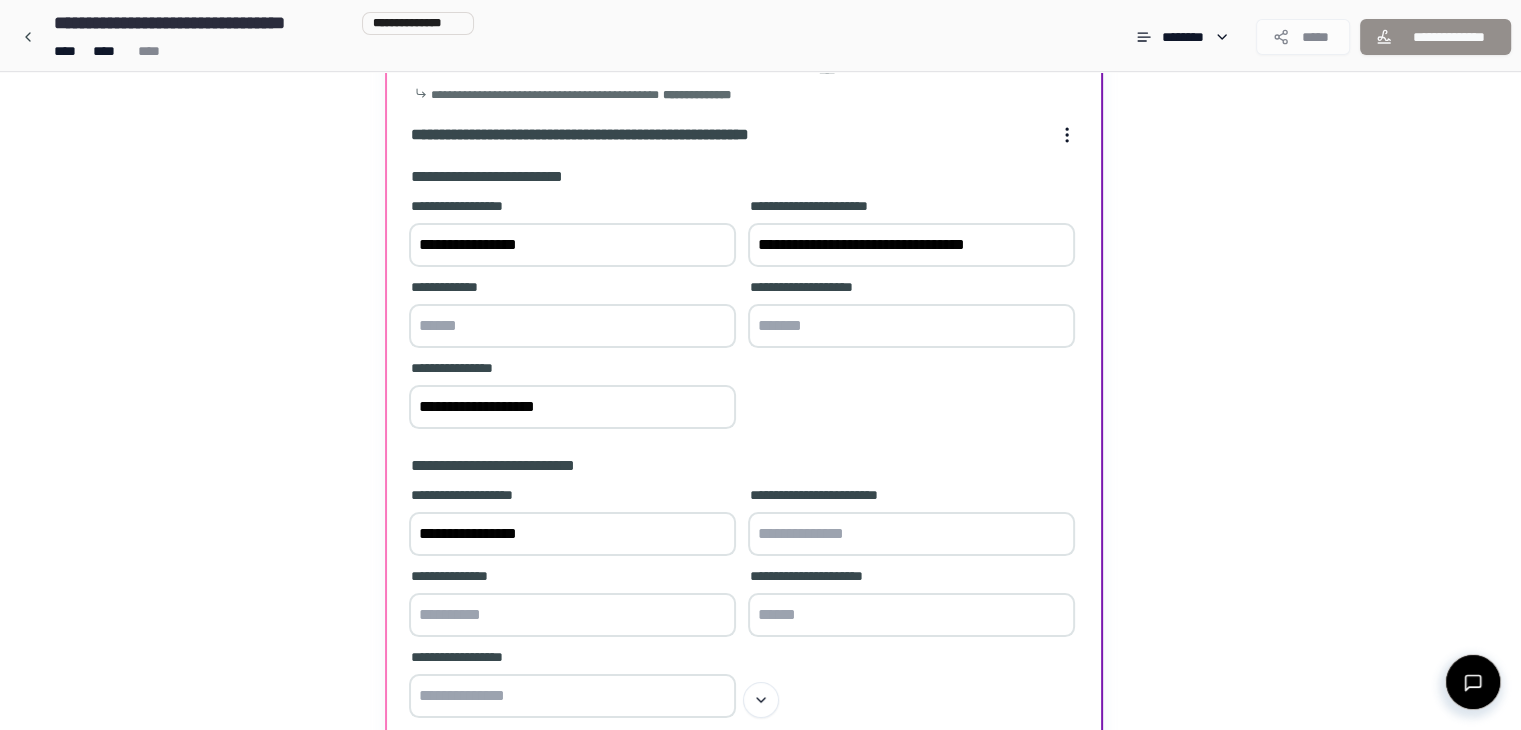 click on "**********" at bounding box center [572, 534] 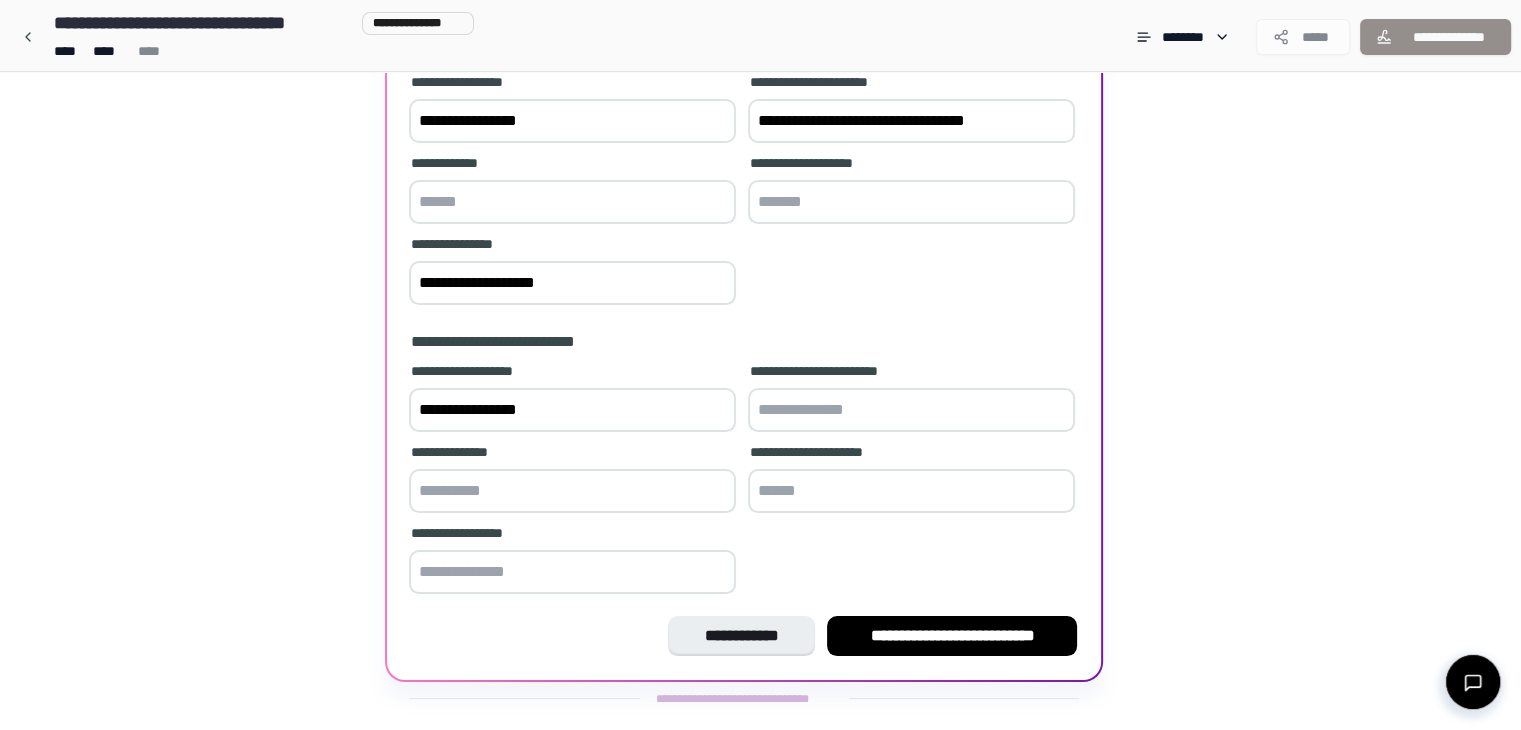 scroll, scrollTop: 281, scrollLeft: 0, axis: vertical 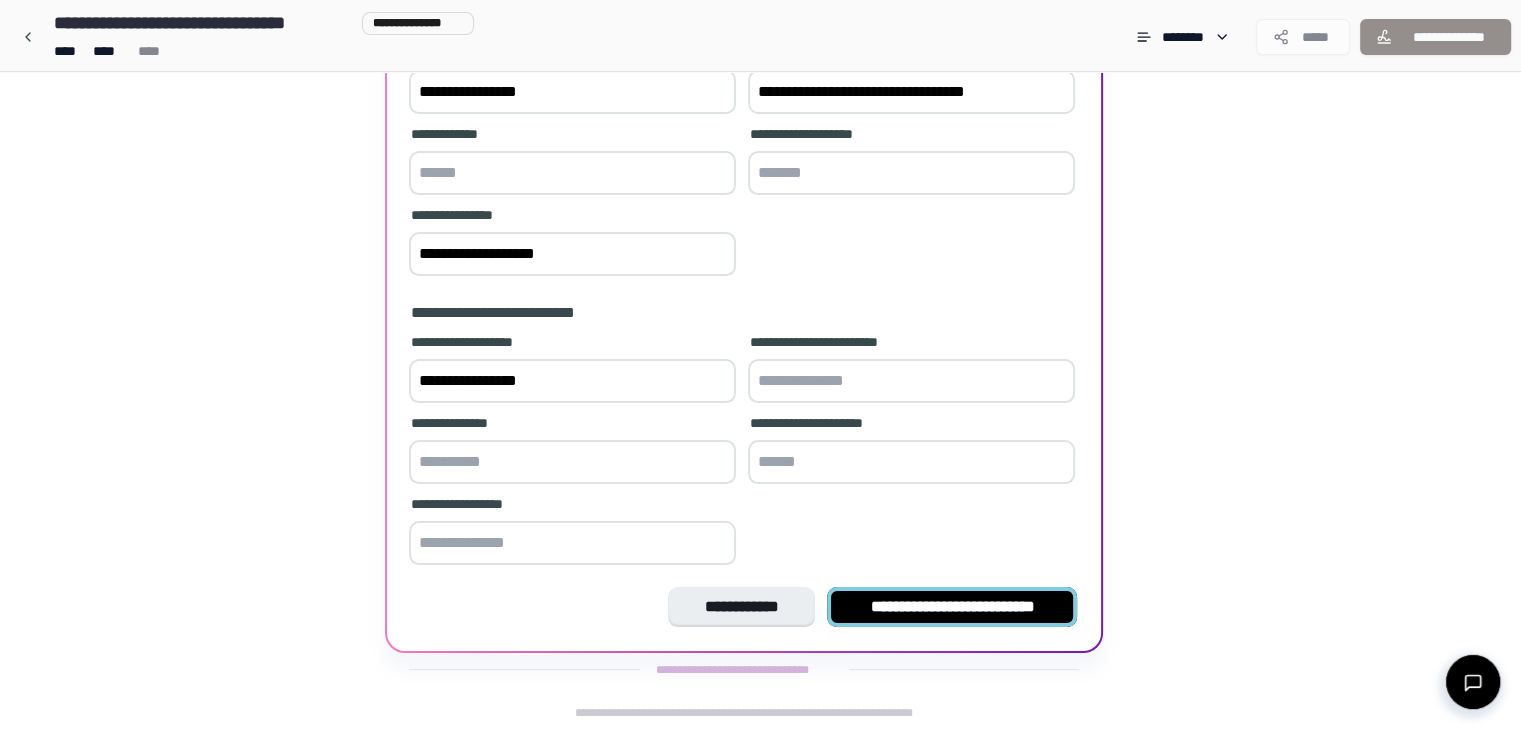type on "**********" 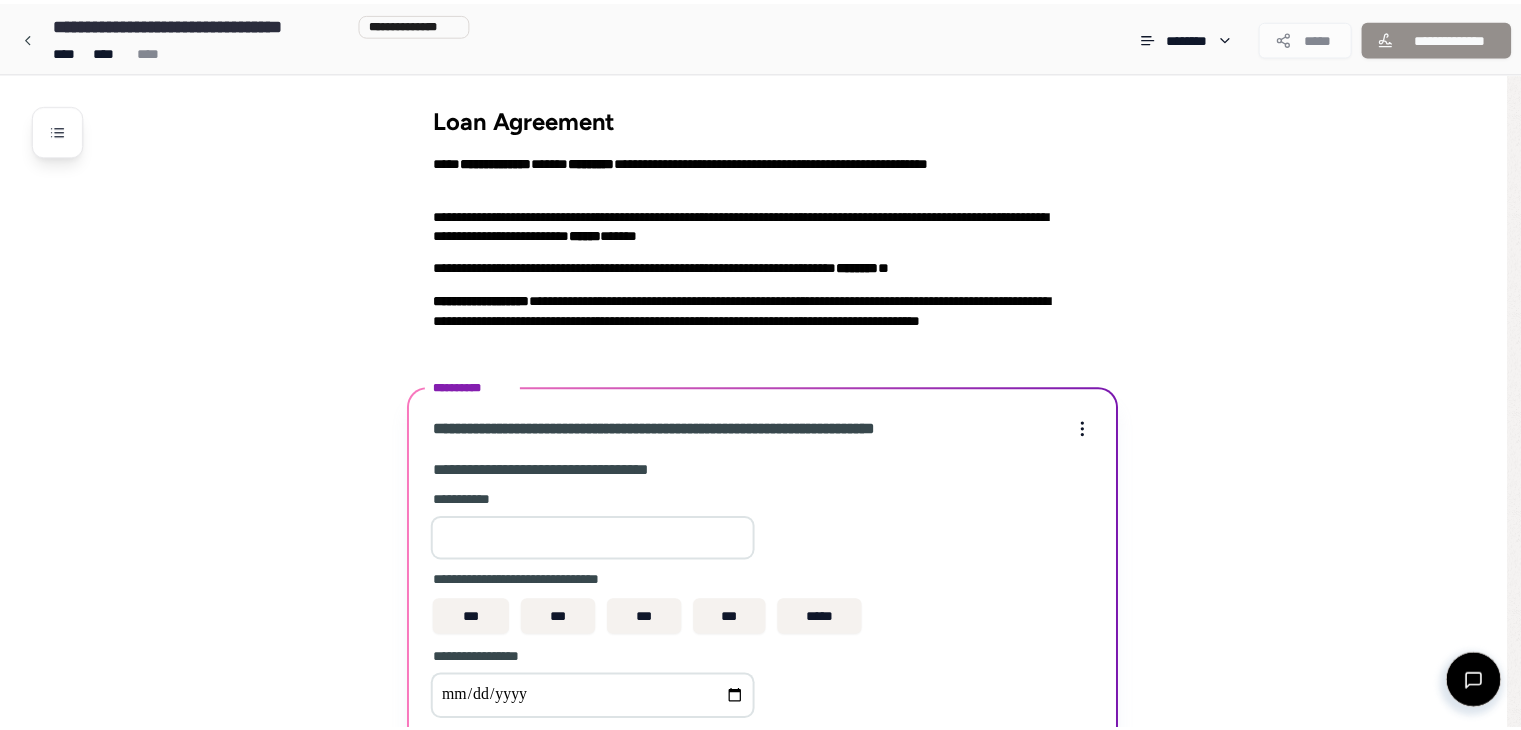 scroll, scrollTop: 249, scrollLeft: 0, axis: vertical 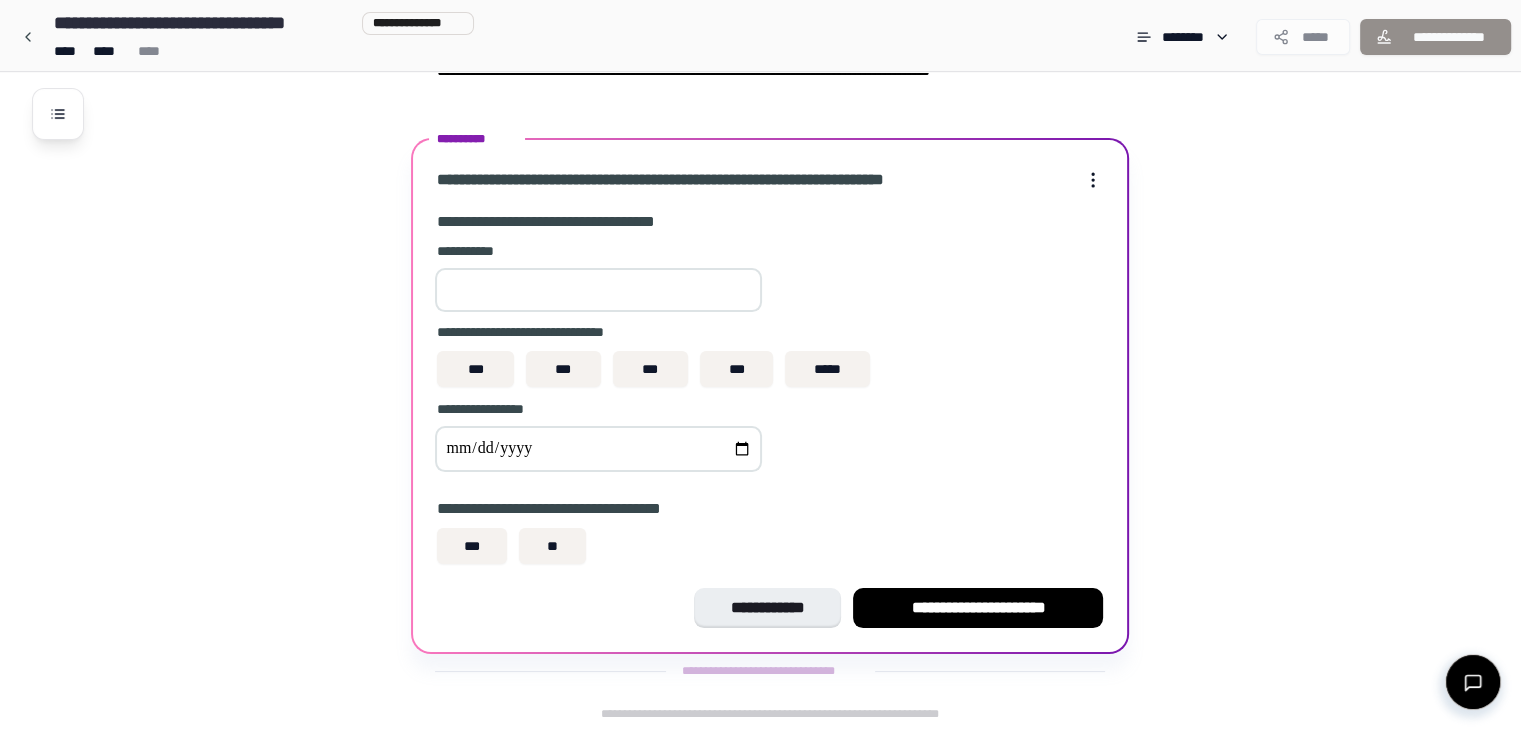 click at bounding box center (598, 290) 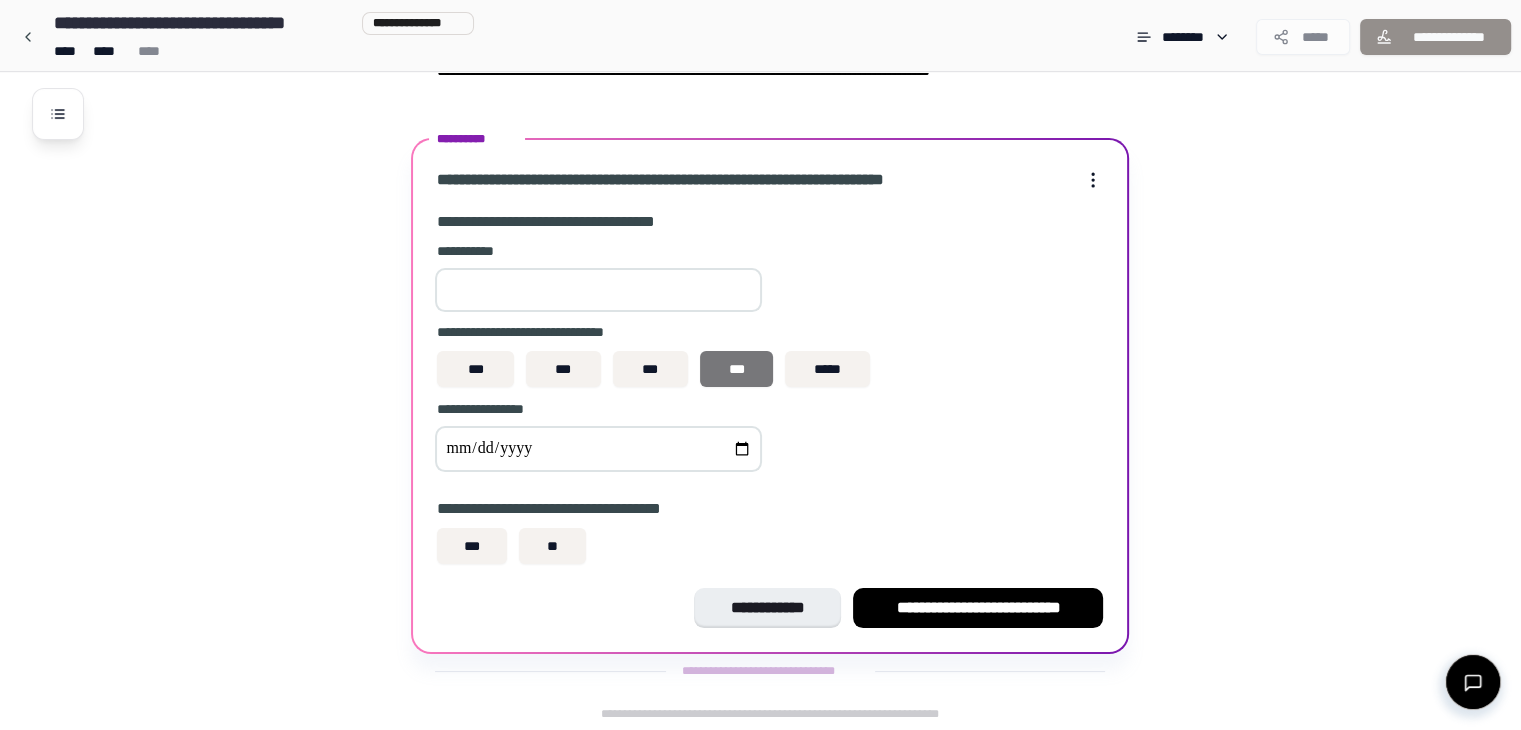 type on "*****" 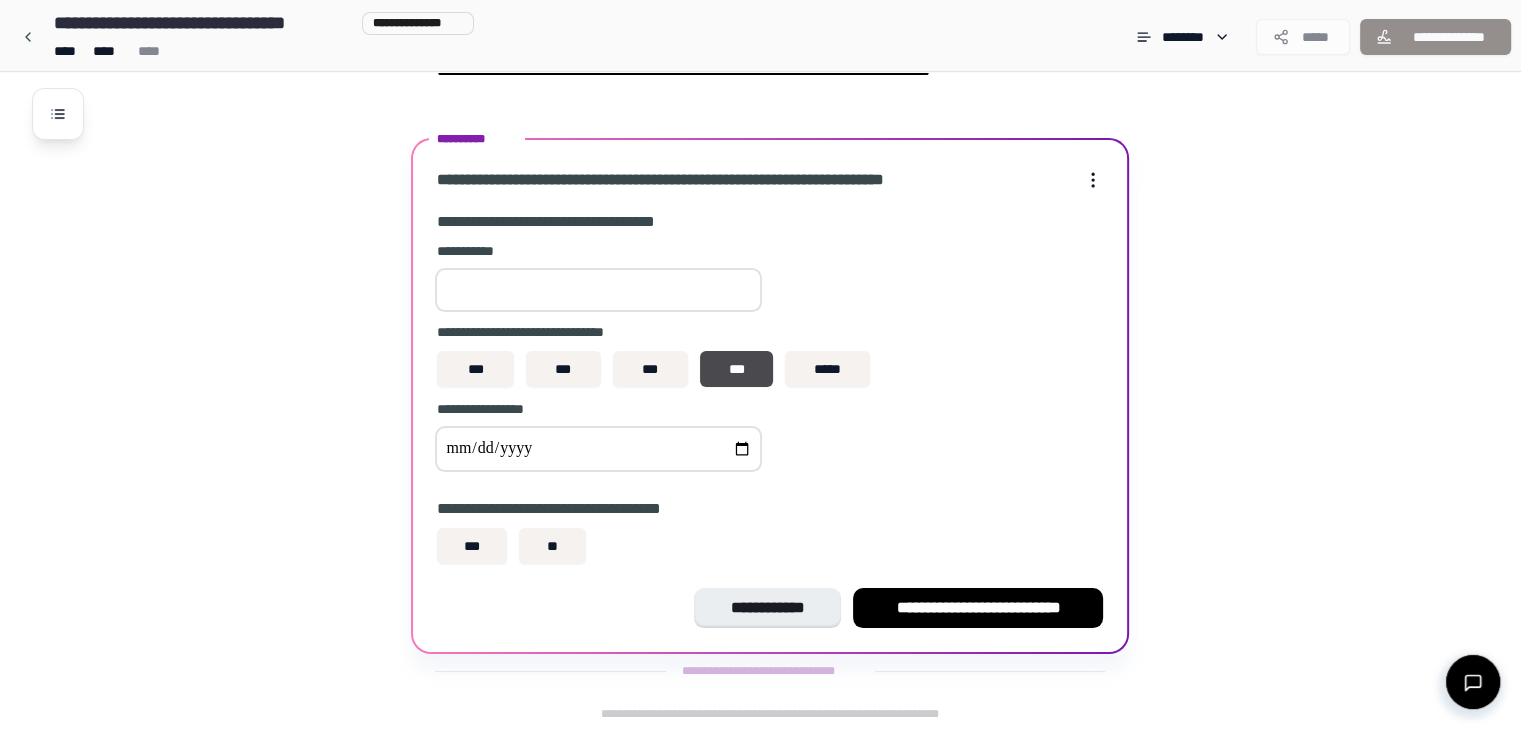 click at bounding box center (598, 449) 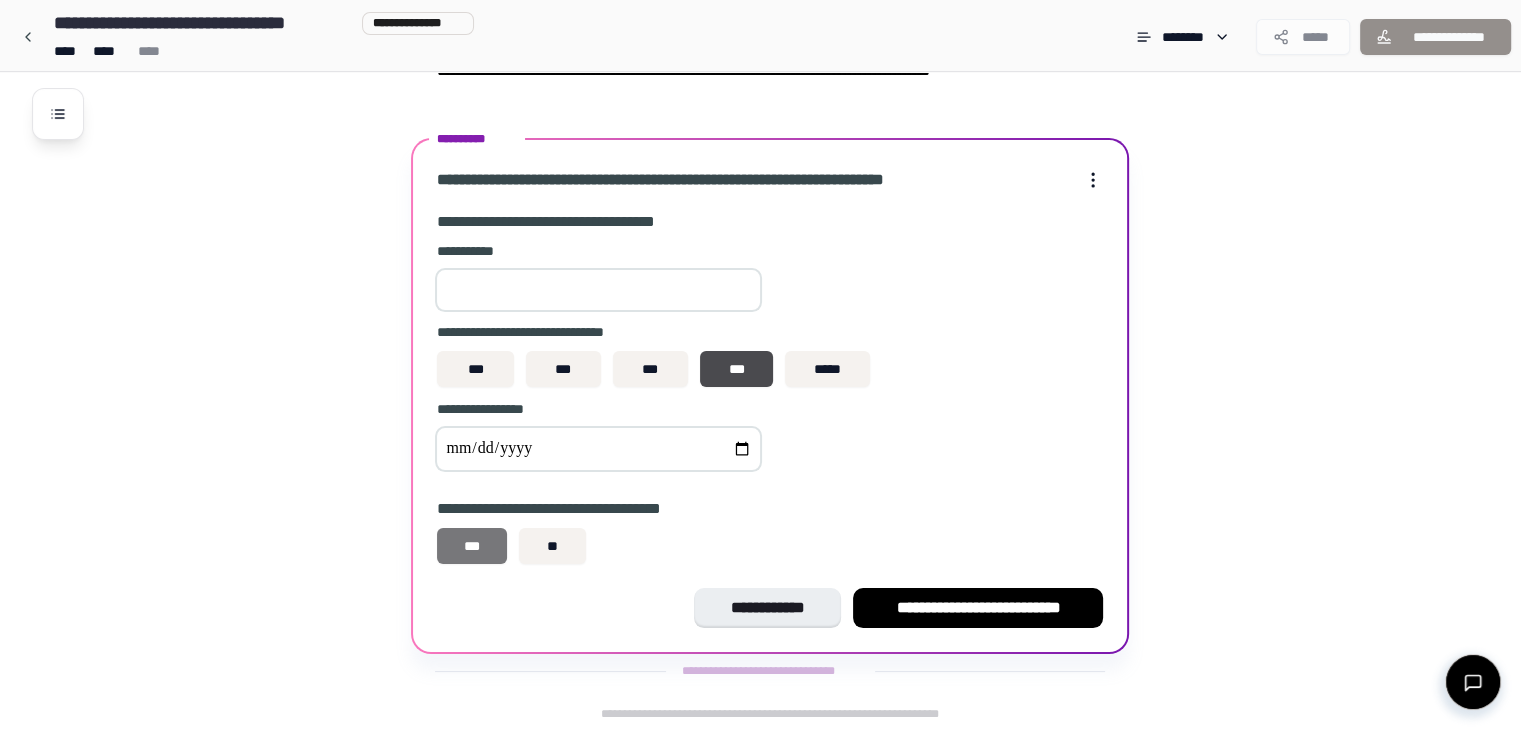 click on "***" at bounding box center [472, 546] 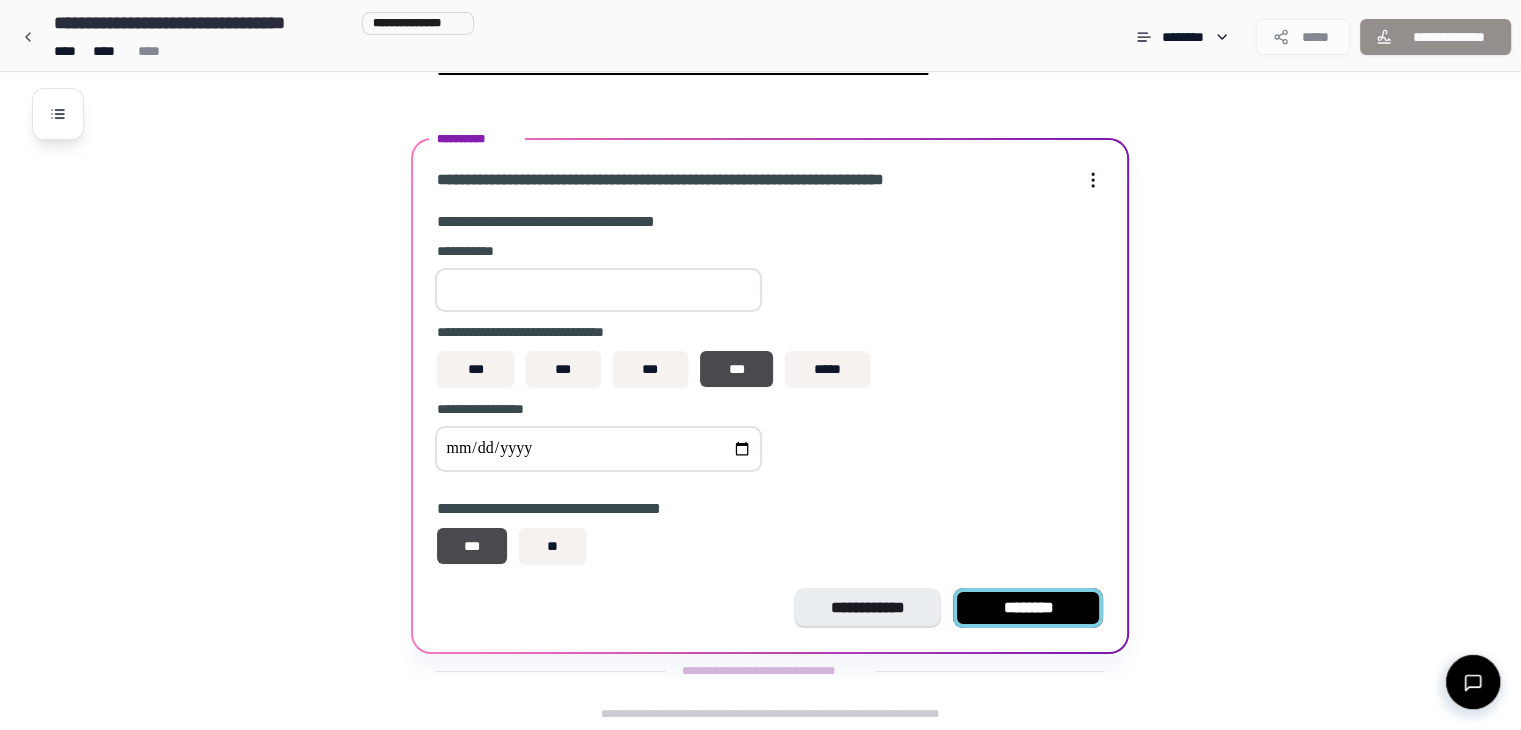 click on "********" at bounding box center [1028, 608] 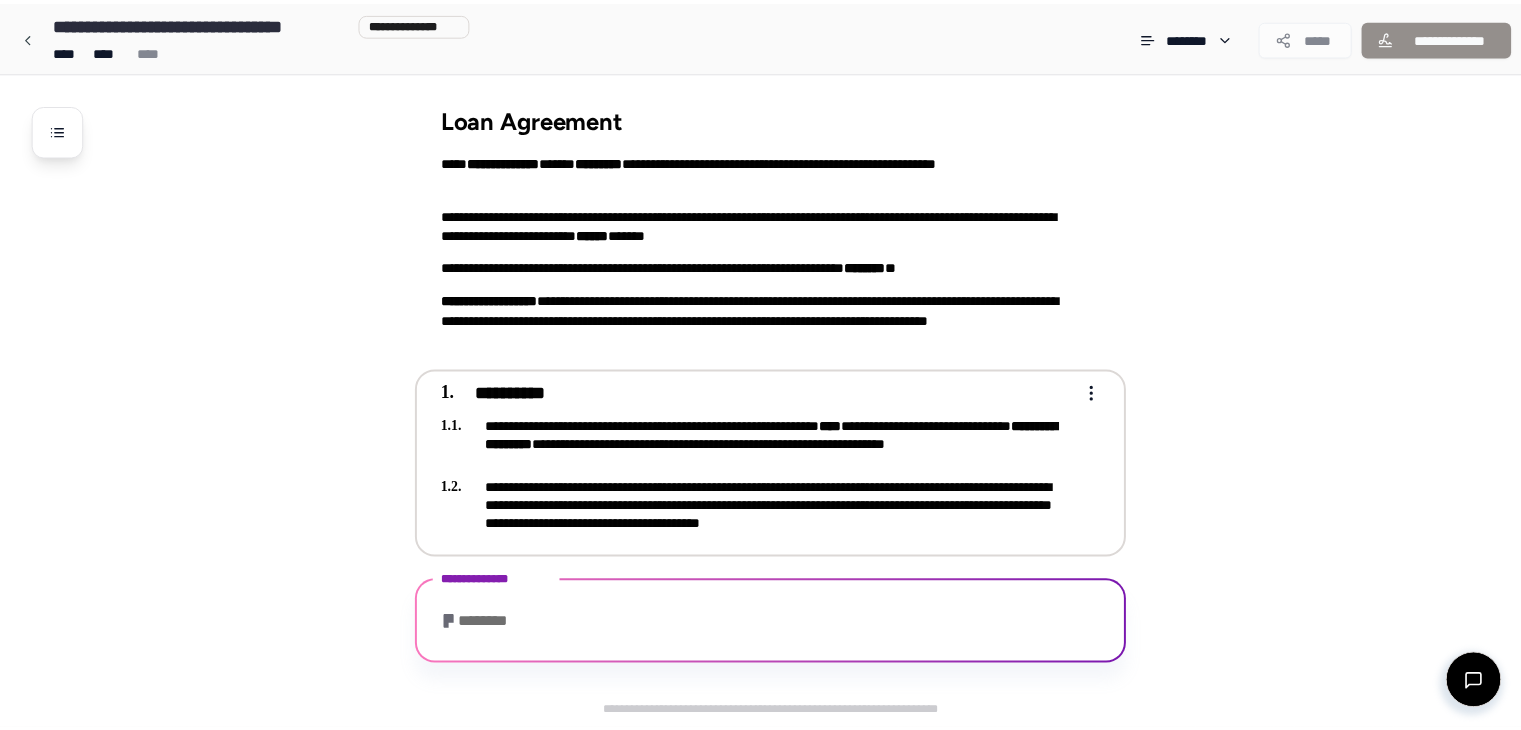 scroll, scrollTop: 53, scrollLeft: 0, axis: vertical 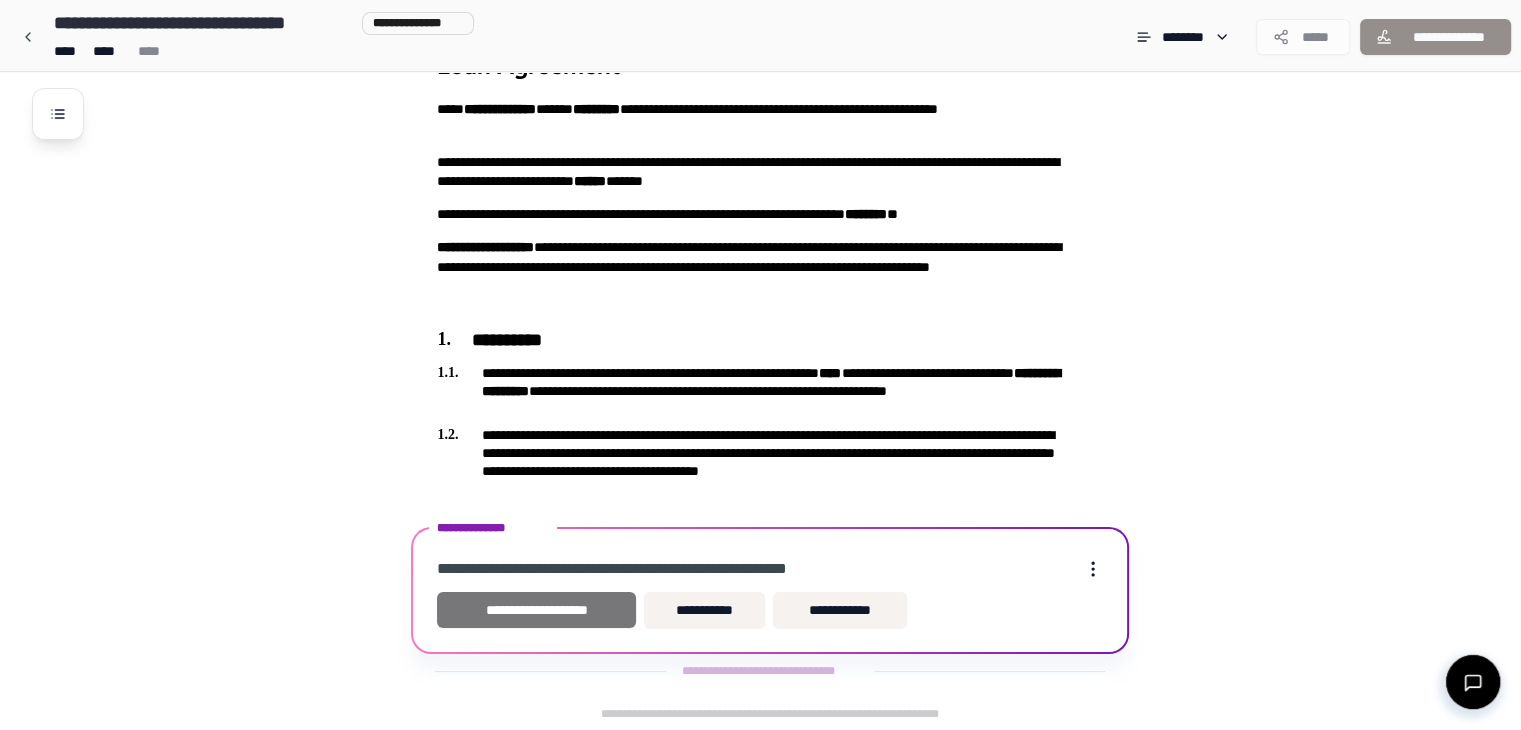 click on "**********" at bounding box center [536, 610] 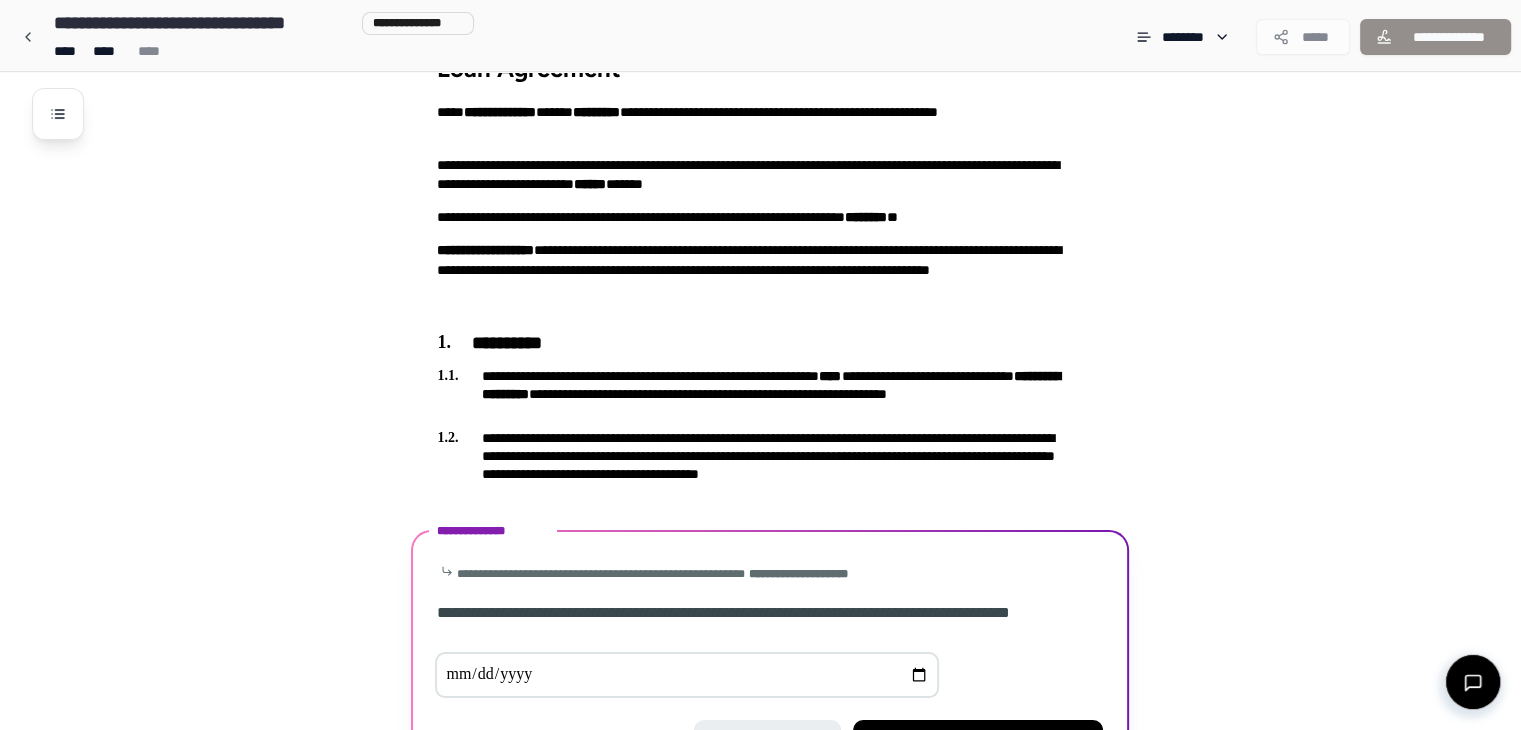 scroll, scrollTop: 182, scrollLeft: 0, axis: vertical 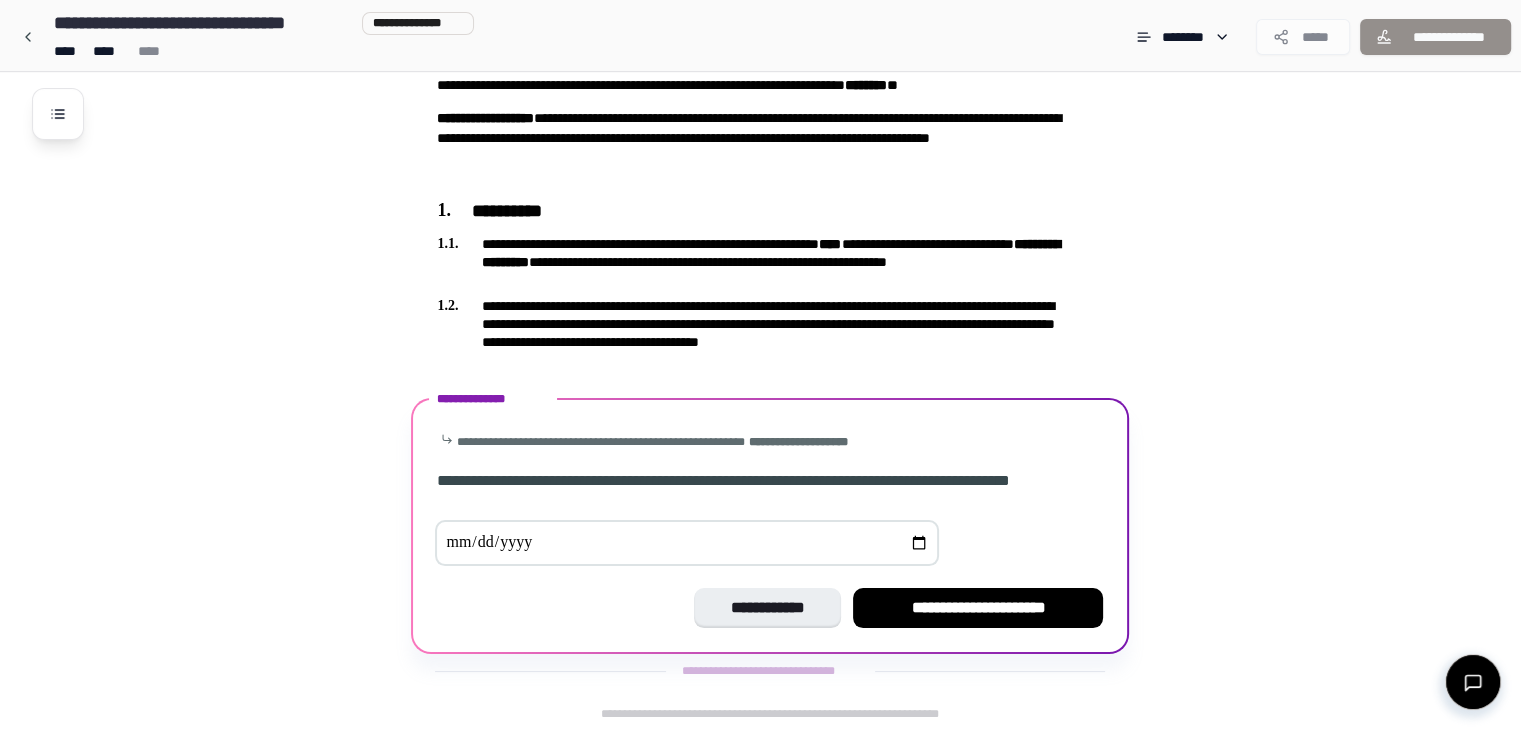 click at bounding box center (687, 543) 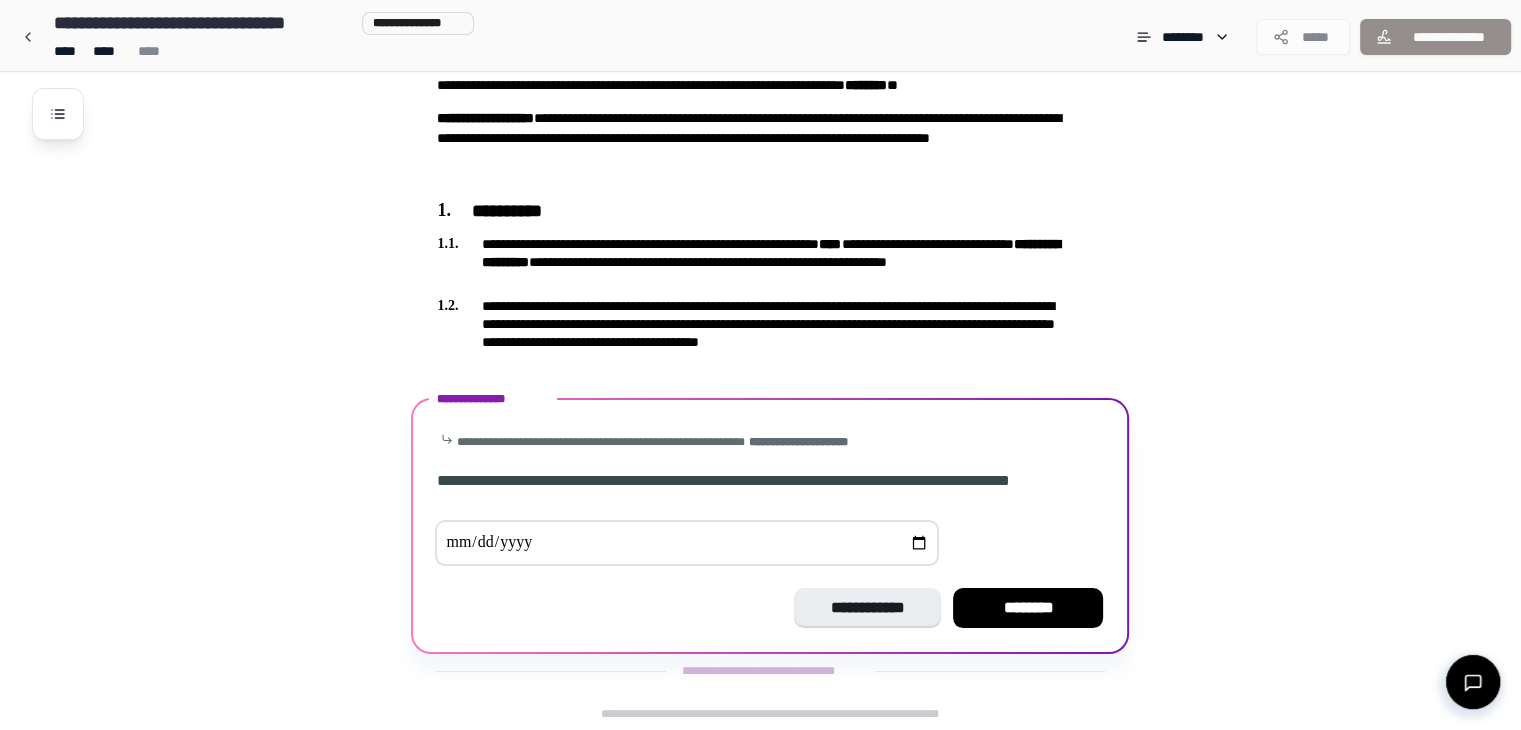type on "**********" 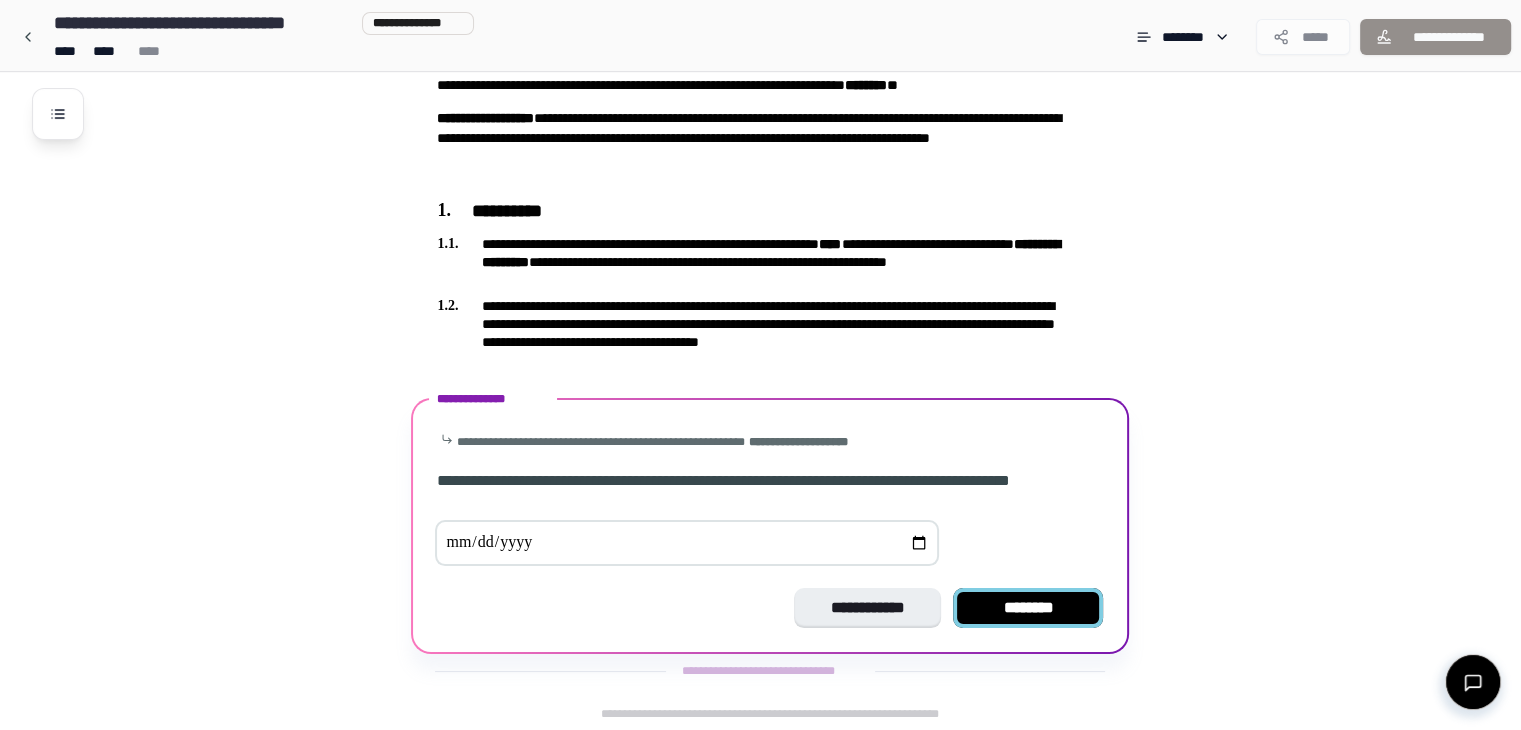 click on "********" at bounding box center [1028, 608] 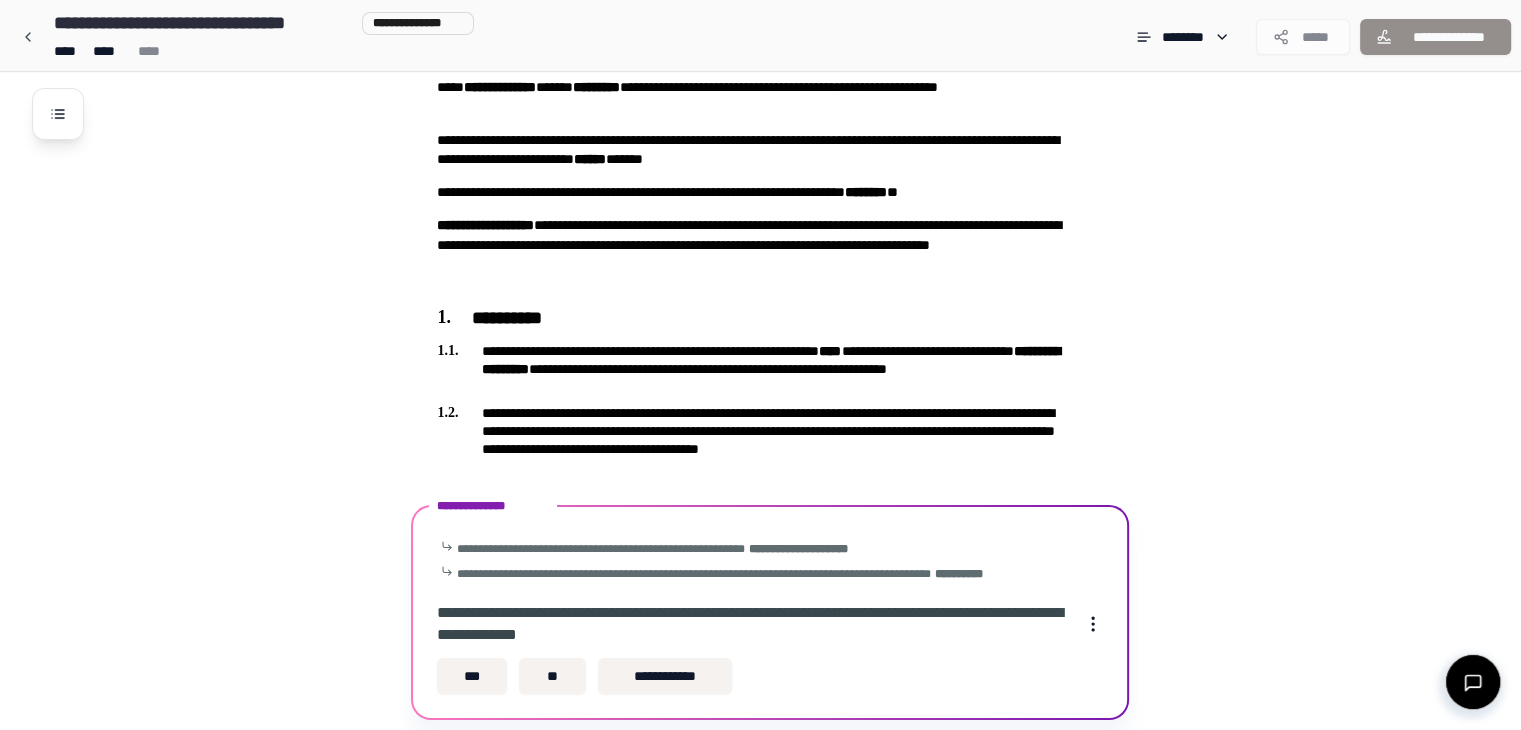 scroll, scrollTop: 141, scrollLeft: 0, axis: vertical 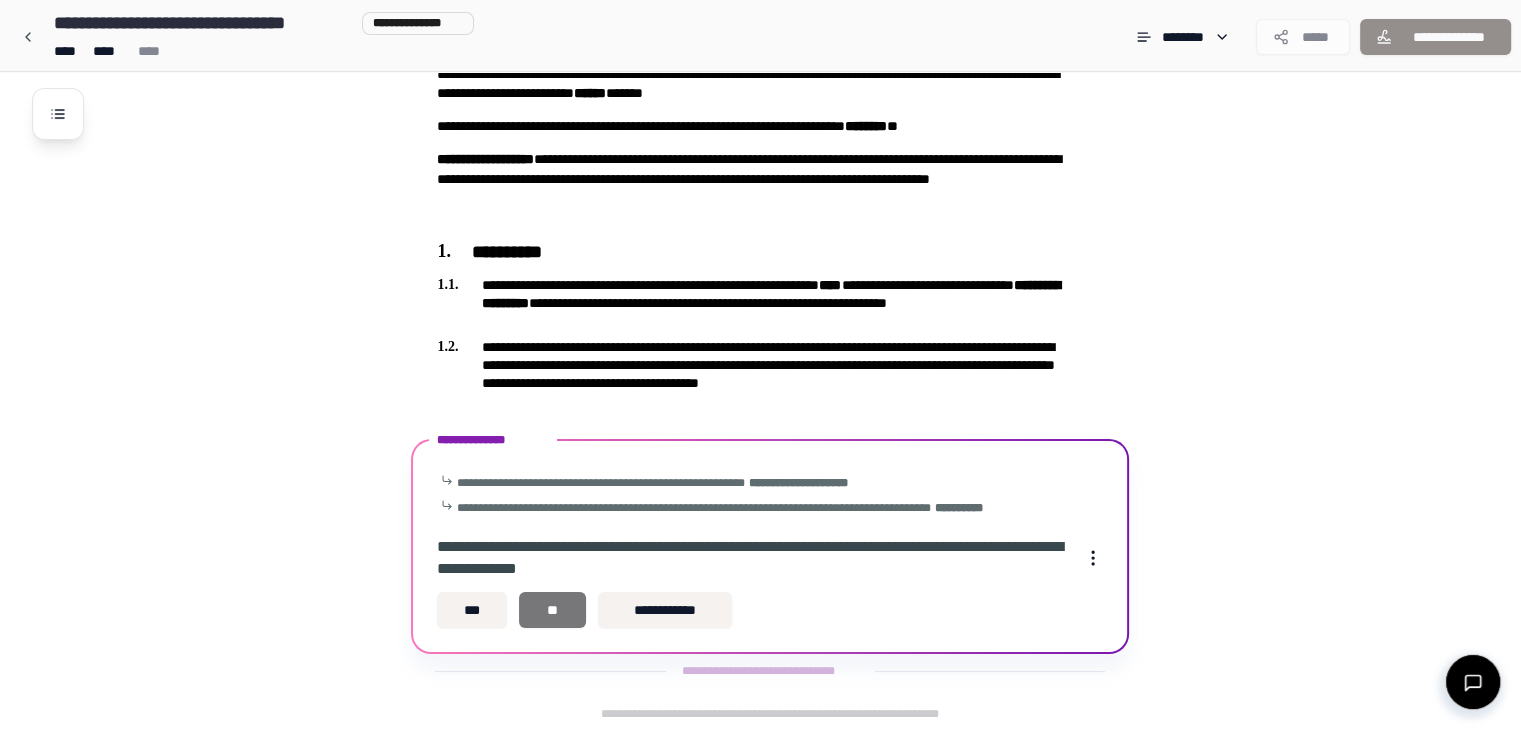 click on "**" at bounding box center [552, 610] 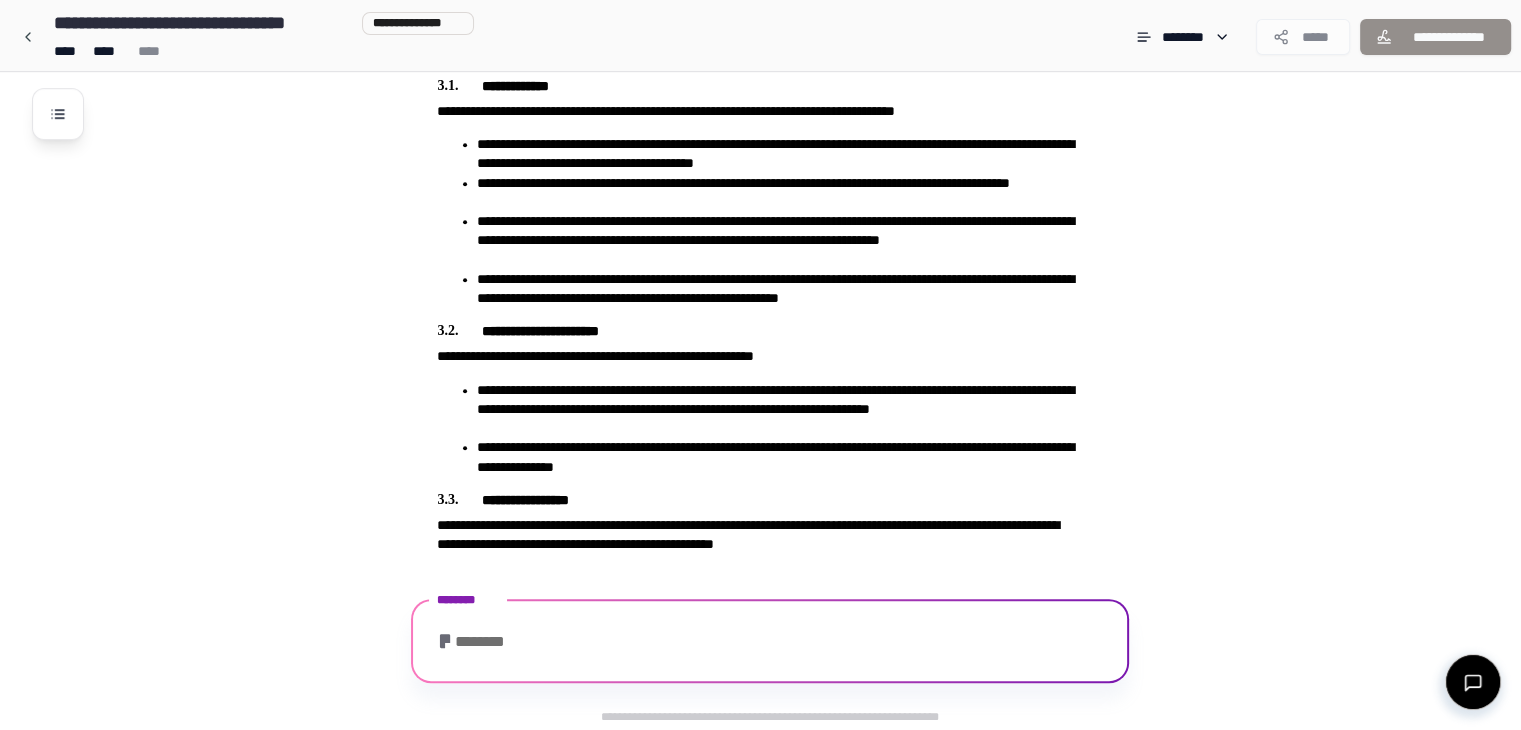 scroll, scrollTop: 1008, scrollLeft: 0, axis: vertical 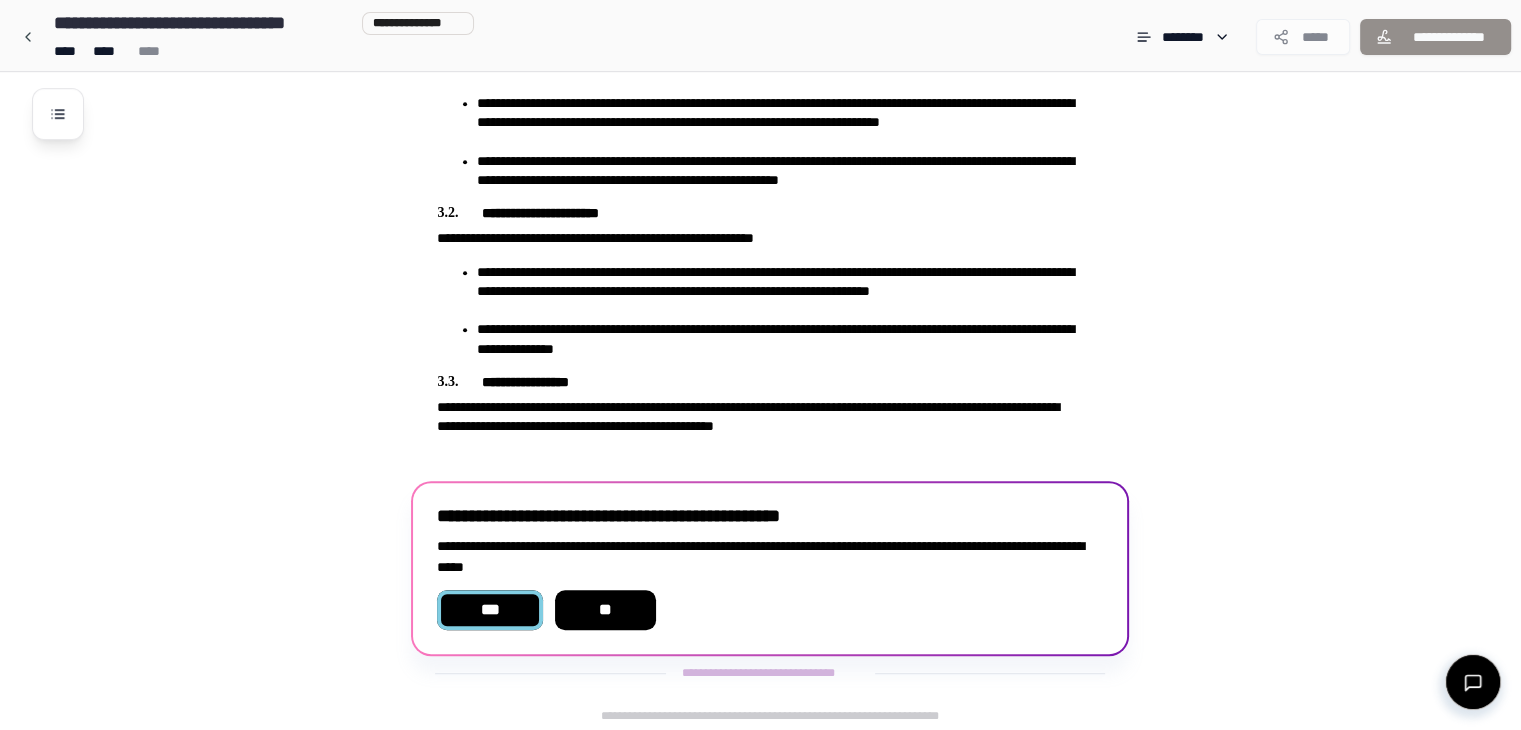 click on "***" at bounding box center (489, 610) 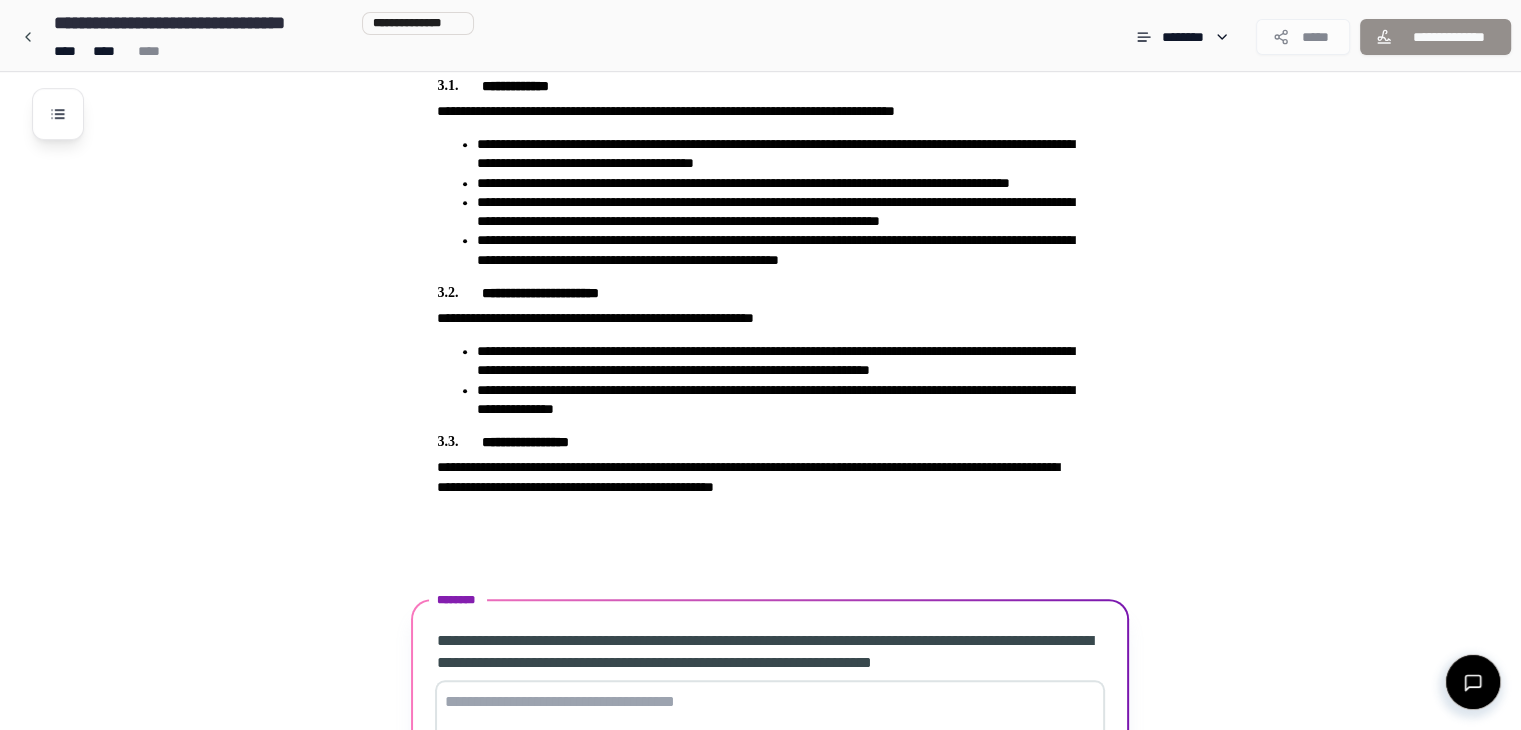 scroll, scrollTop: 1070, scrollLeft: 0, axis: vertical 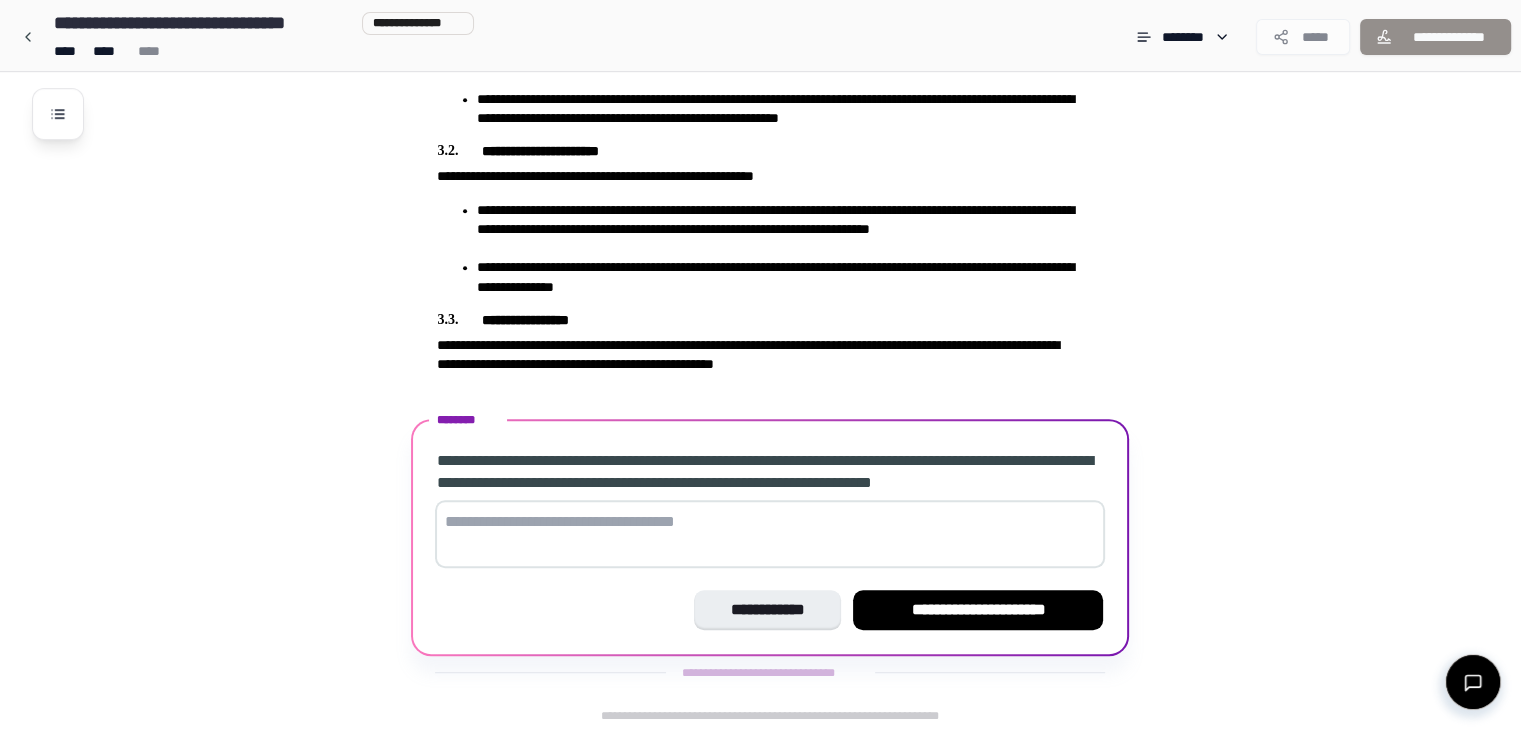 click at bounding box center [770, 534] 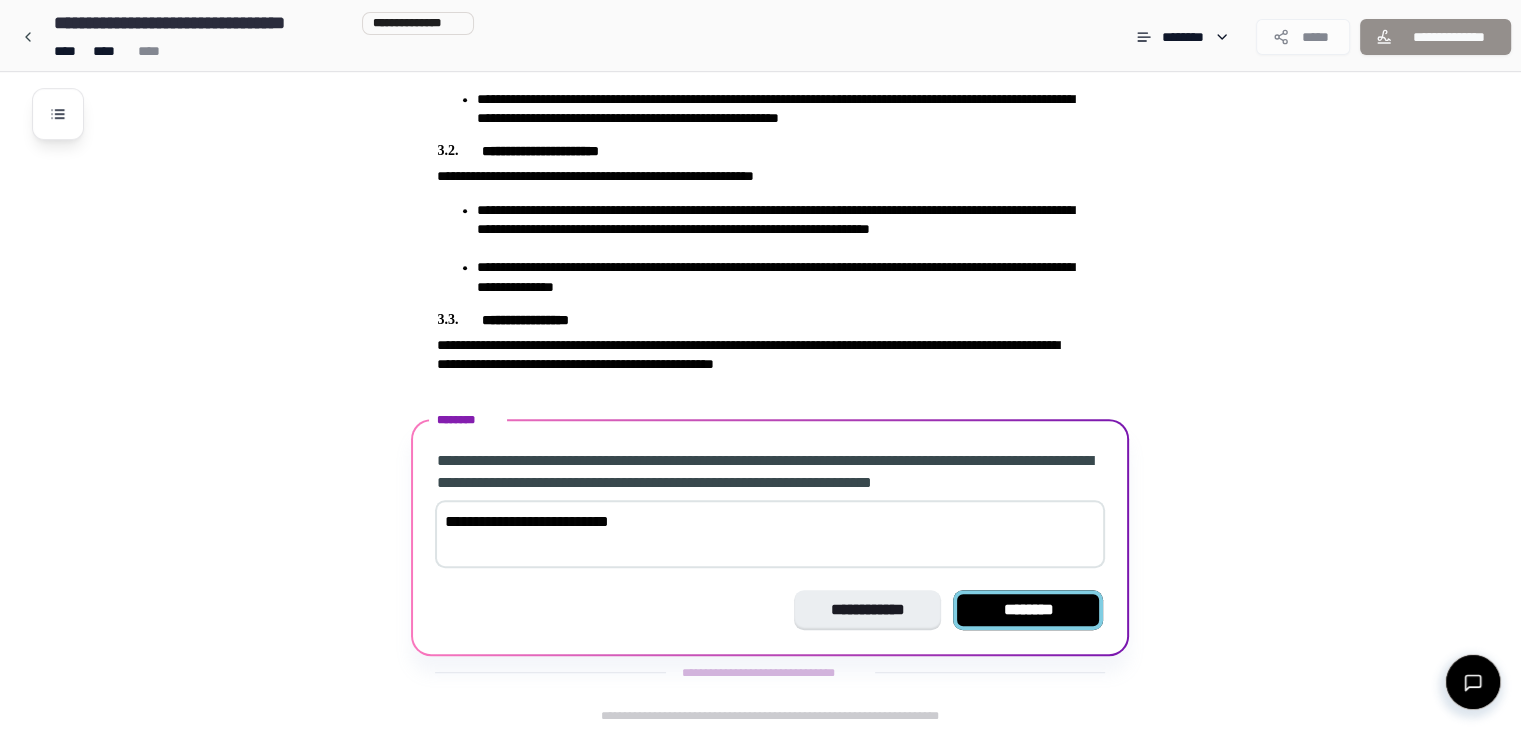 type on "**********" 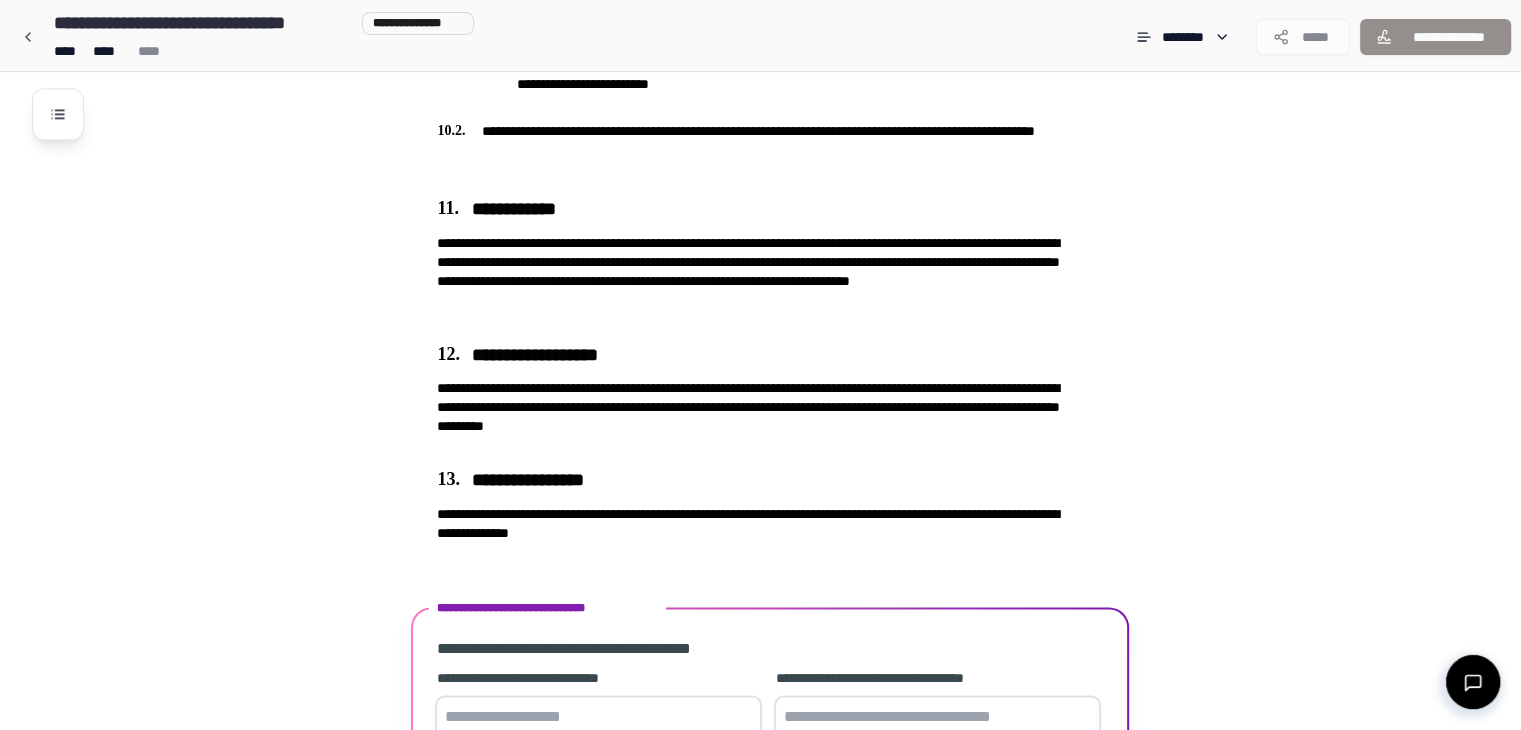 scroll, scrollTop: 2766, scrollLeft: 0, axis: vertical 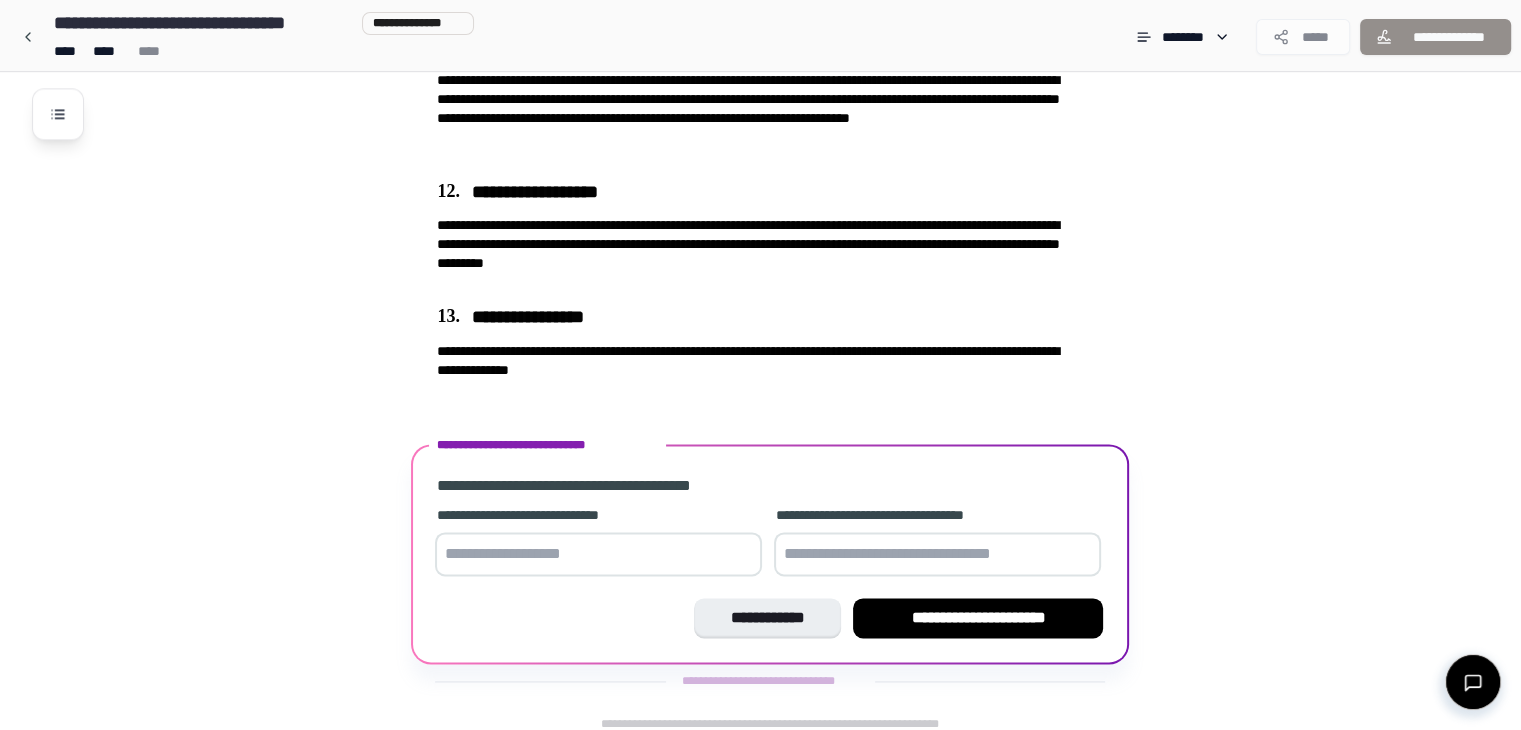click at bounding box center [598, 554] 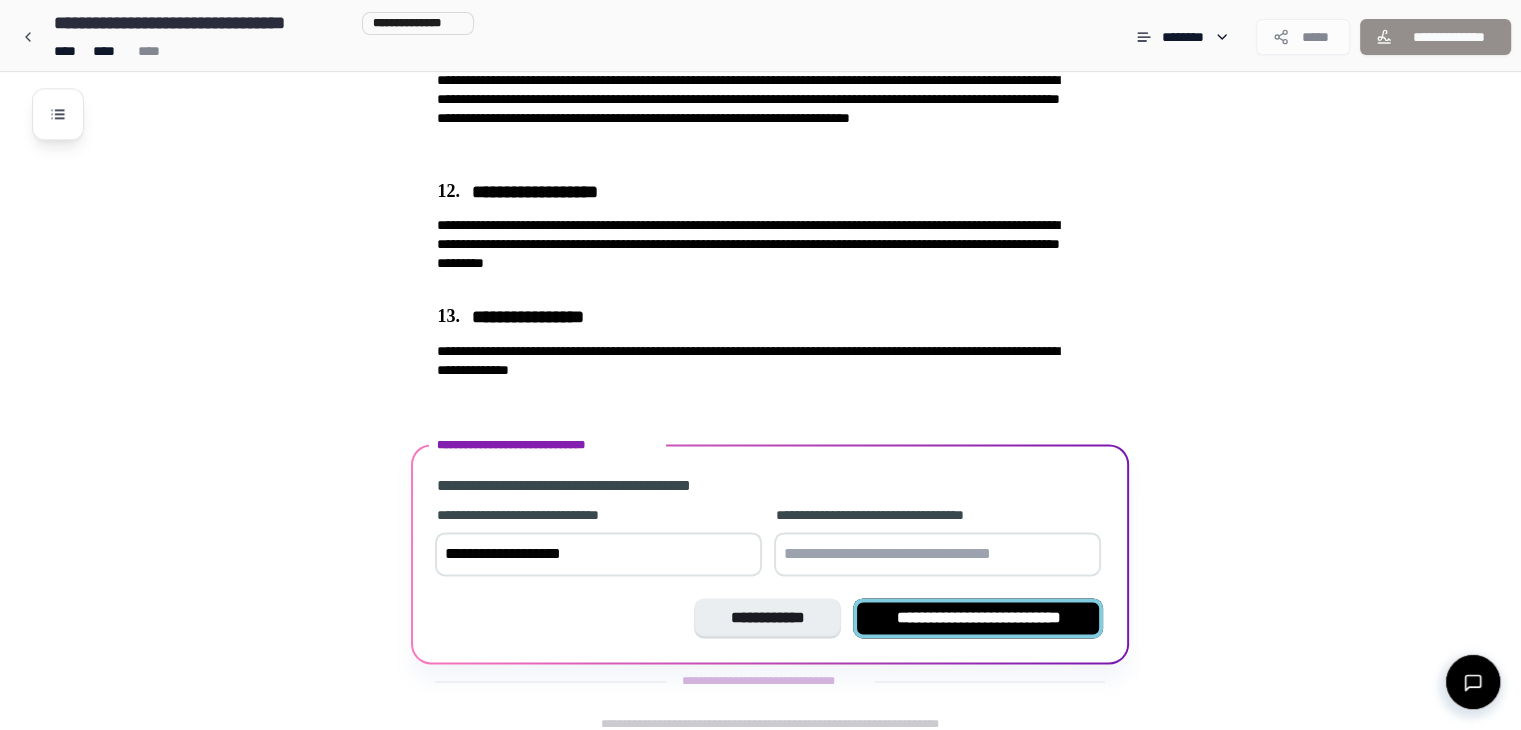 type on "**********" 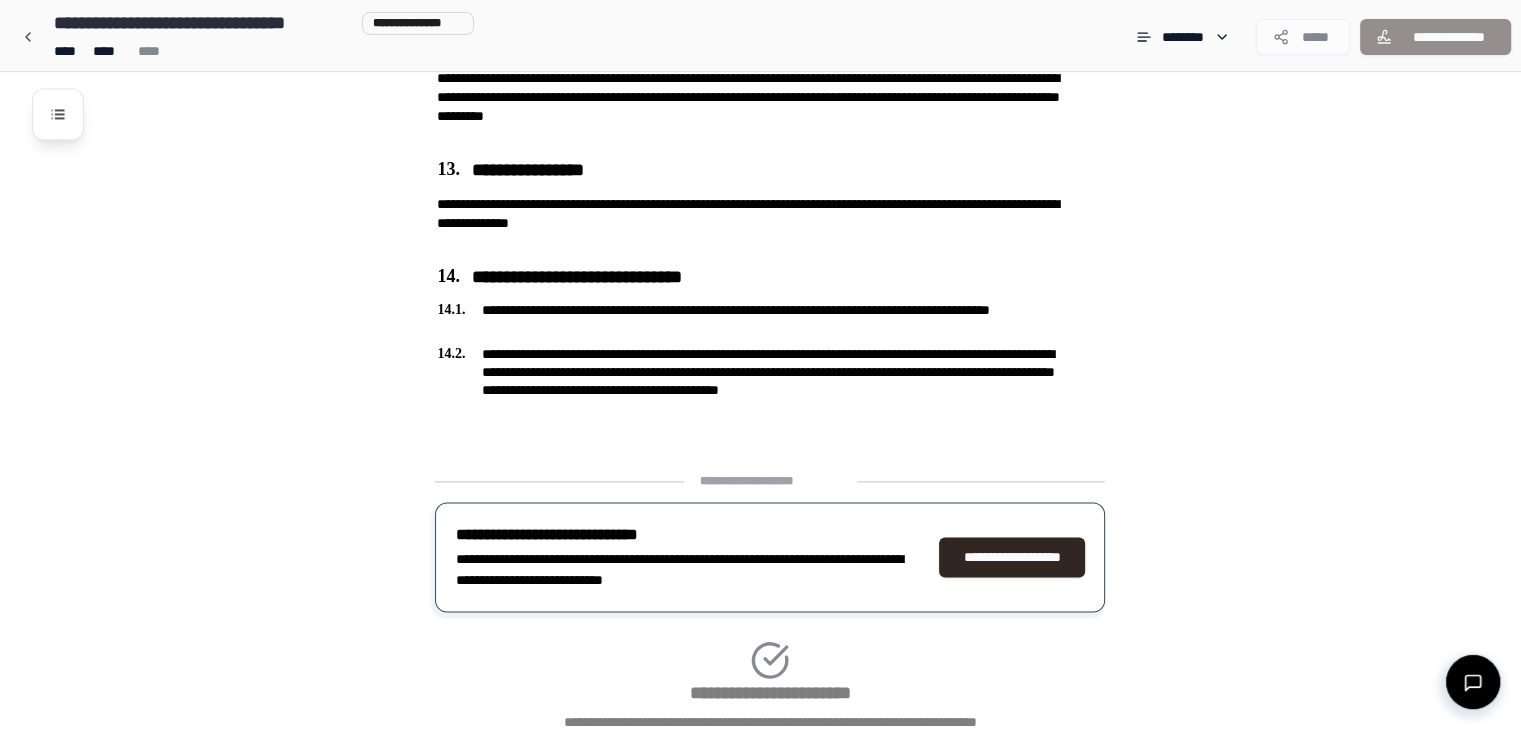 scroll, scrollTop: 3047, scrollLeft: 0, axis: vertical 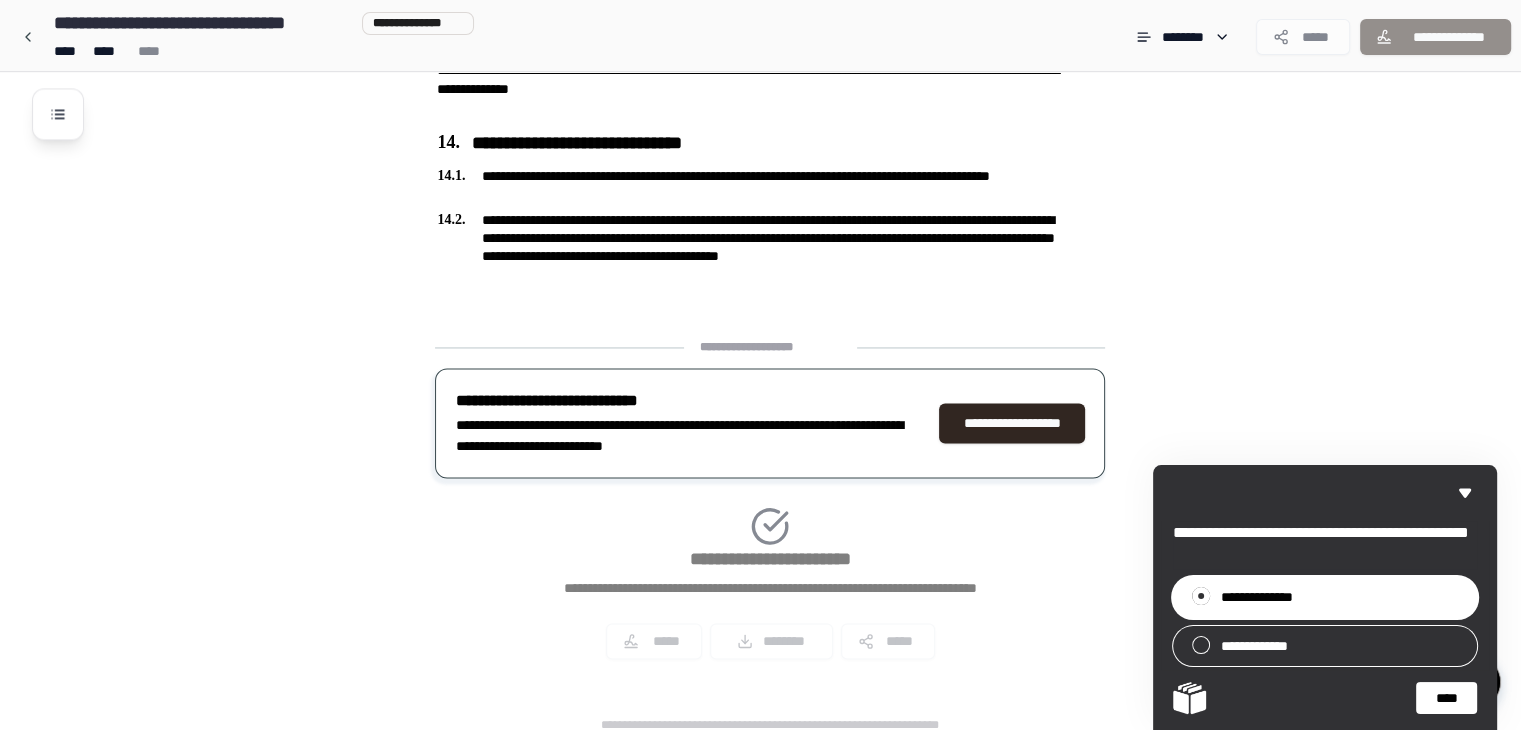 click on "****" at bounding box center (1446, 698) 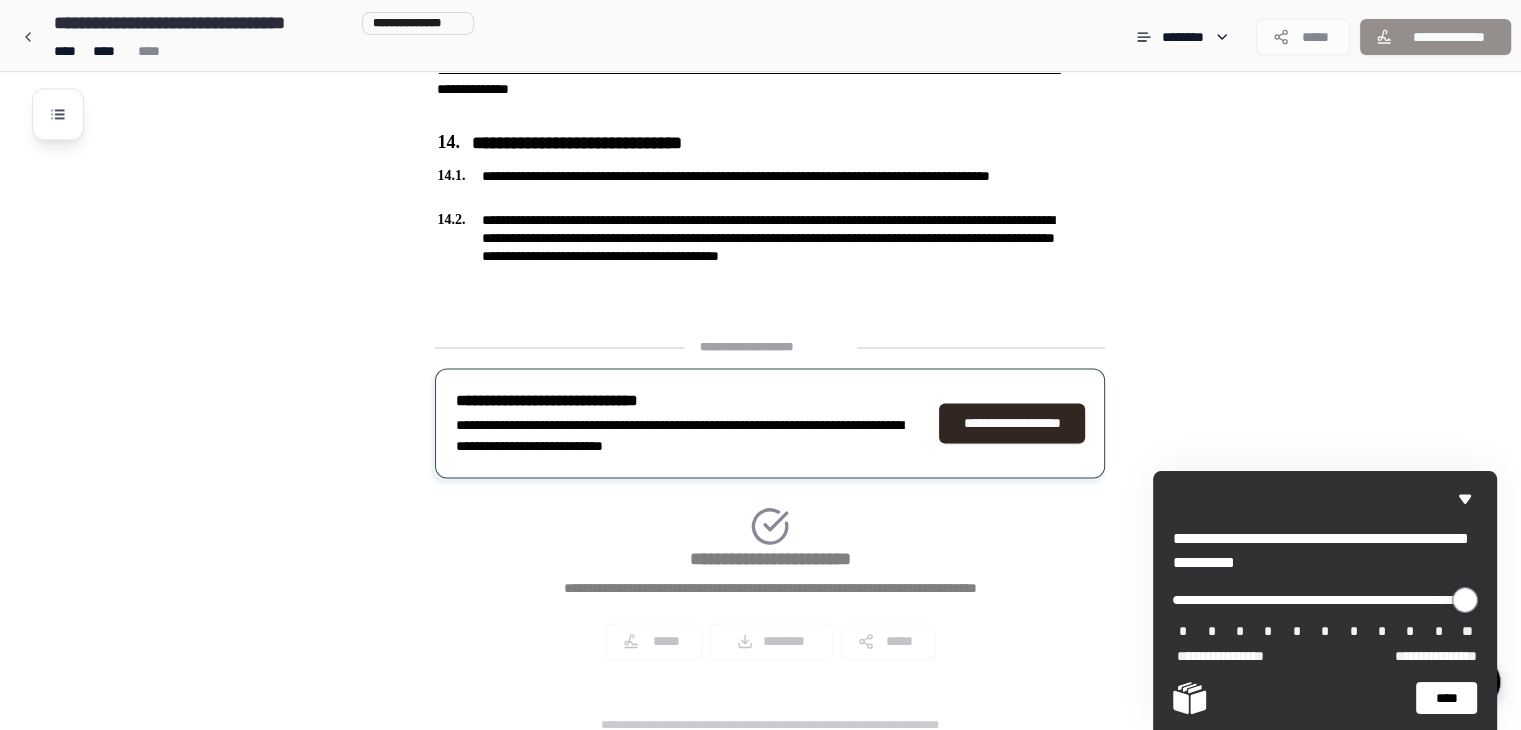 drag, startPoint x: 1183, startPoint y: 599, endPoint x: 1399, endPoint y: 588, distance: 216.2799 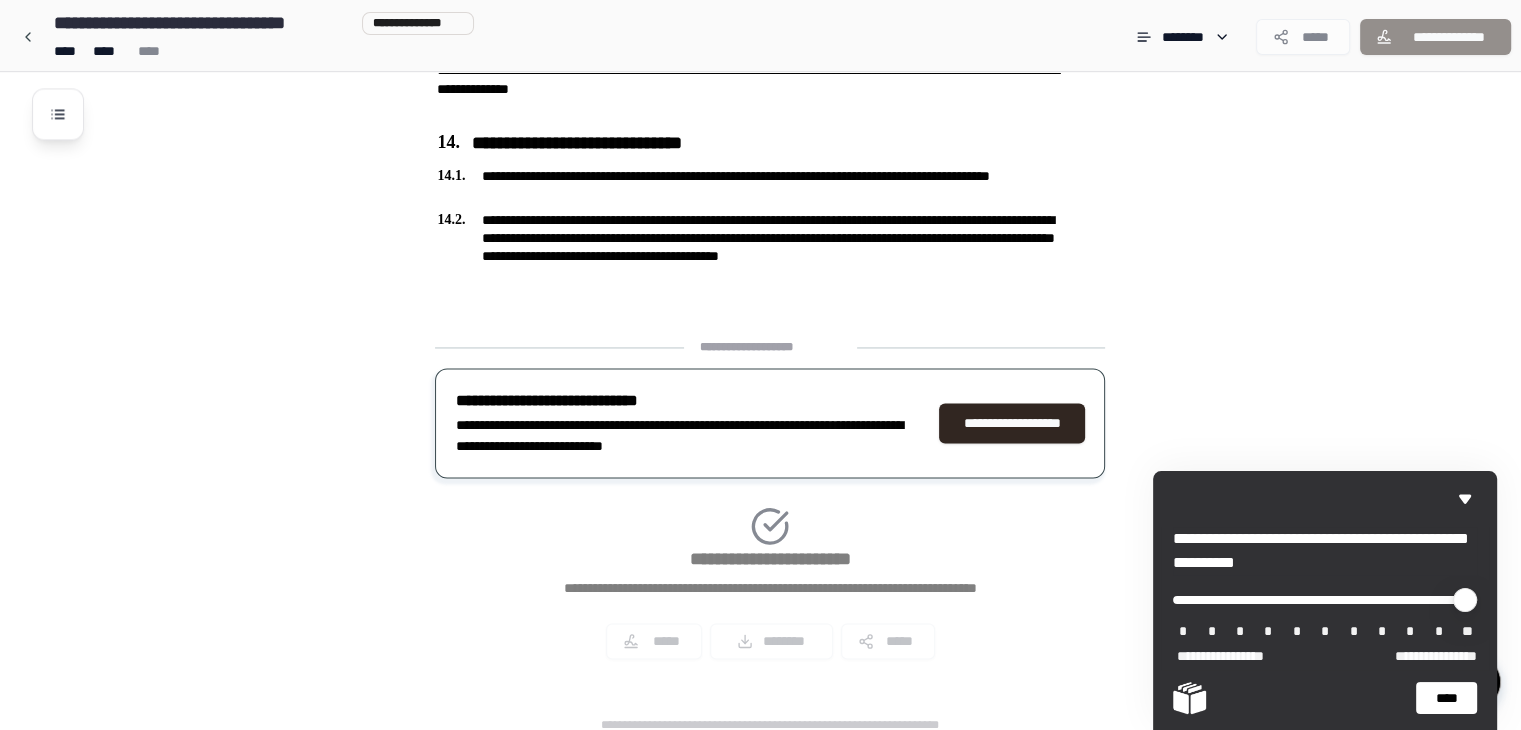 click on "****" at bounding box center [1446, 698] 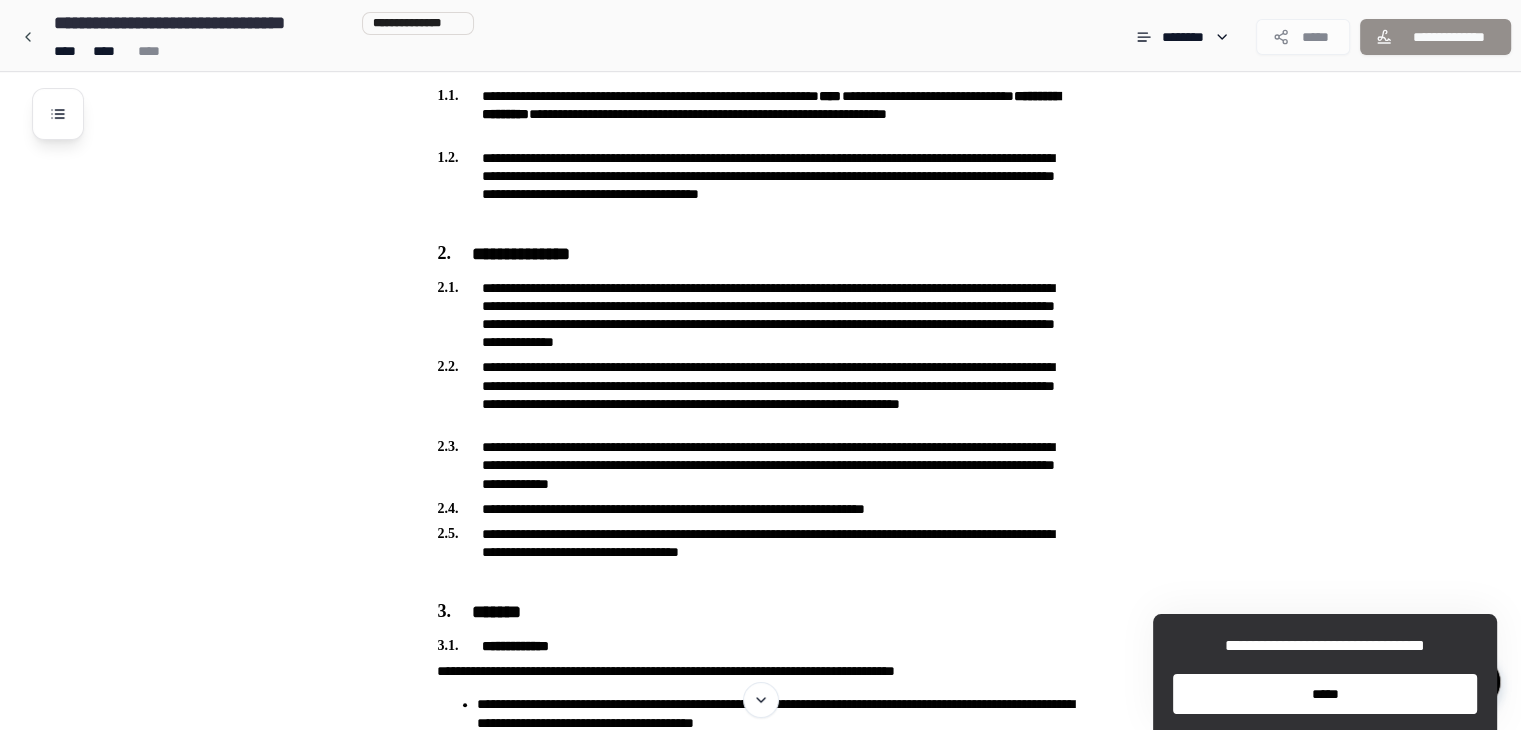 scroll, scrollTop: 0, scrollLeft: 0, axis: both 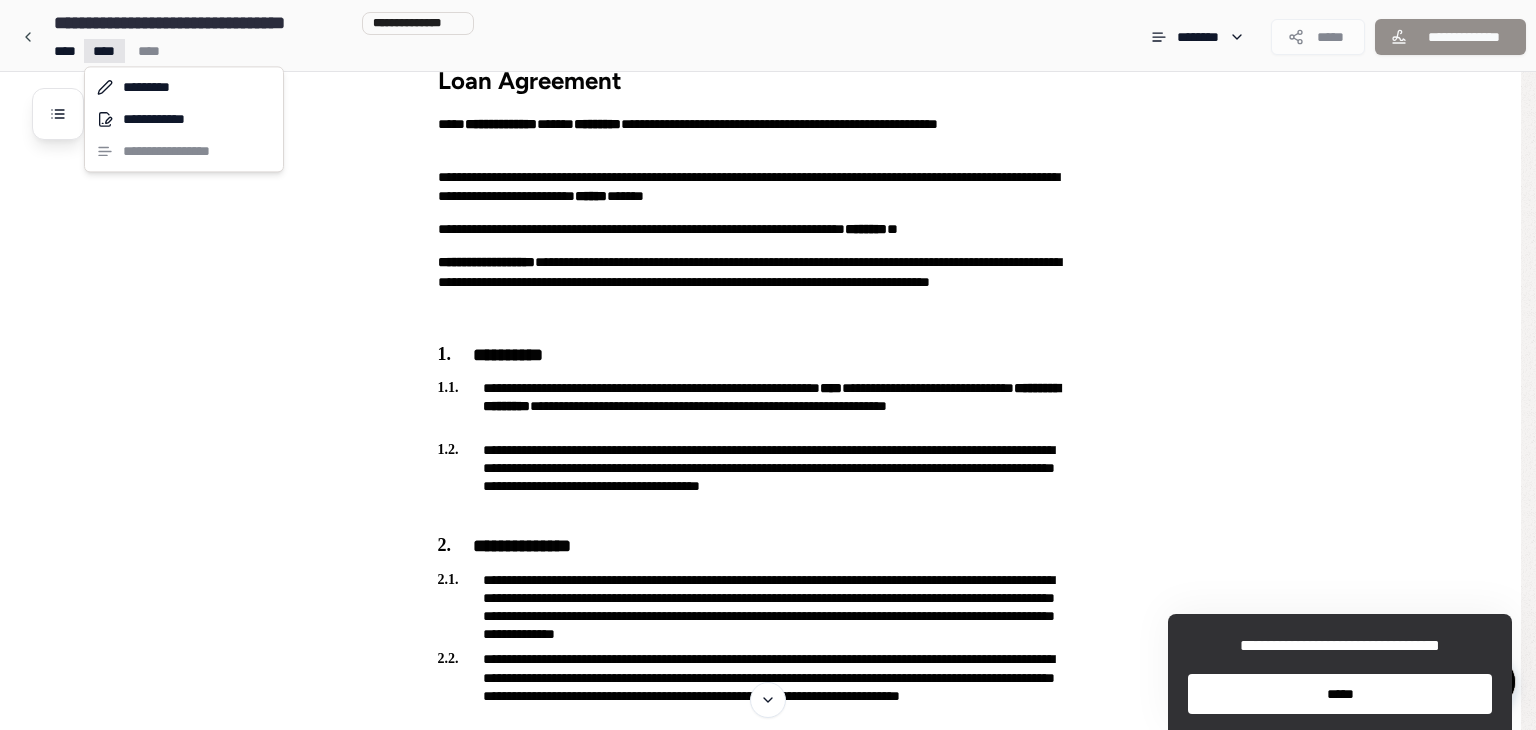 click on "**********" at bounding box center (768, 1850) 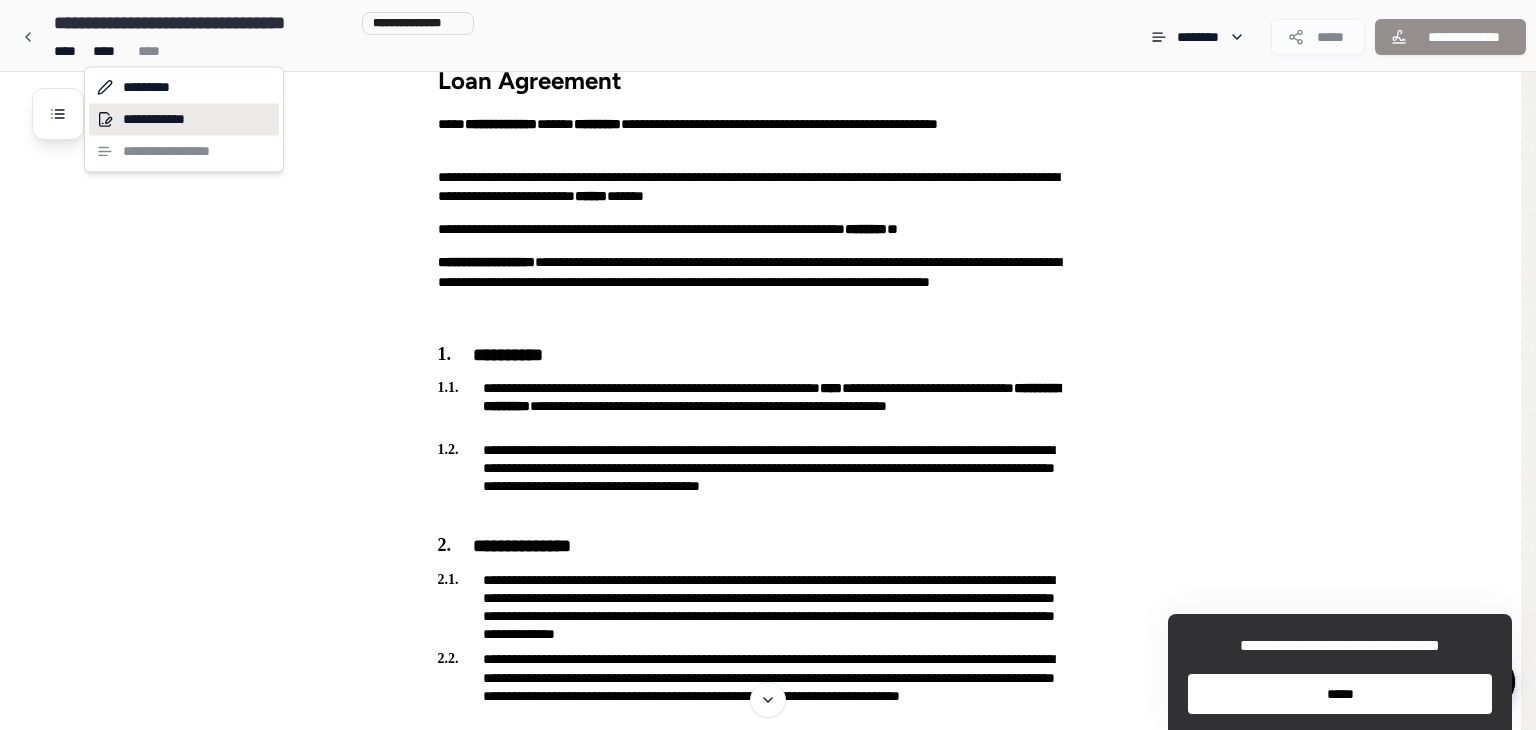 click on "**********" at bounding box center [184, 119] 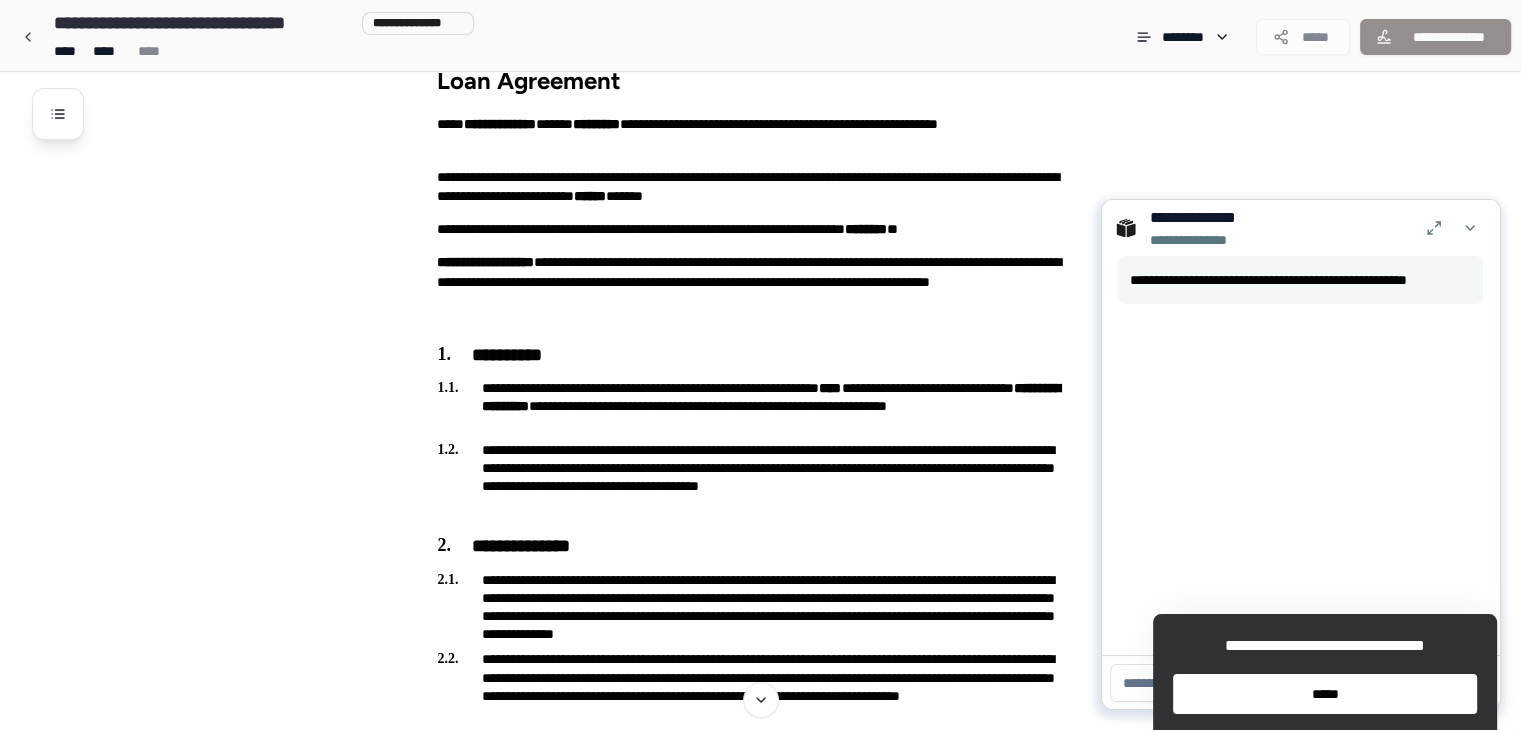 click on "*****" at bounding box center [1325, 694] 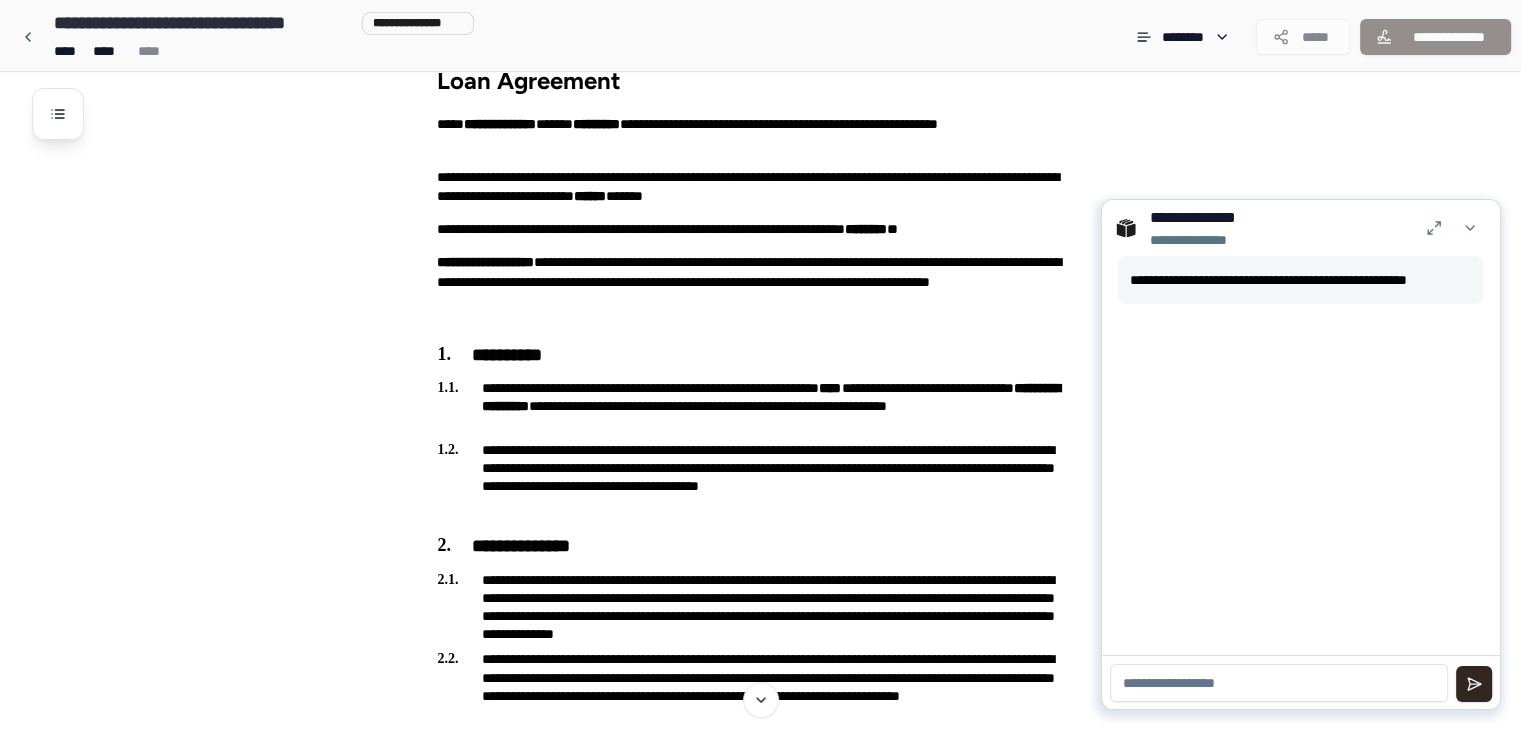 click at bounding box center (1279, 683) 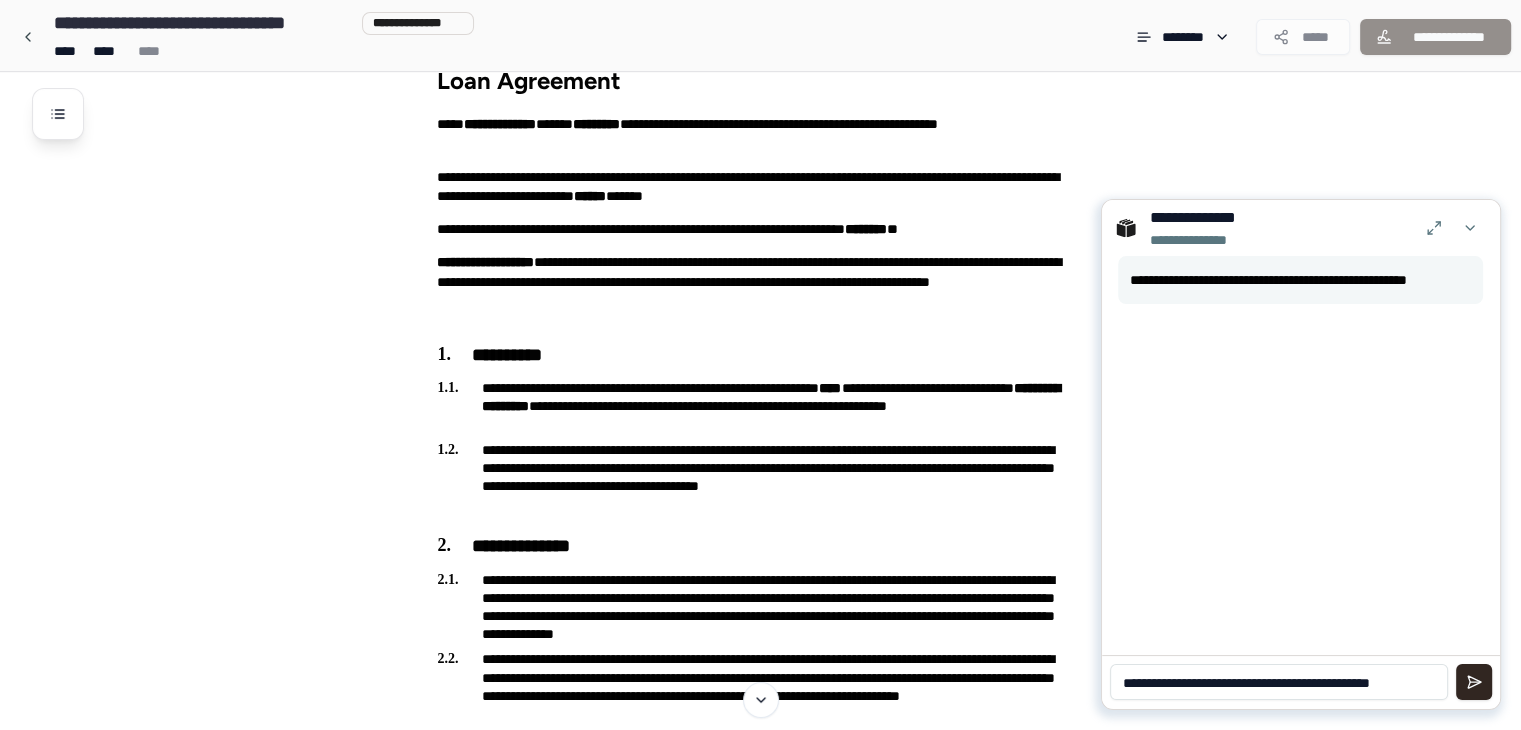 scroll, scrollTop: 0, scrollLeft: 0, axis: both 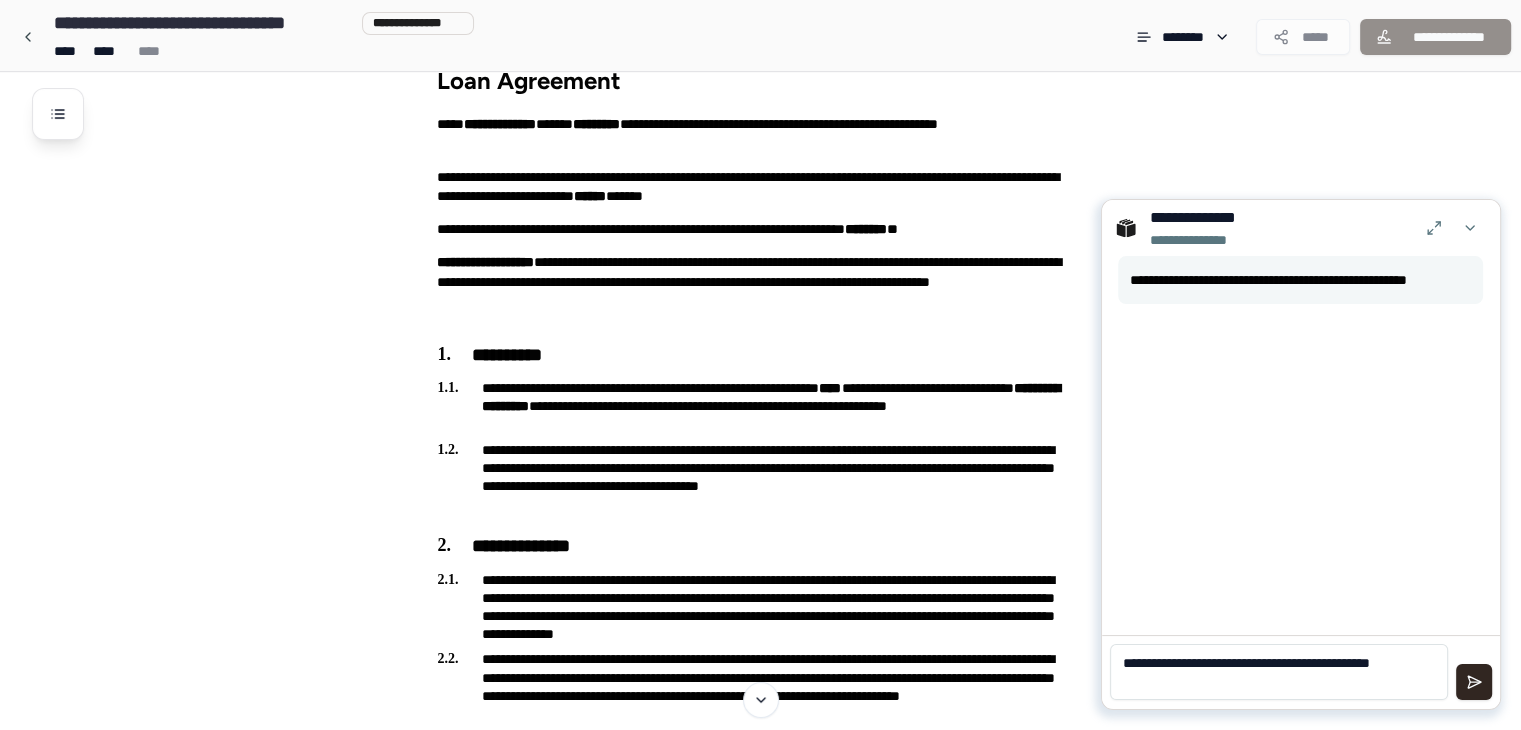 type on "**********" 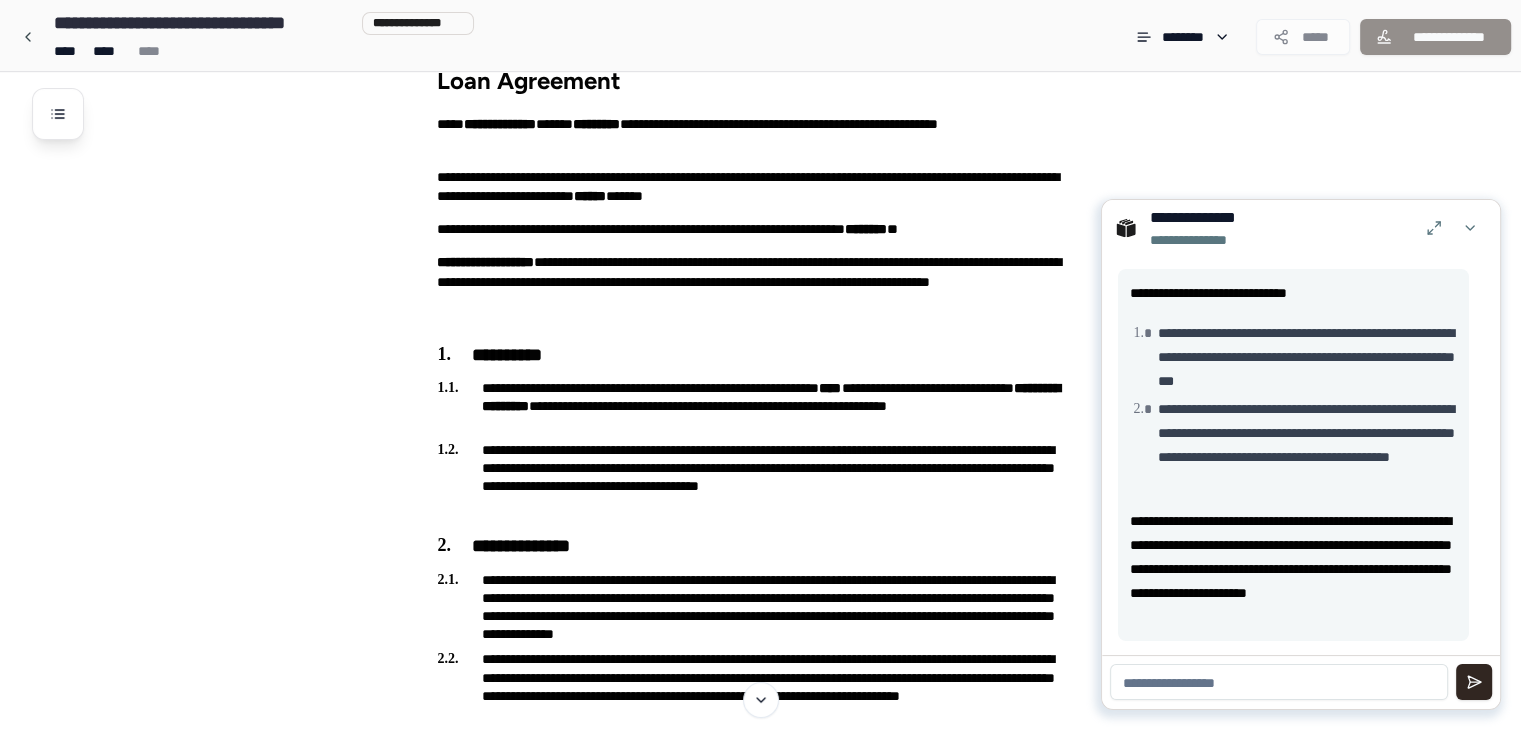 scroll, scrollTop: 158, scrollLeft: 0, axis: vertical 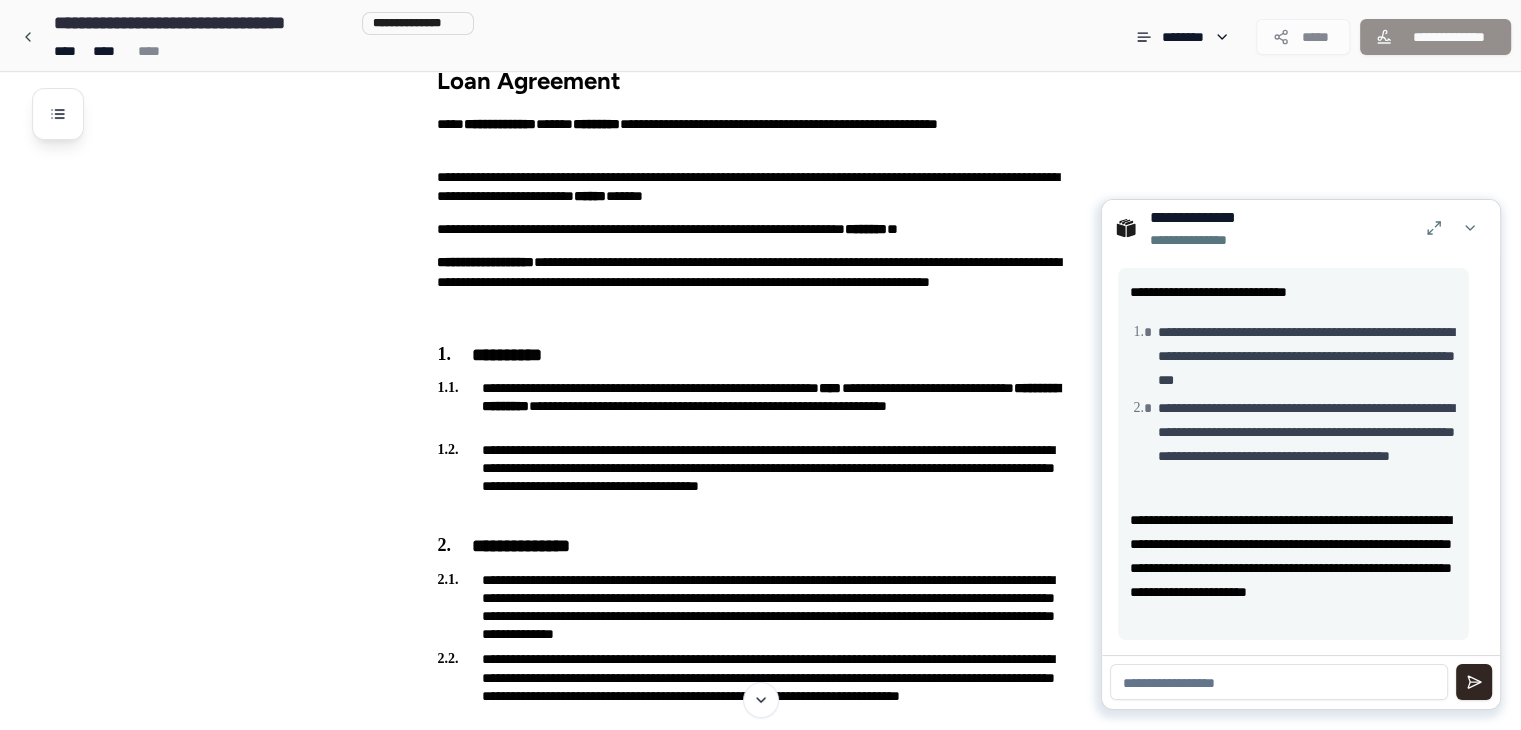 click at bounding box center (1279, 682) 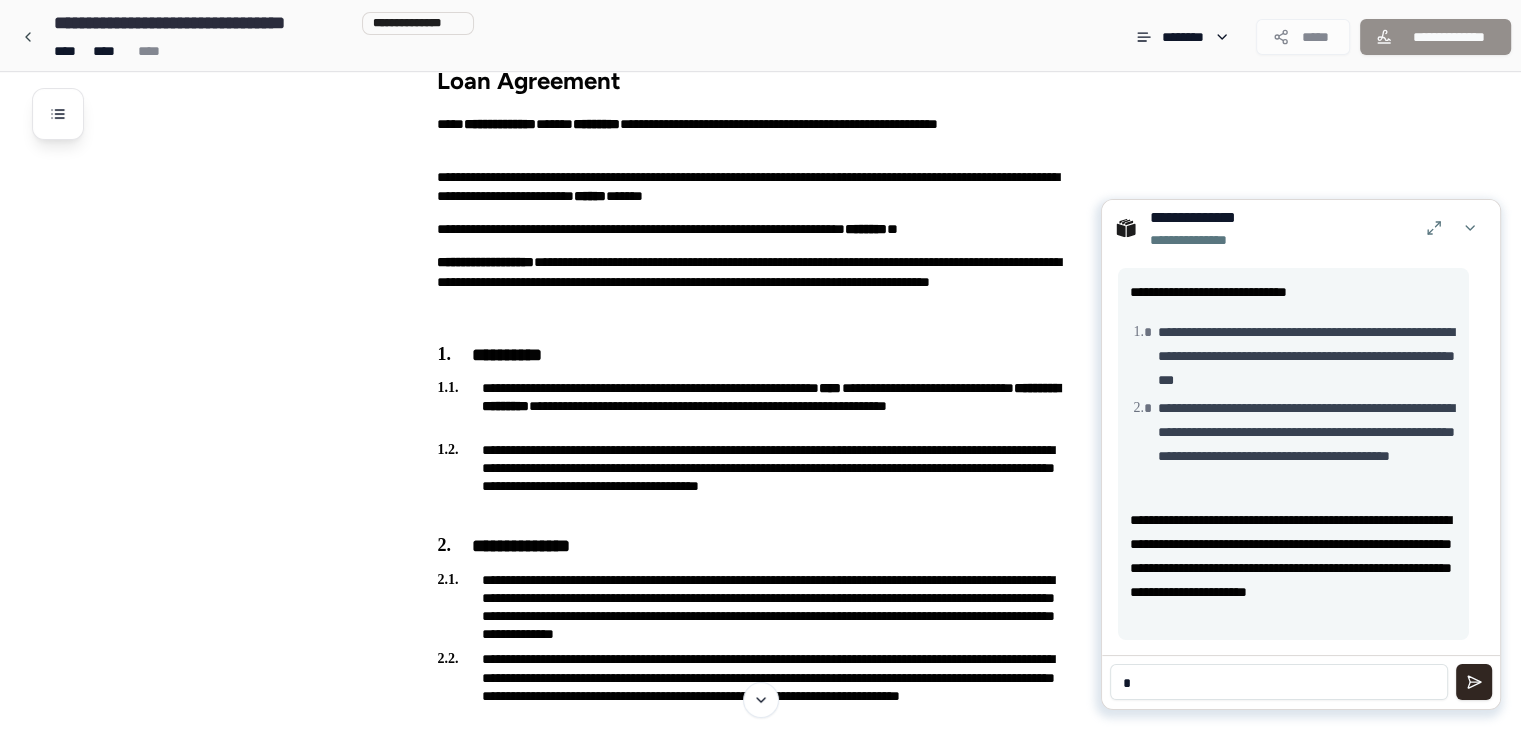 type on "*" 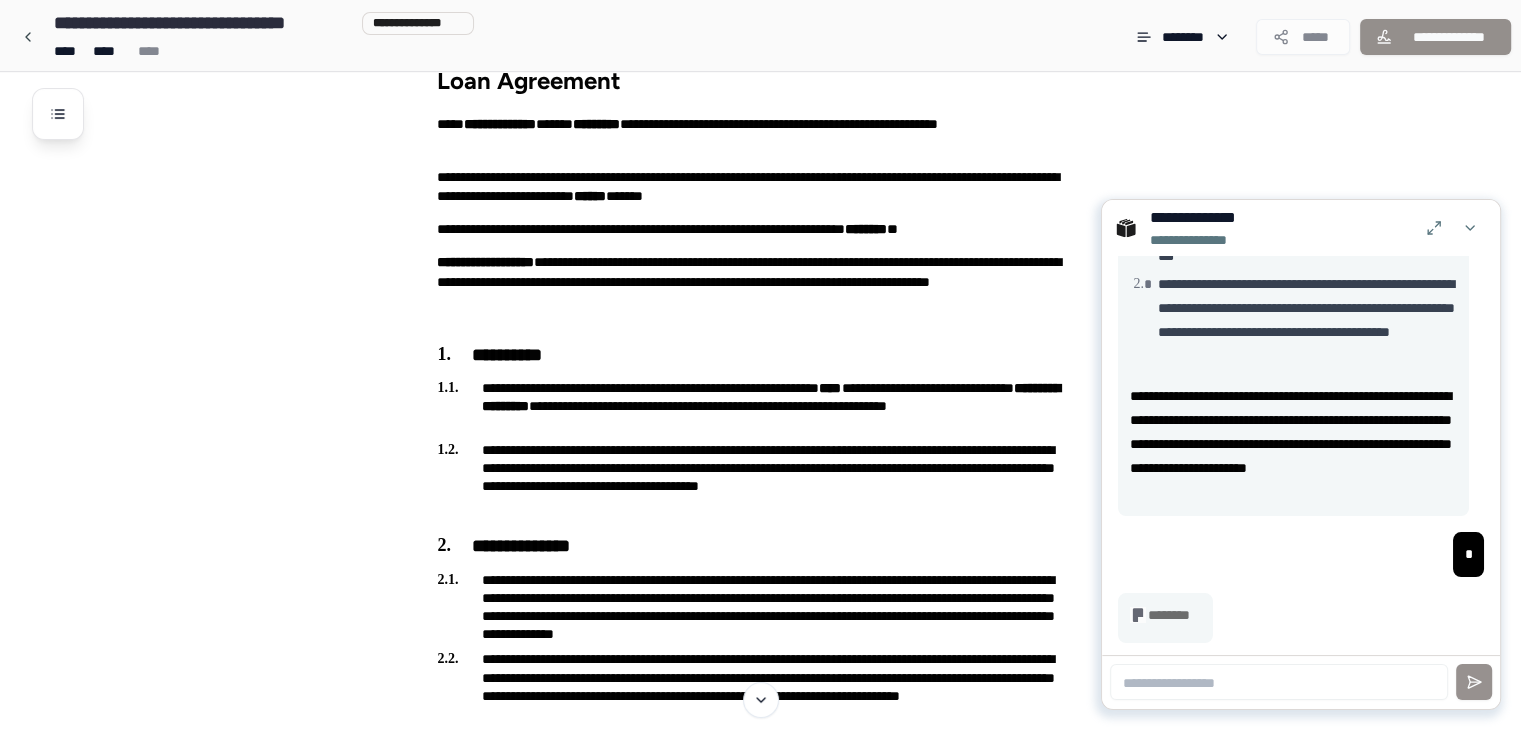 scroll, scrollTop: 283, scrollLeft: 0, axis: vertical 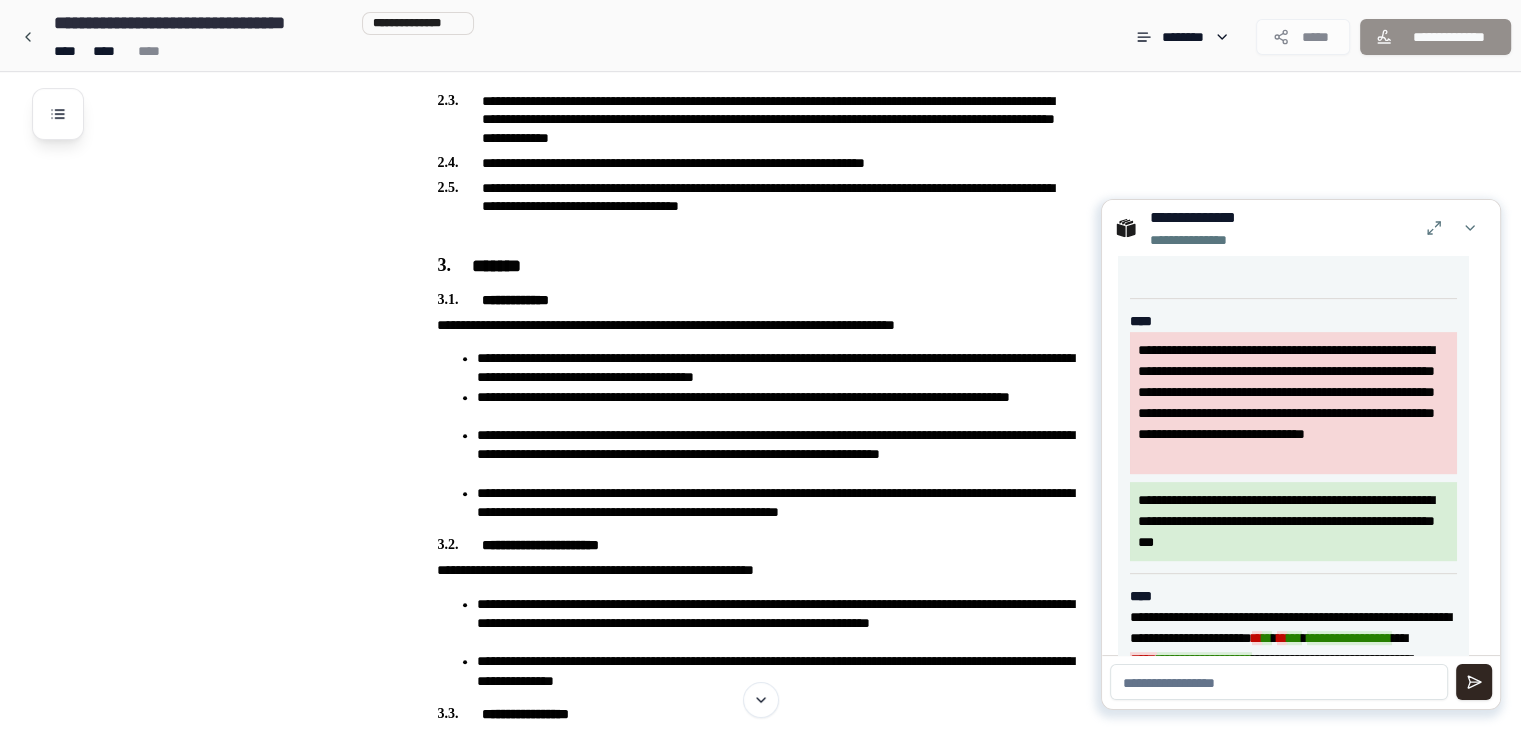 click on "**********" at bounding box center (1293, 521) 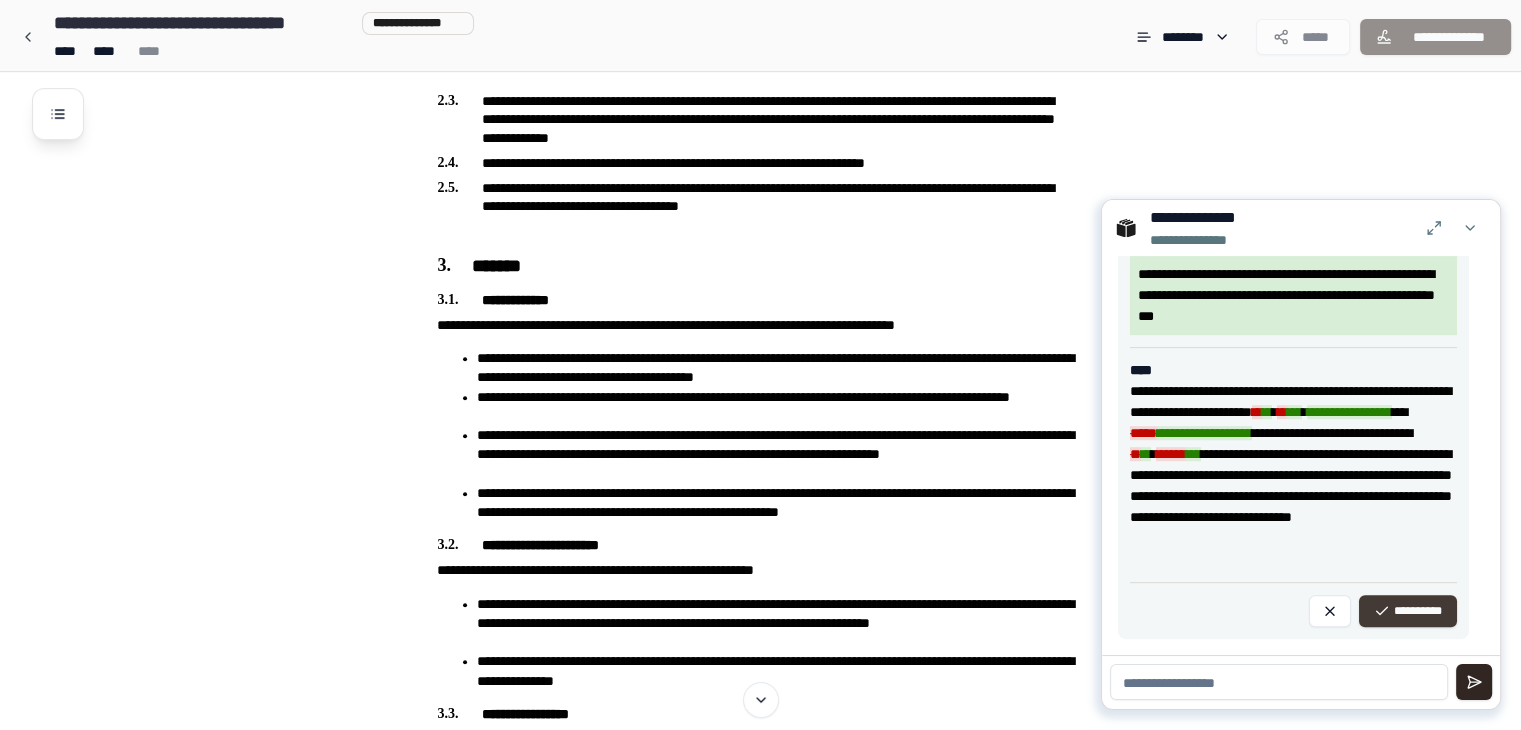 click on "**********" at bounding box center (1408, 611) 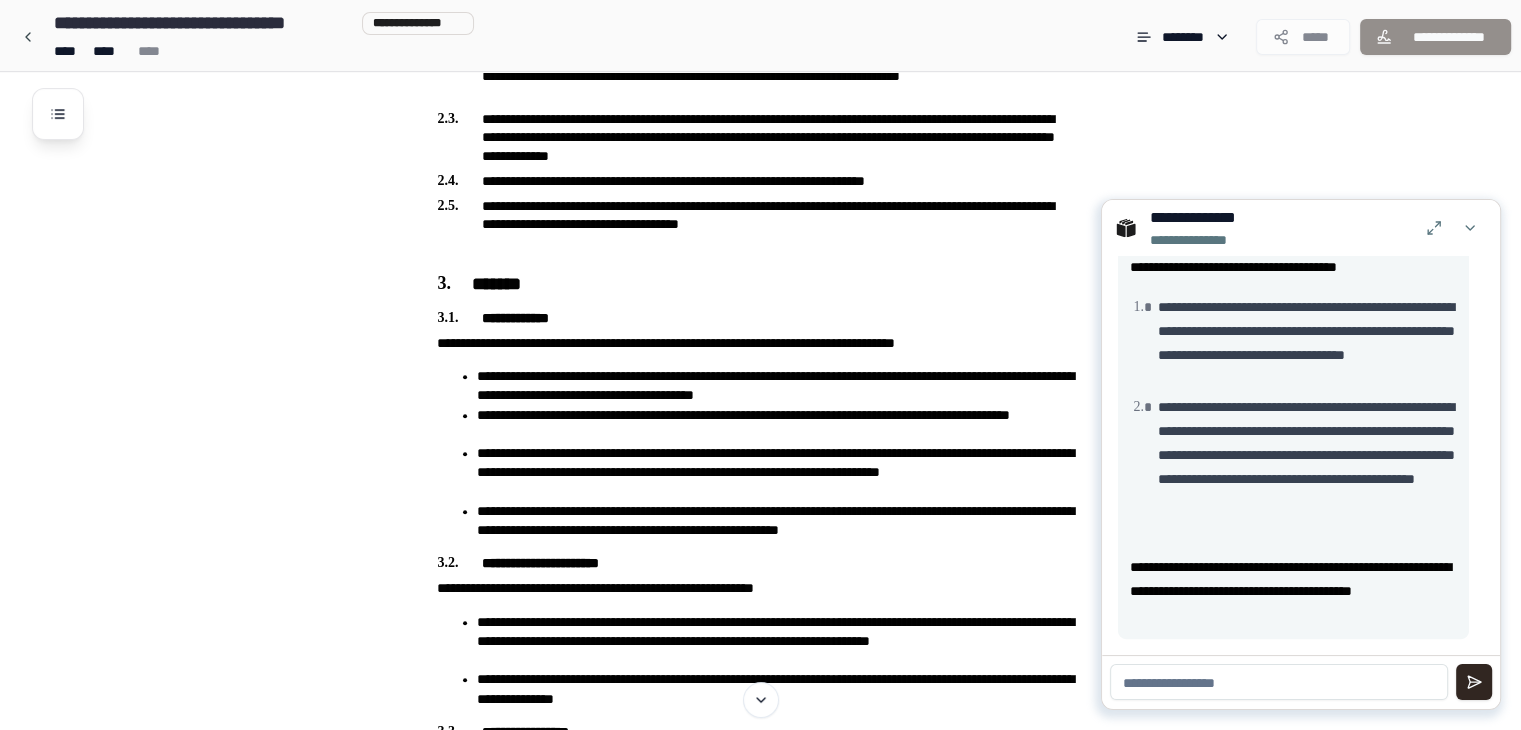 scroll, scrollTop: 631, scrollLeft: 0, axis: vertical 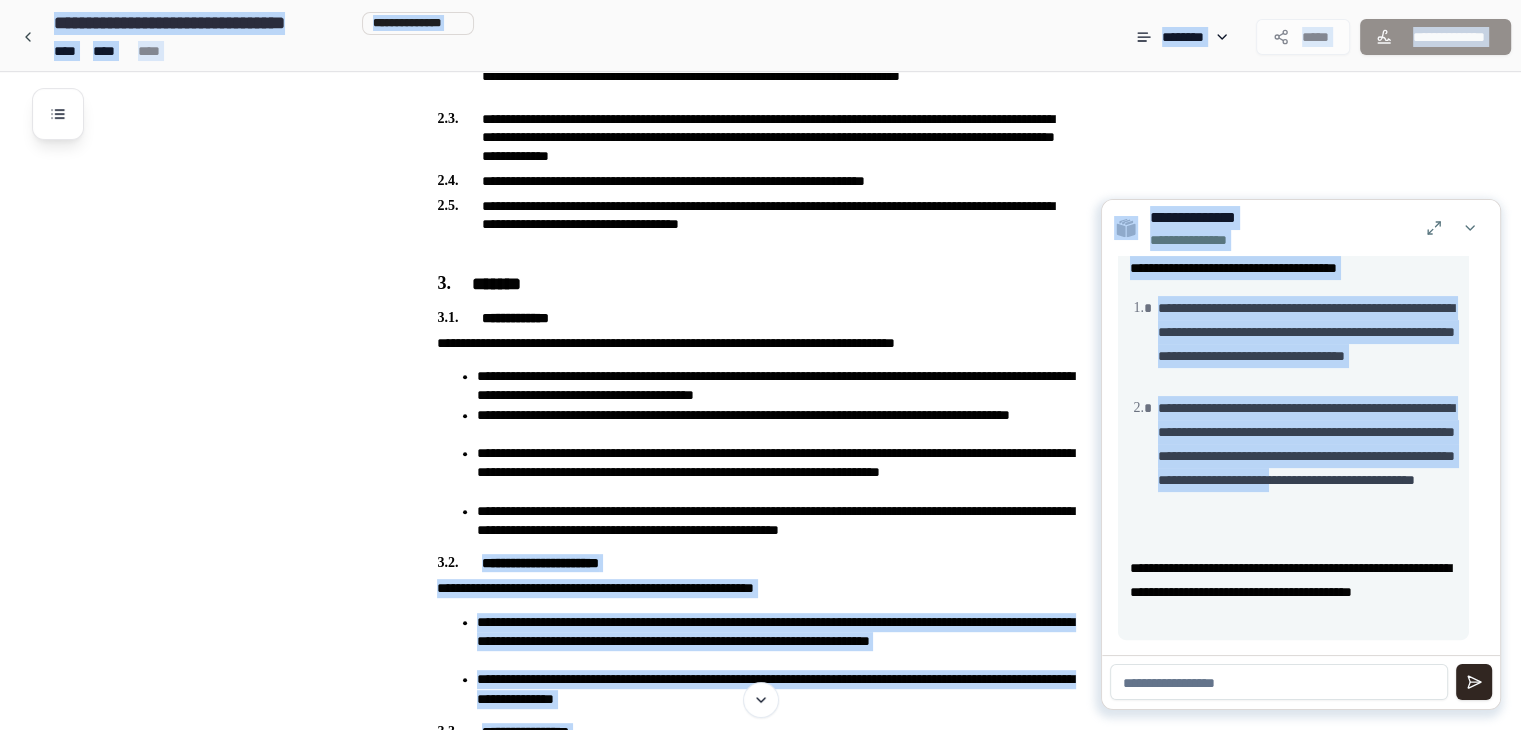 drag, startPoint x: 1502, startPoint y: 546, endPoint x: 1492, endPoint y: 501, distance: 46.09772 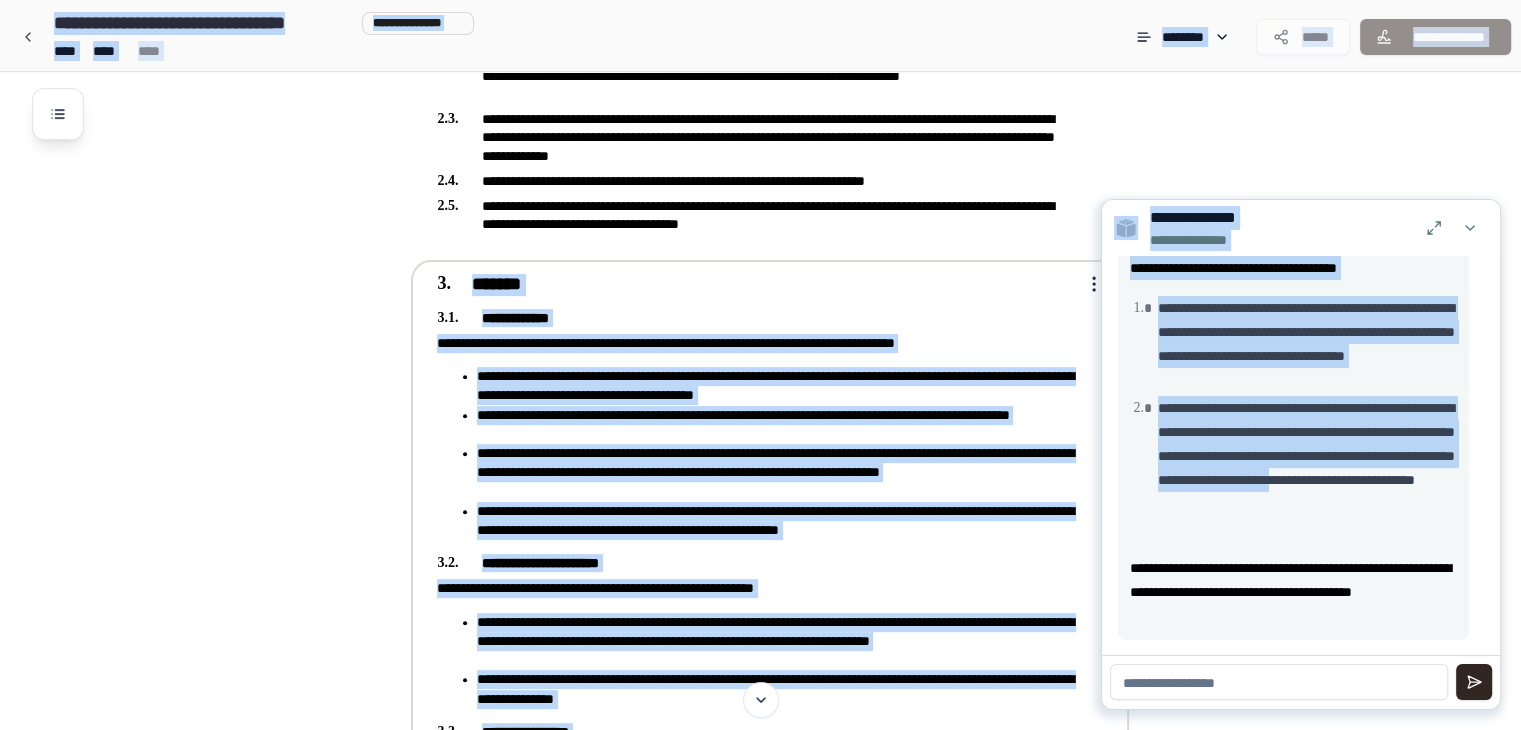 click on "**********" at bounding box center [756, 563] 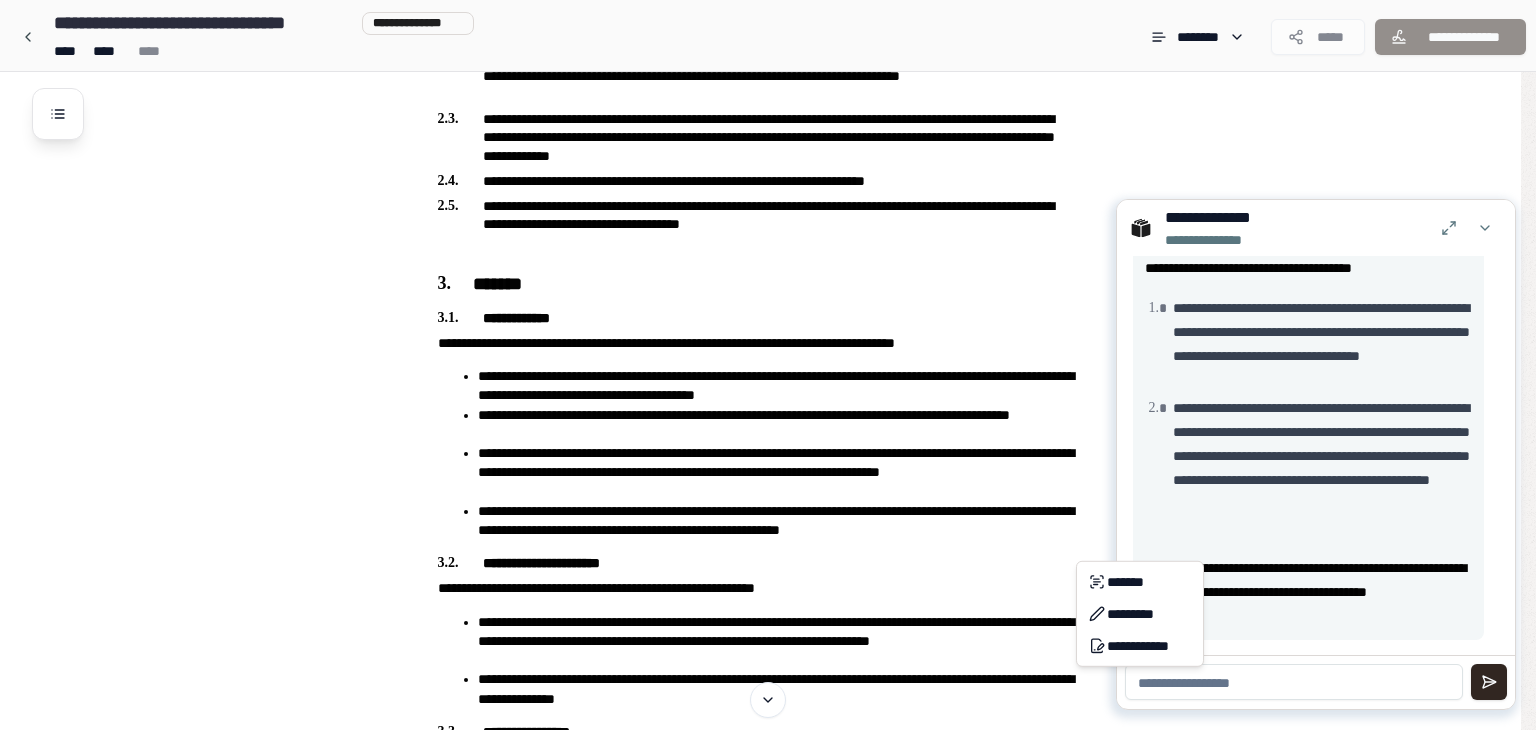 click on "**********" at bounding box center (768, 1230) 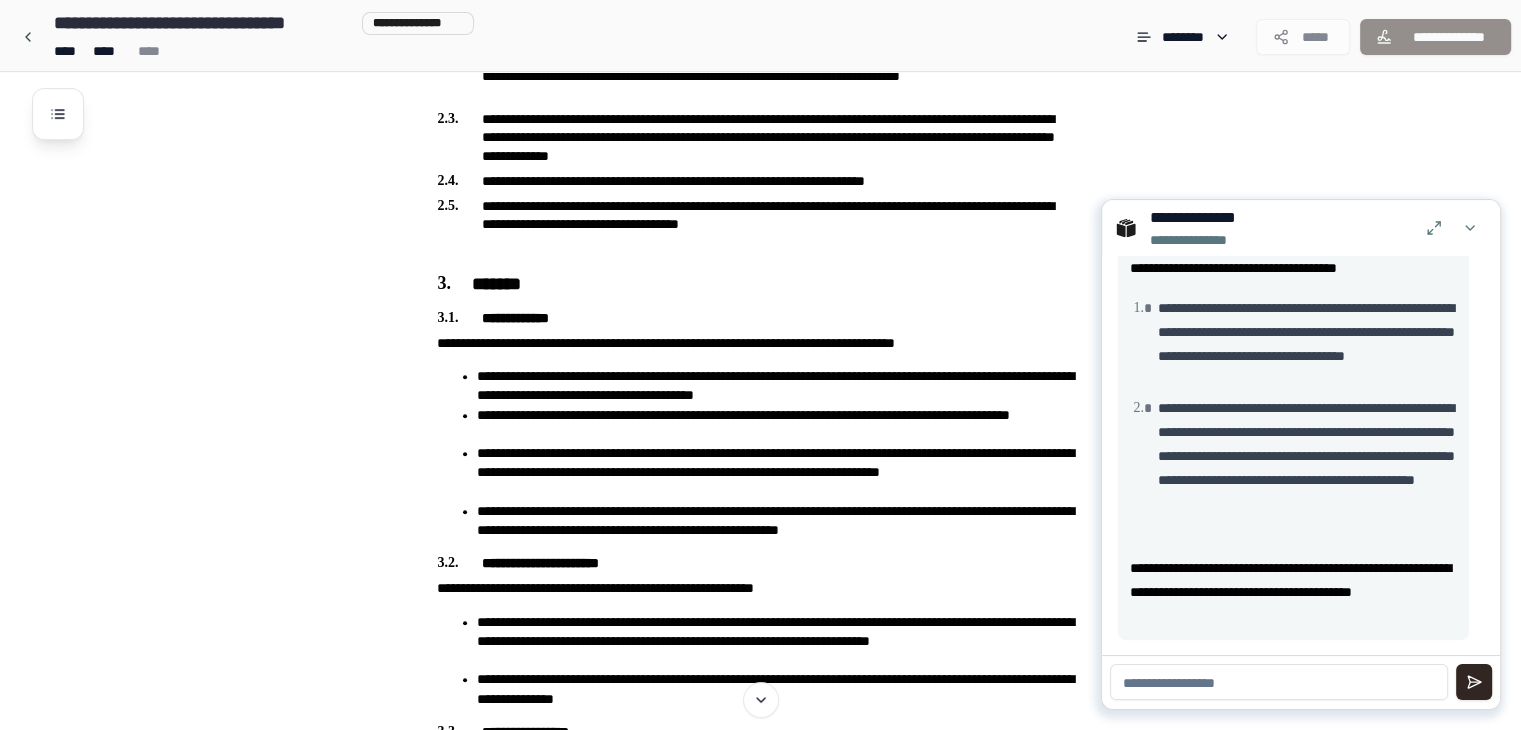 scroll, scrollTop: 632, scrollLeft: 0, axis: vertical 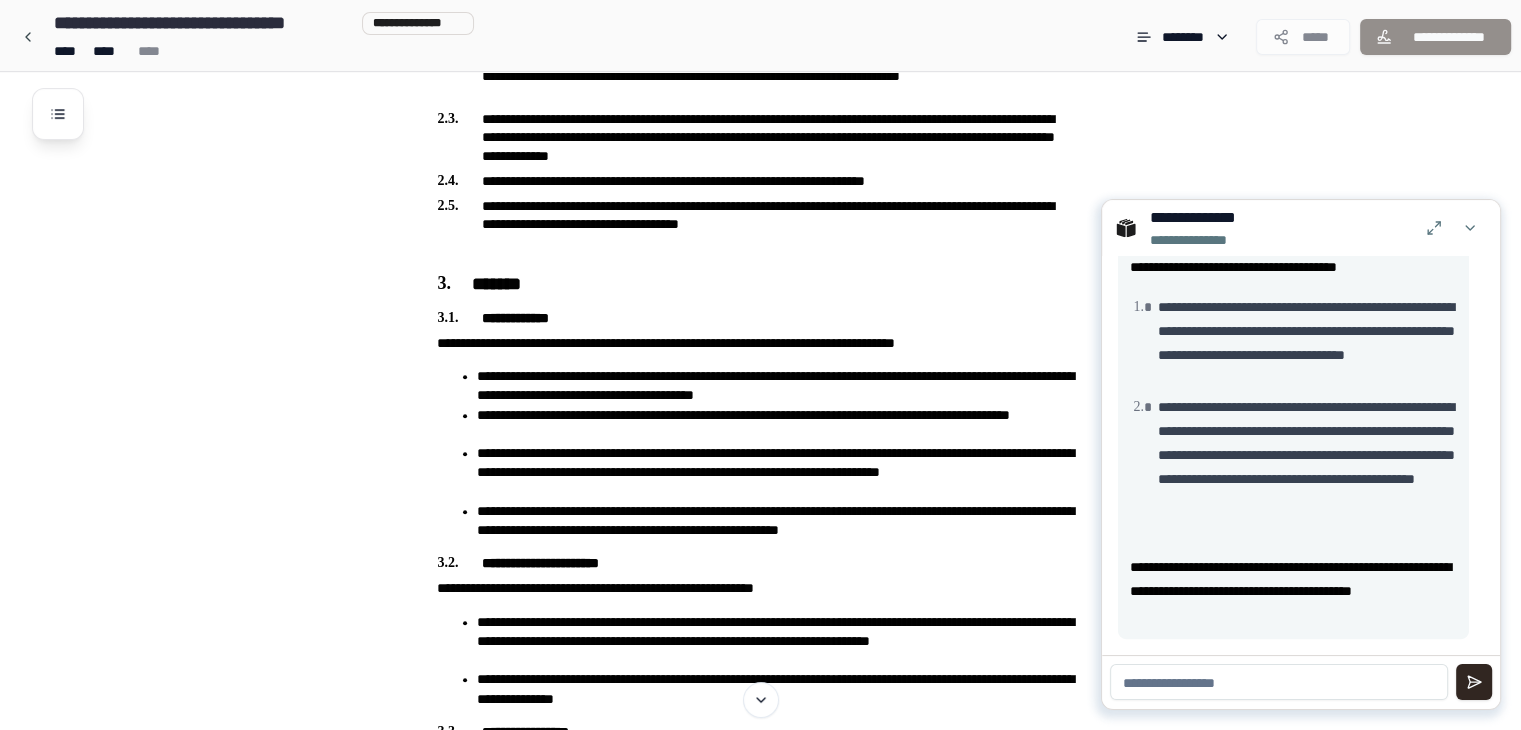 click at bounding box center (1279, 682) 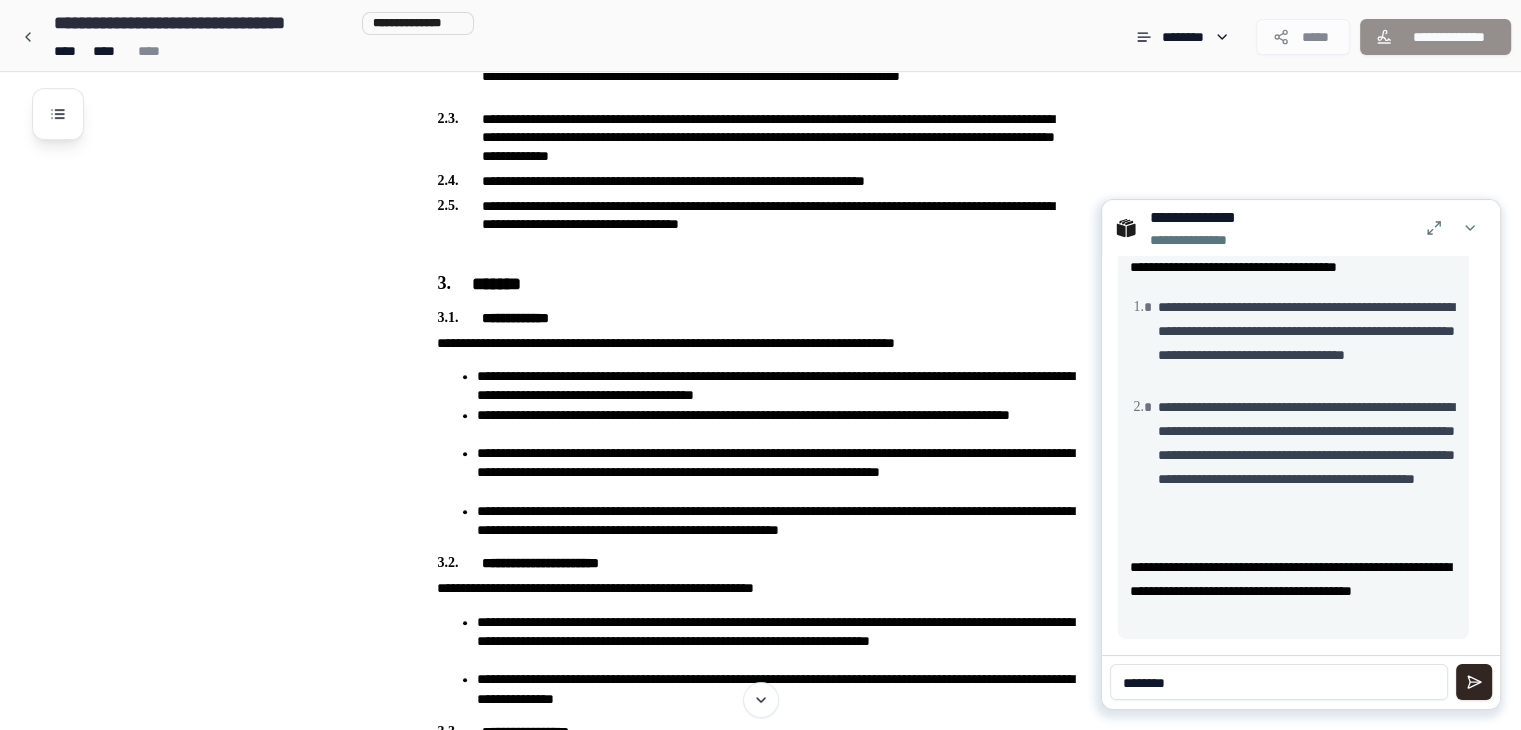 type on "********" 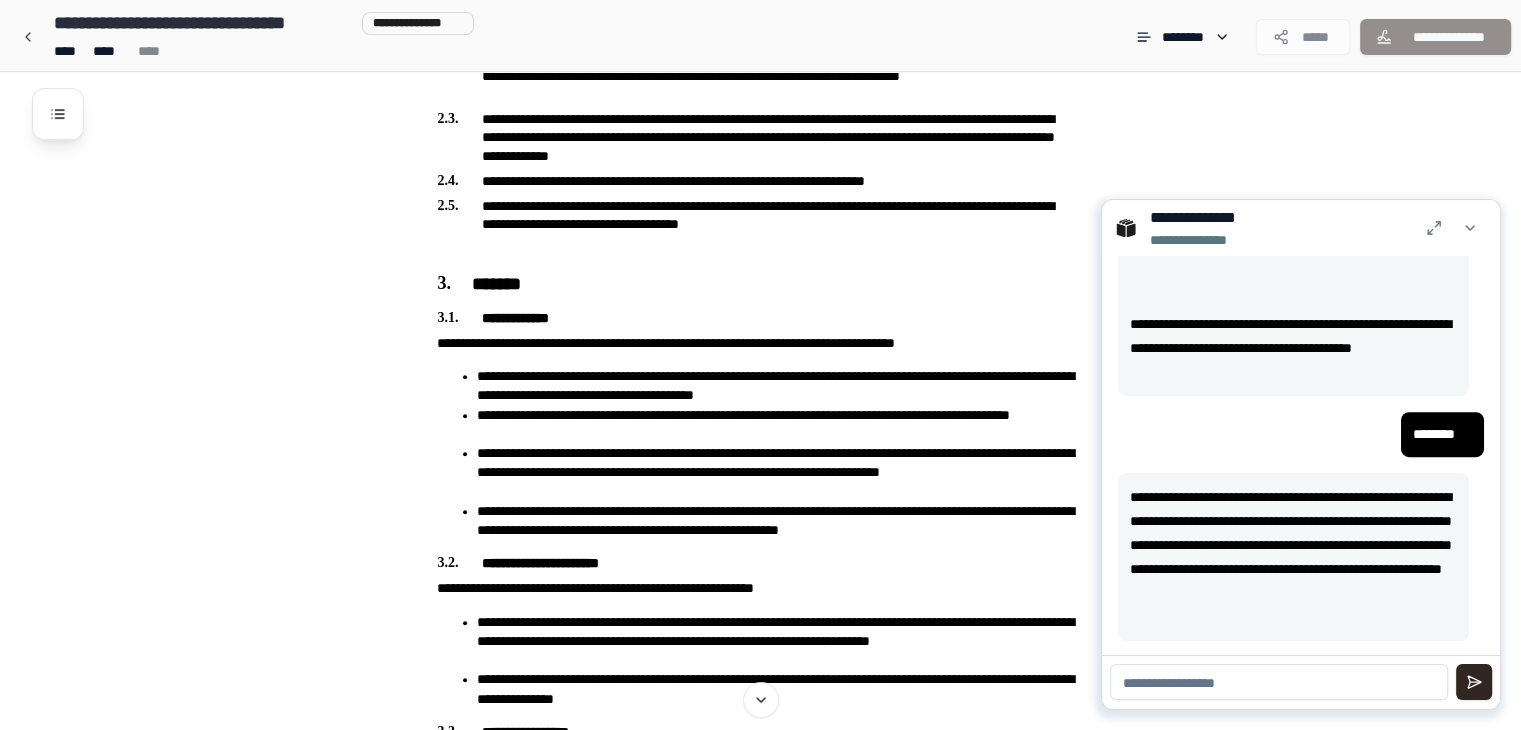 scroll, scrollTop: 876, scrollLeft: 0, axis: vertical 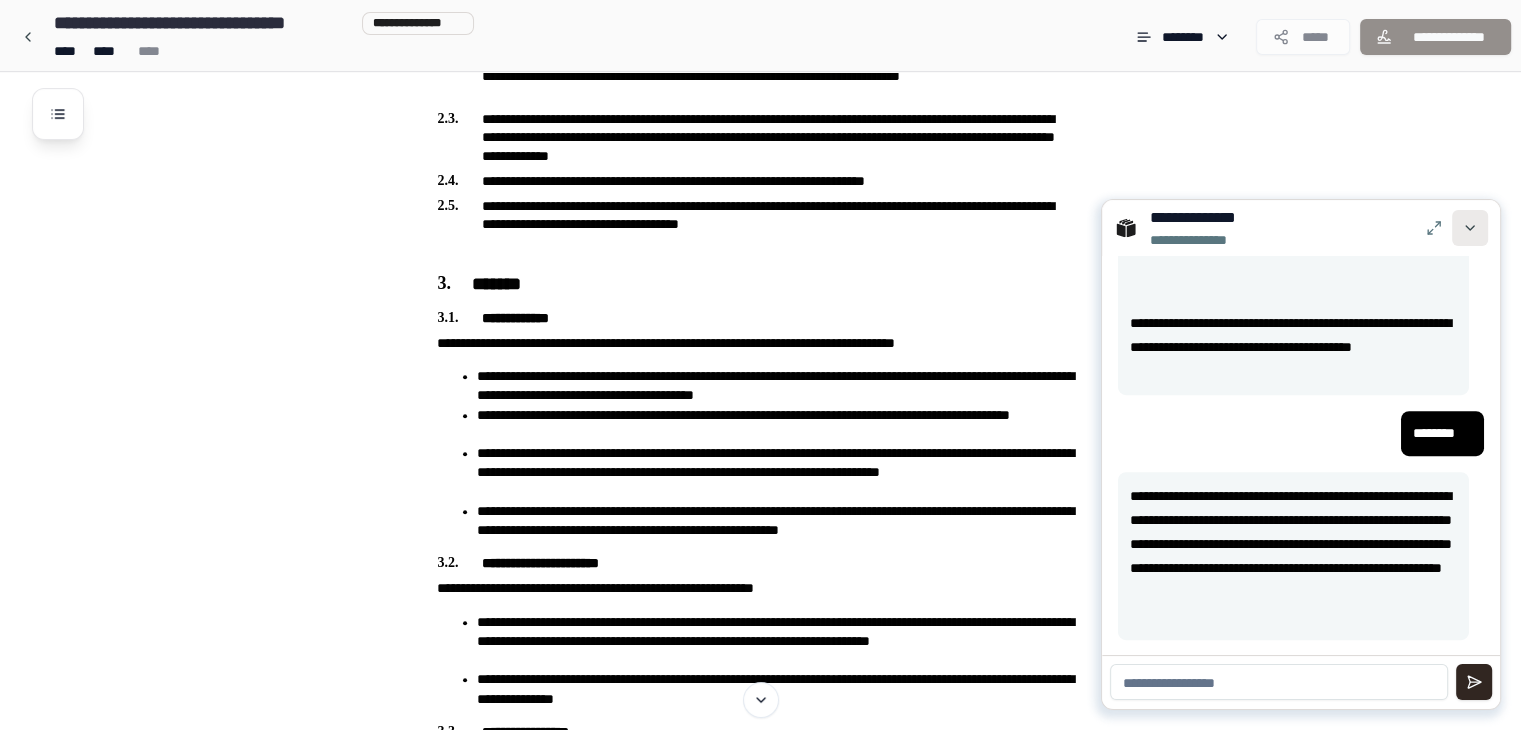 click at bounding box center (1470, 228) 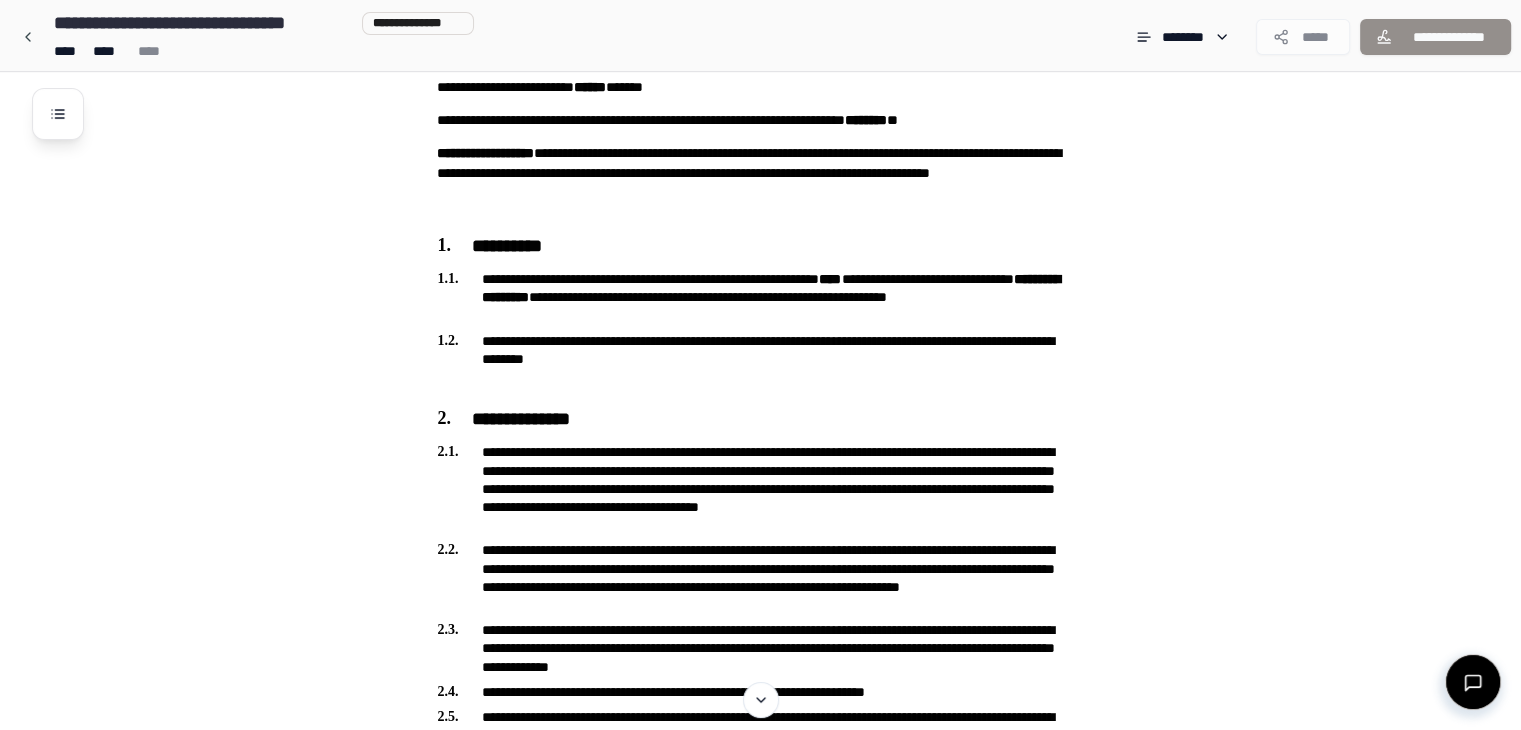 scroll, scrollTop: 120, scrollLeft: 0, axis: vertical 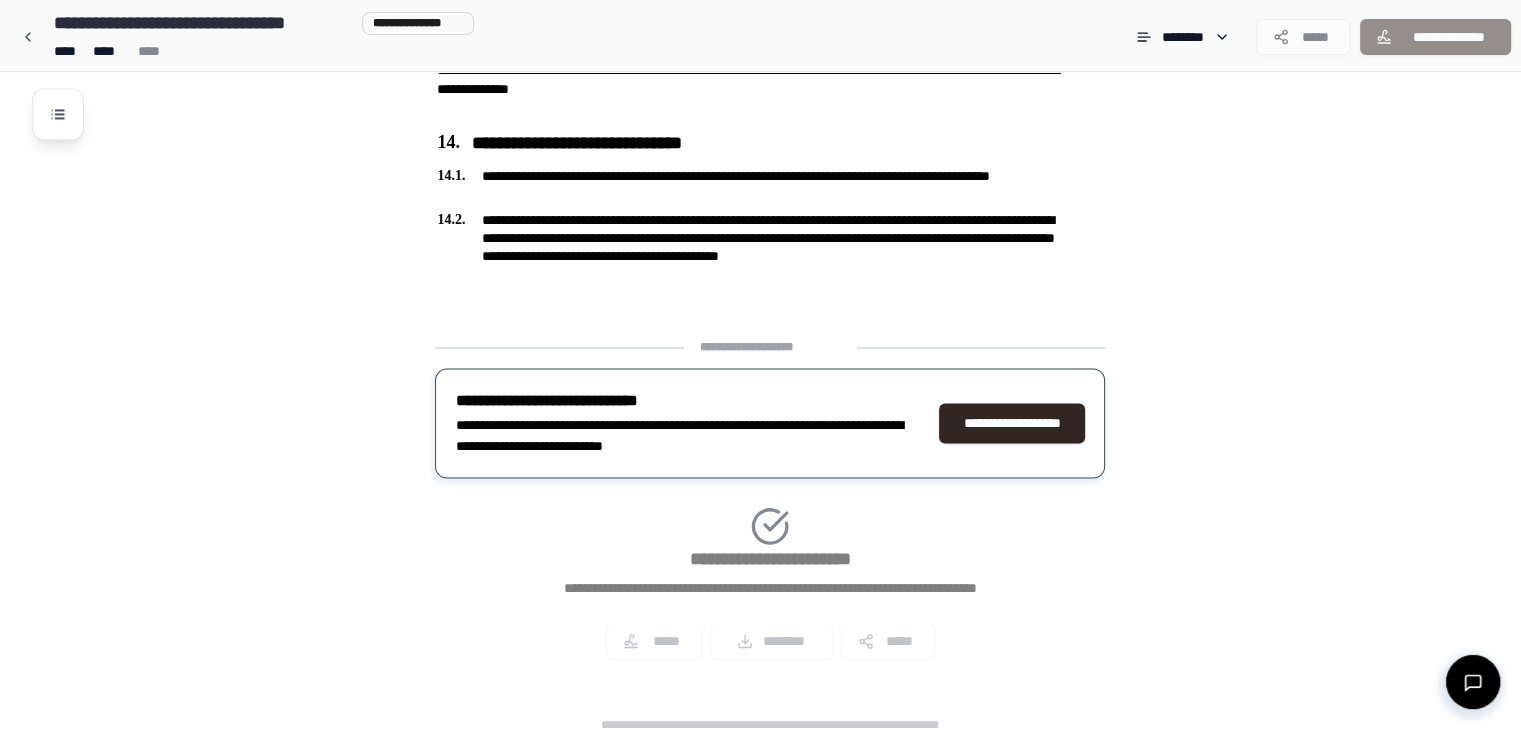 click on "**********" at bounding box center [770, 506] 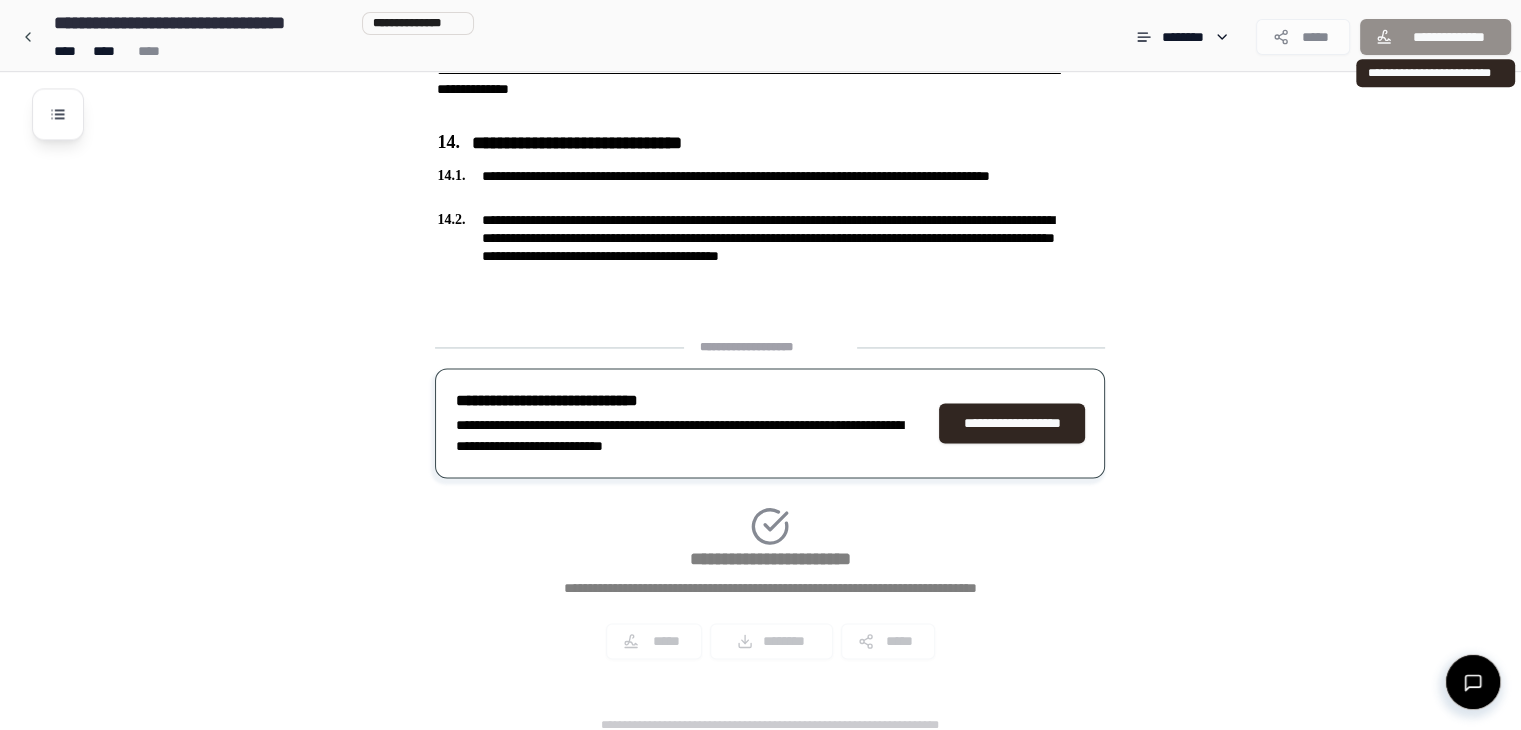 click on "**********" at bounding box center [1435, 37] 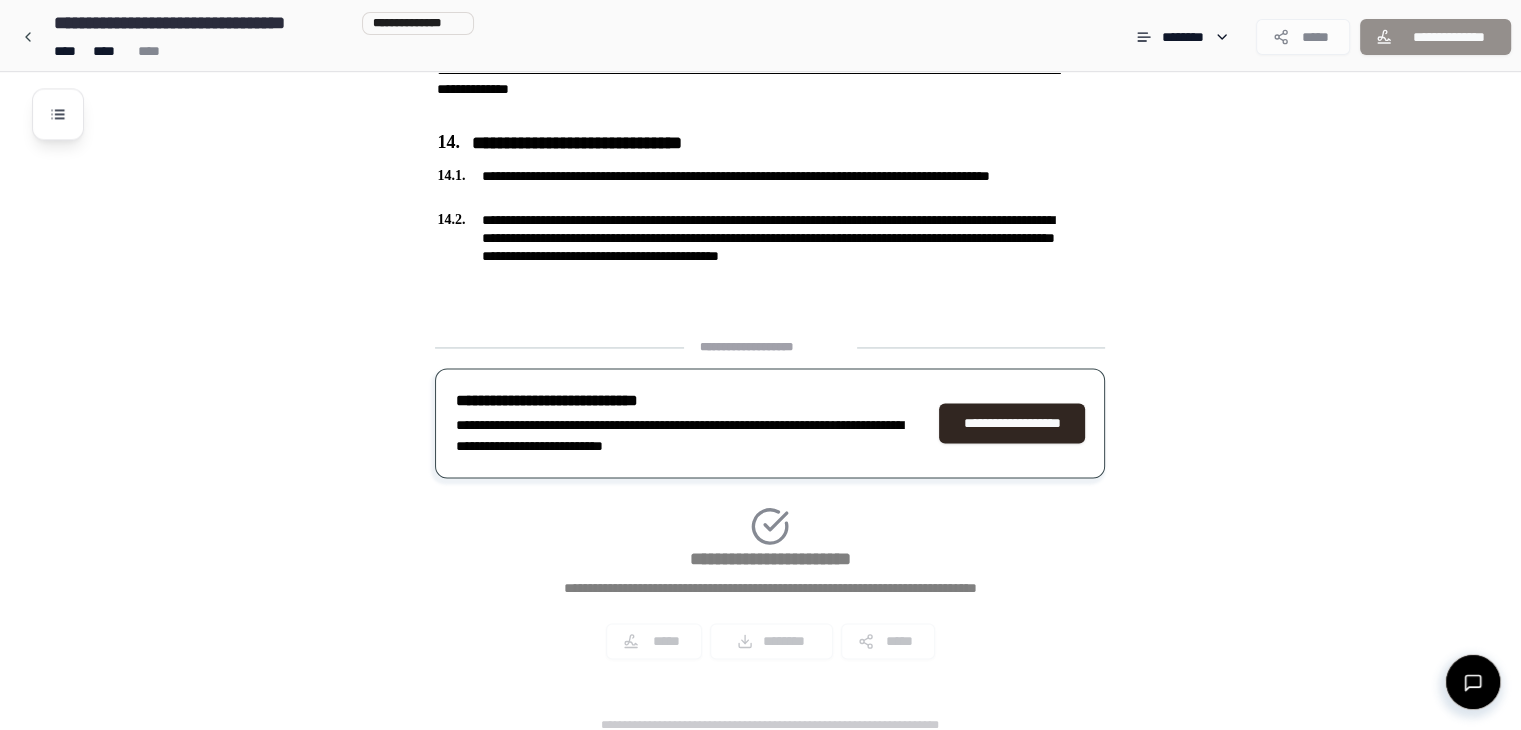 click on "**********" at bounding box center (1435, 37) 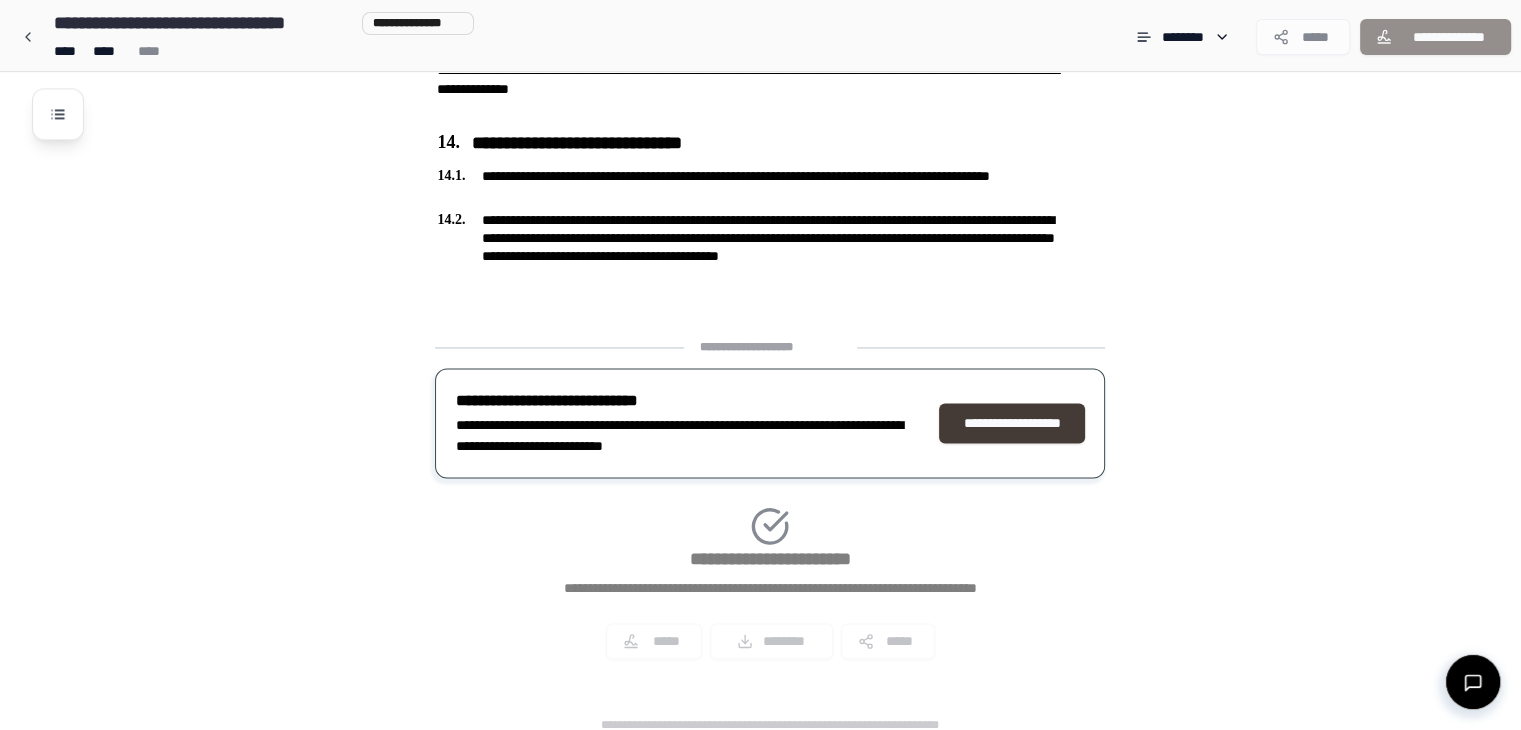click on "**********" at bounding box center (1012, 423) 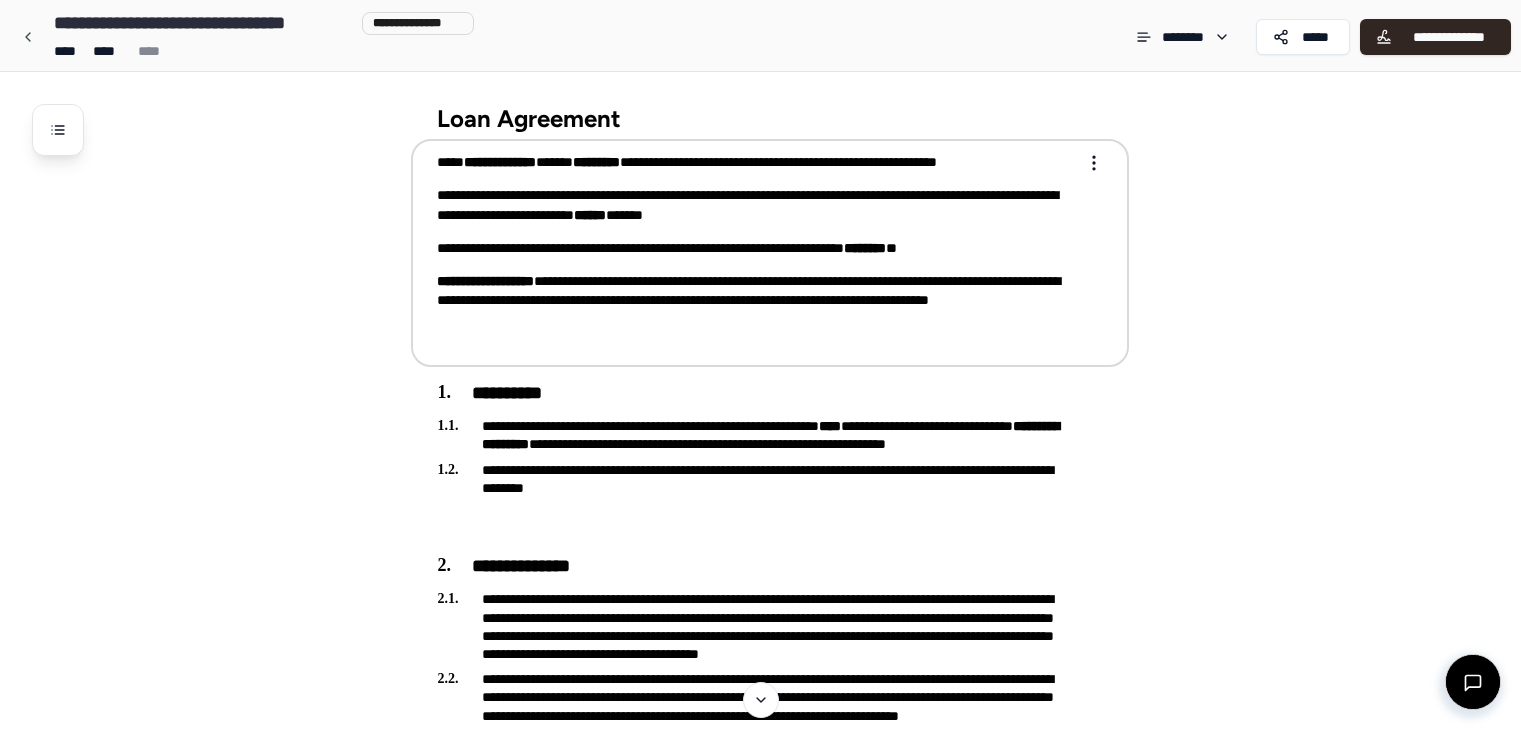 scroll, scrollTop: 0, scrollLeft: 0, axis: both 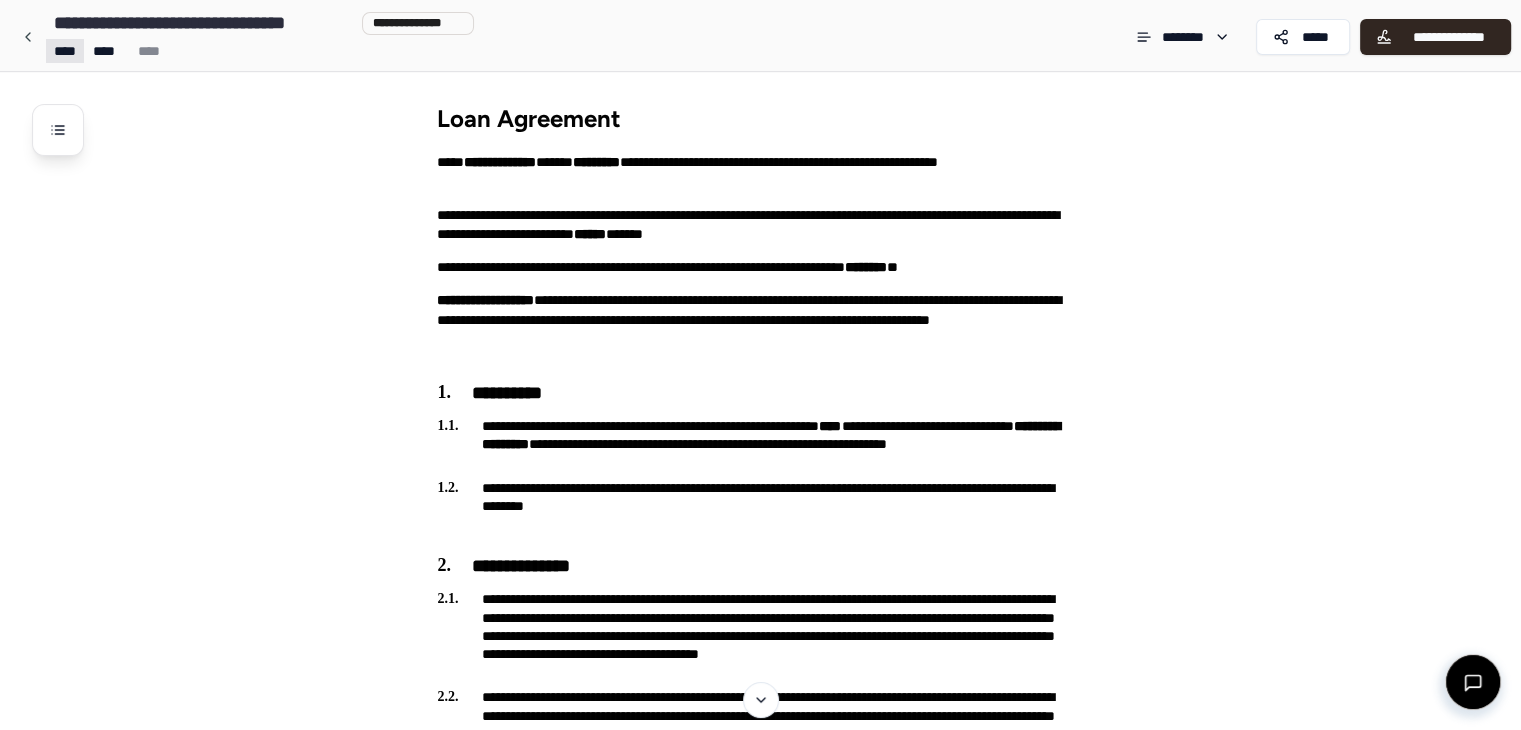 click on "**********" at bounding box center [760, 1821] 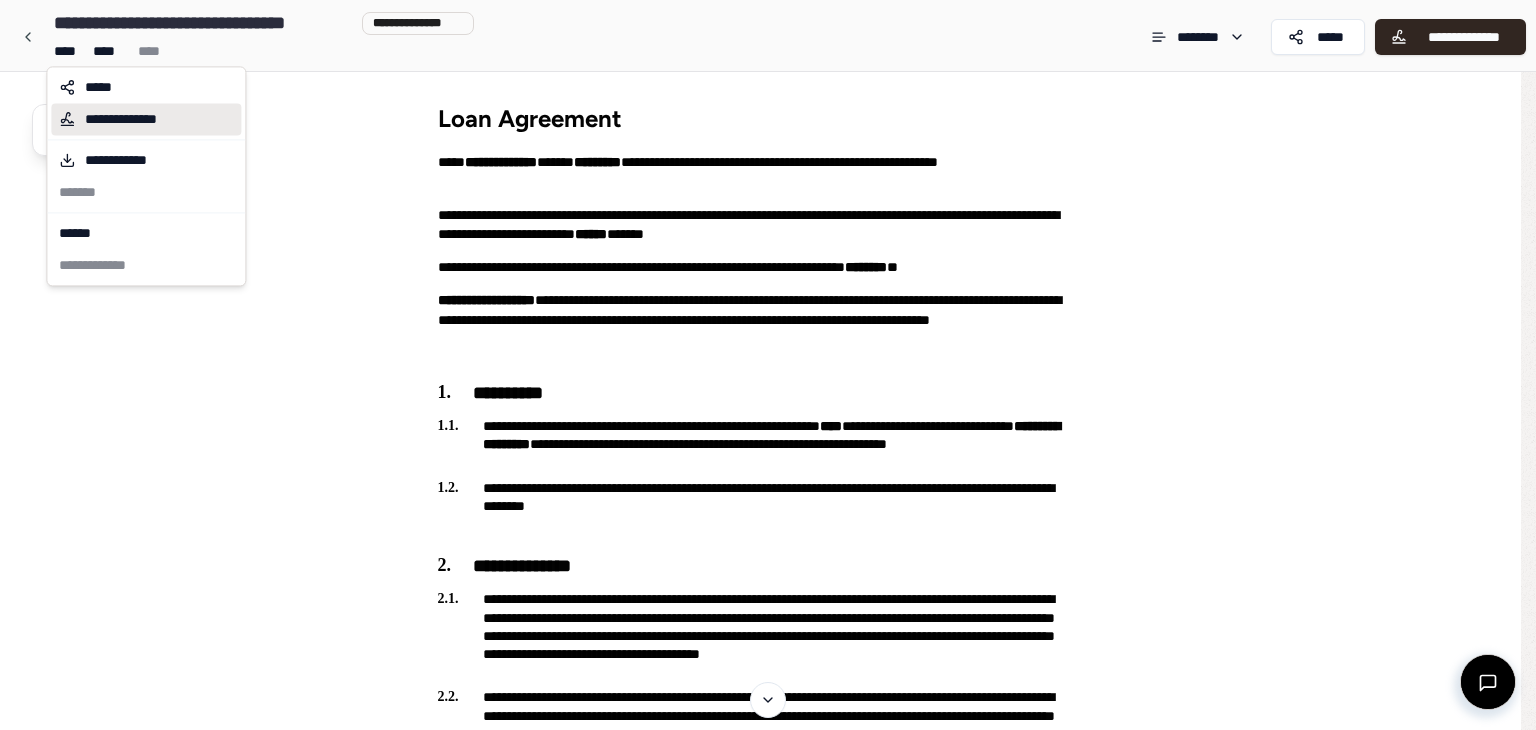 click on "**********" at bounding box center (131, 119) 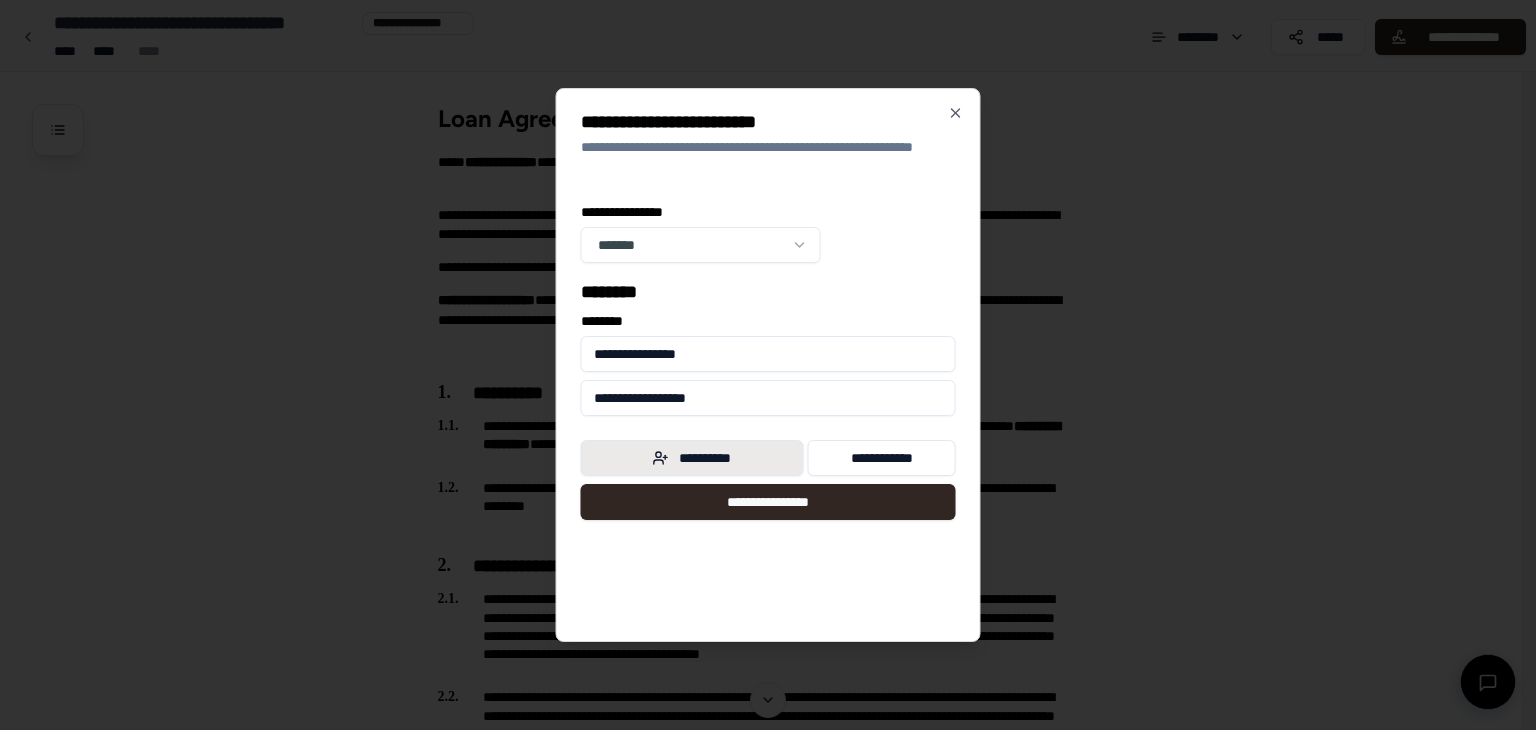 click on "**********" at bounding box center (692, 458) 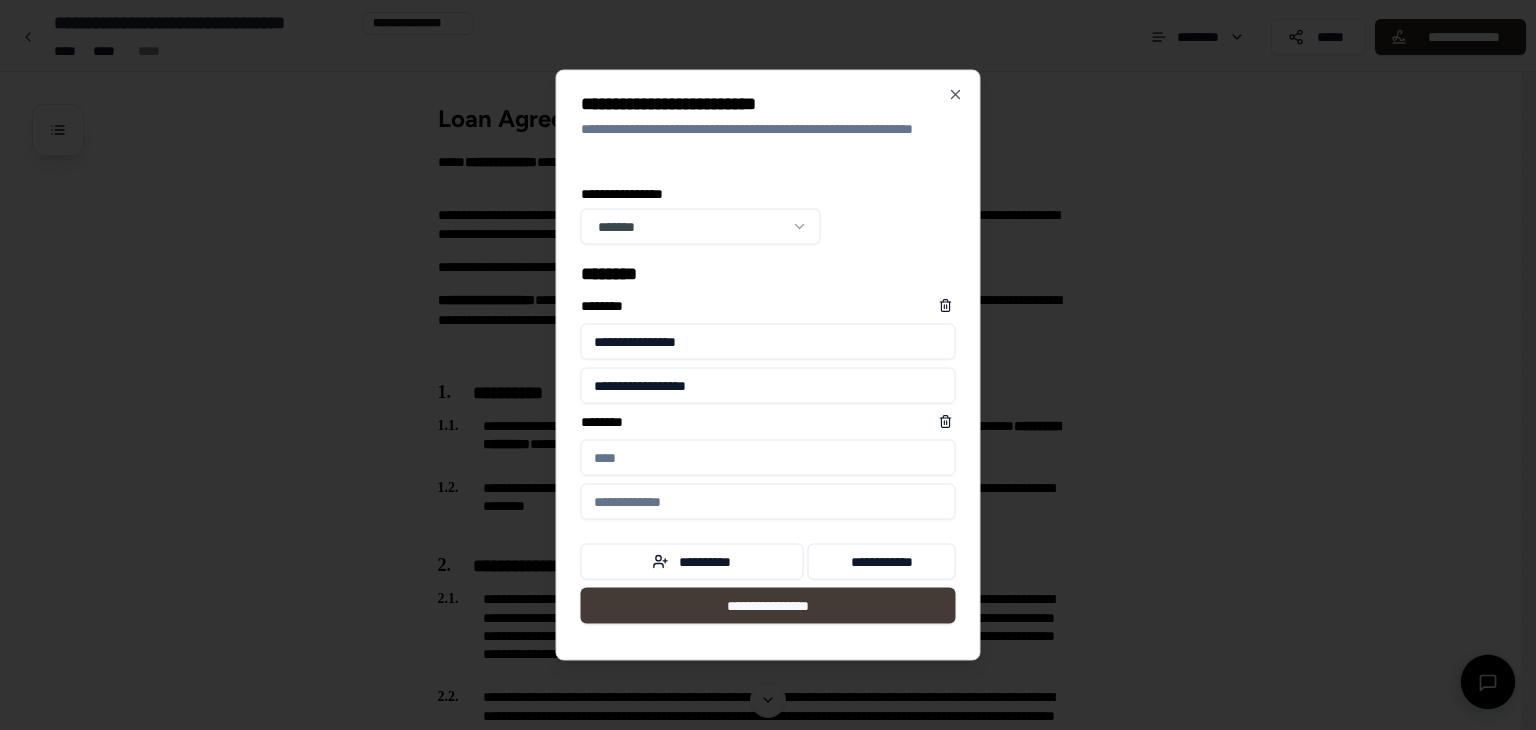 click on "**********" at bounding box center [768, 606] 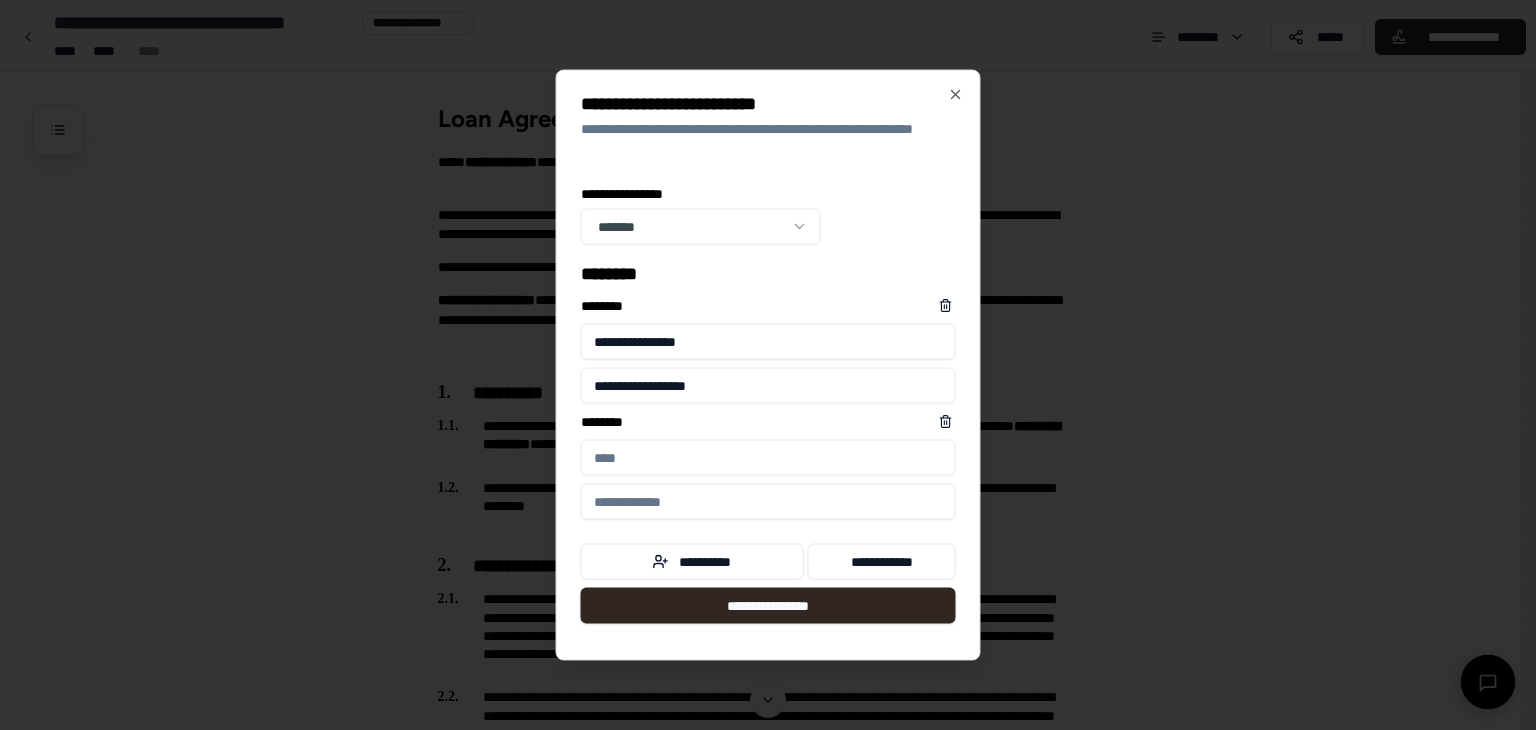 click at bounding box center [768, 502] 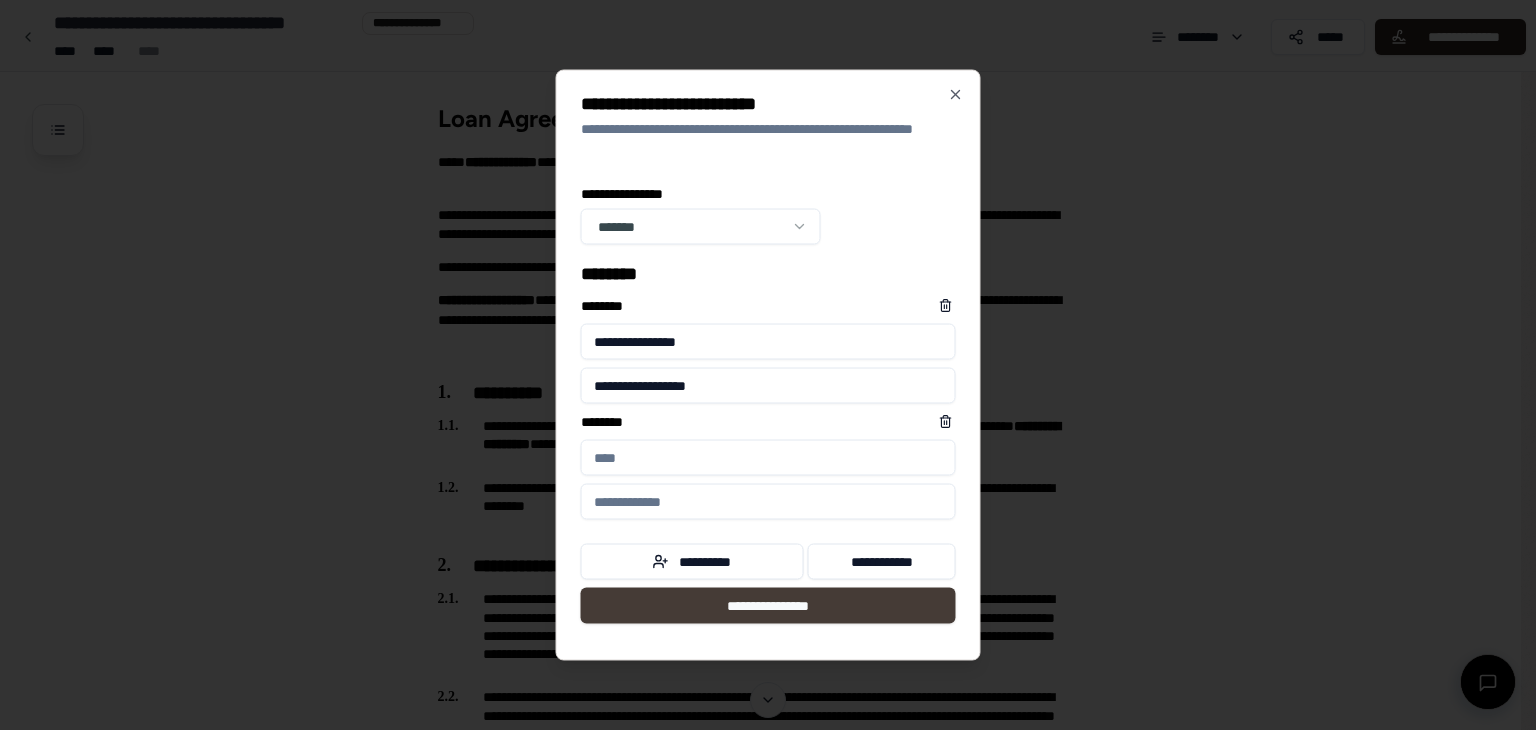 click on "**********" at bounding box center (768, 606) 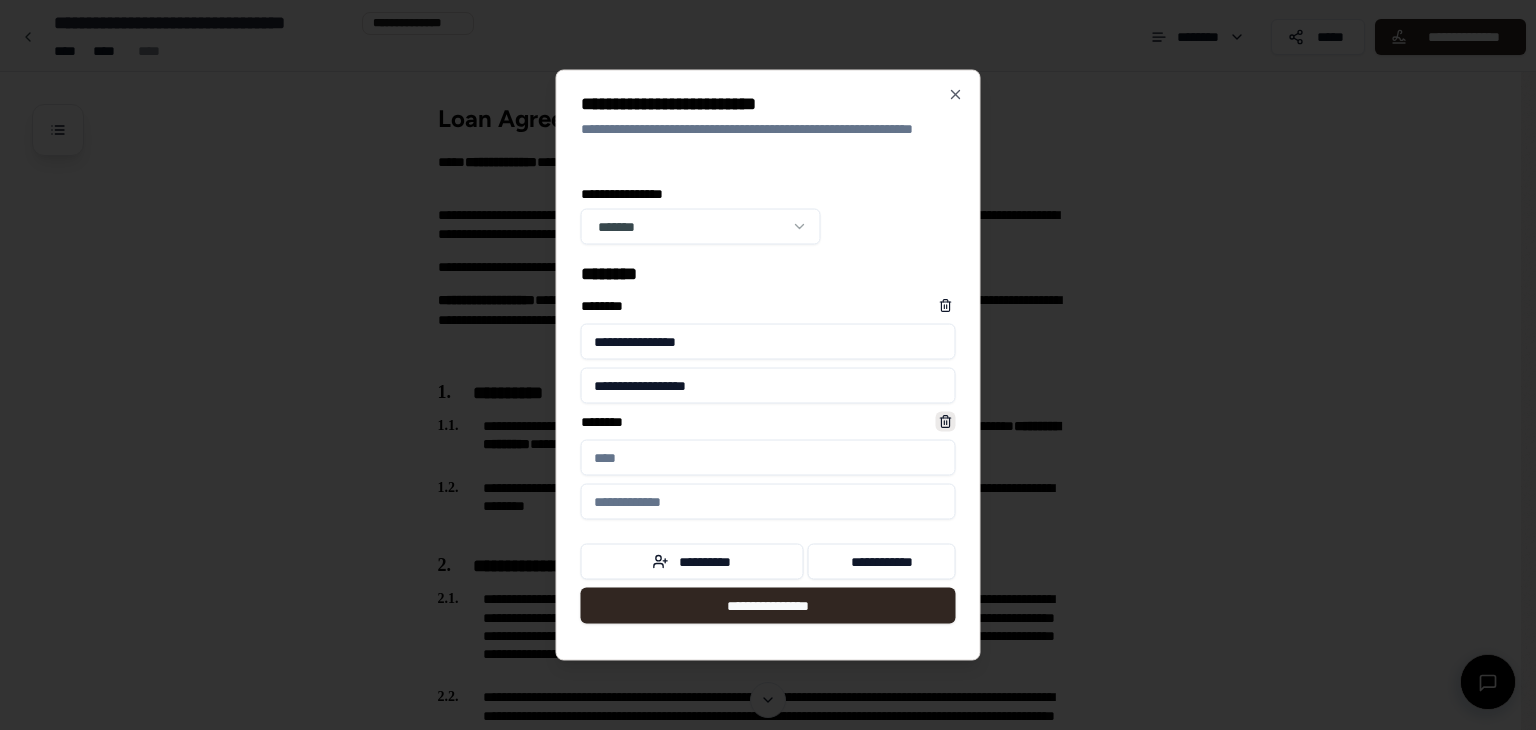 click at bounding box center [946, 422] 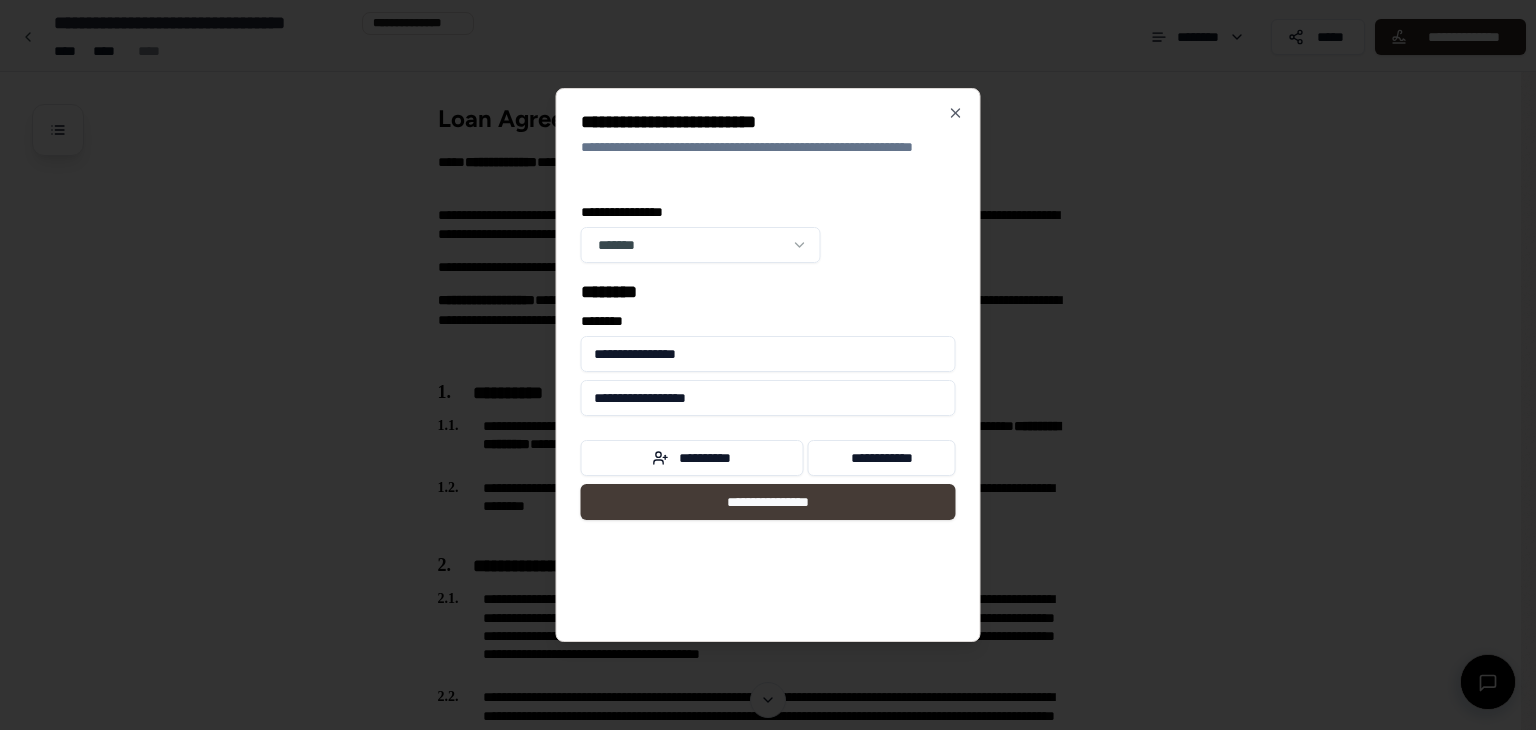 click on "**********" at bounding box center (768, 502) 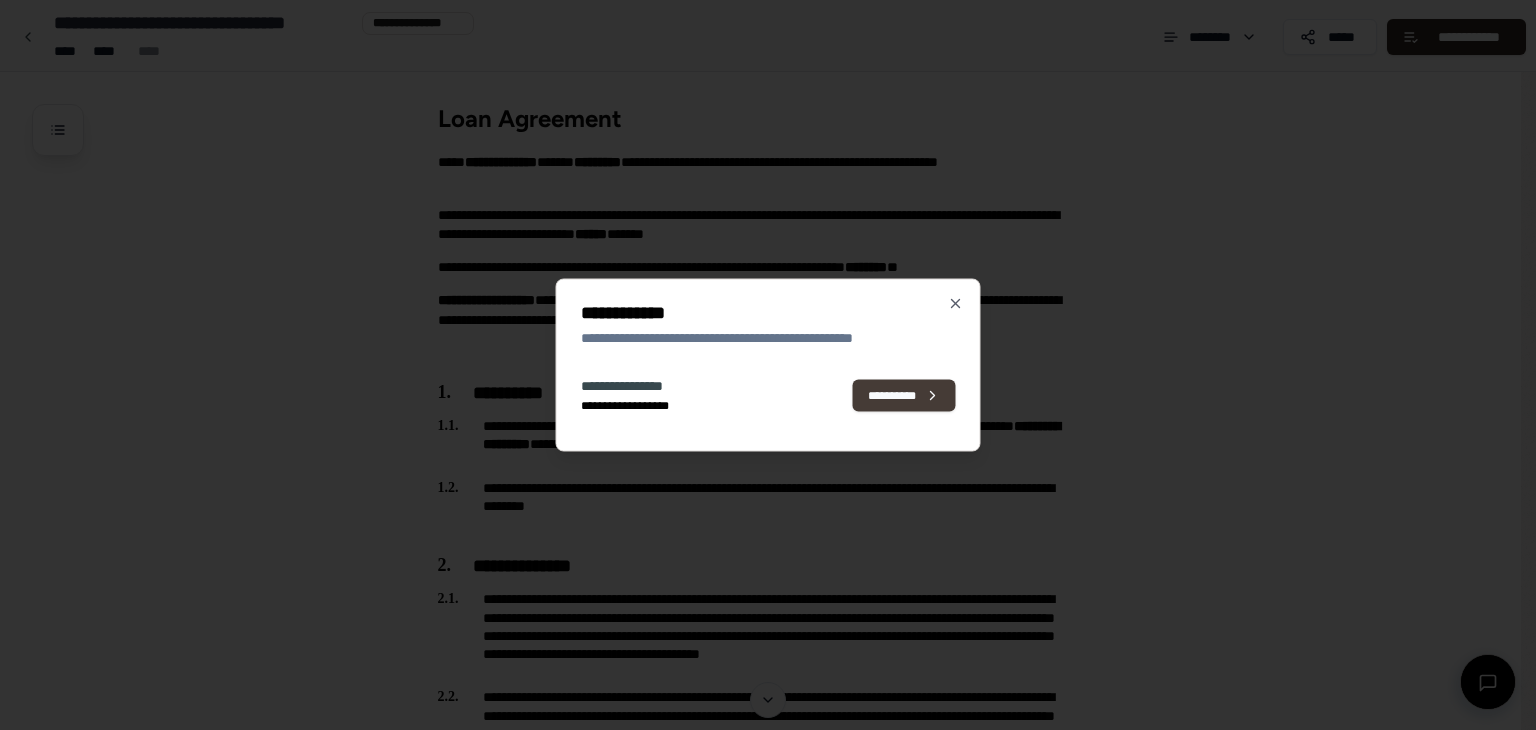 click on "**********" at bounding box center [904, 395] 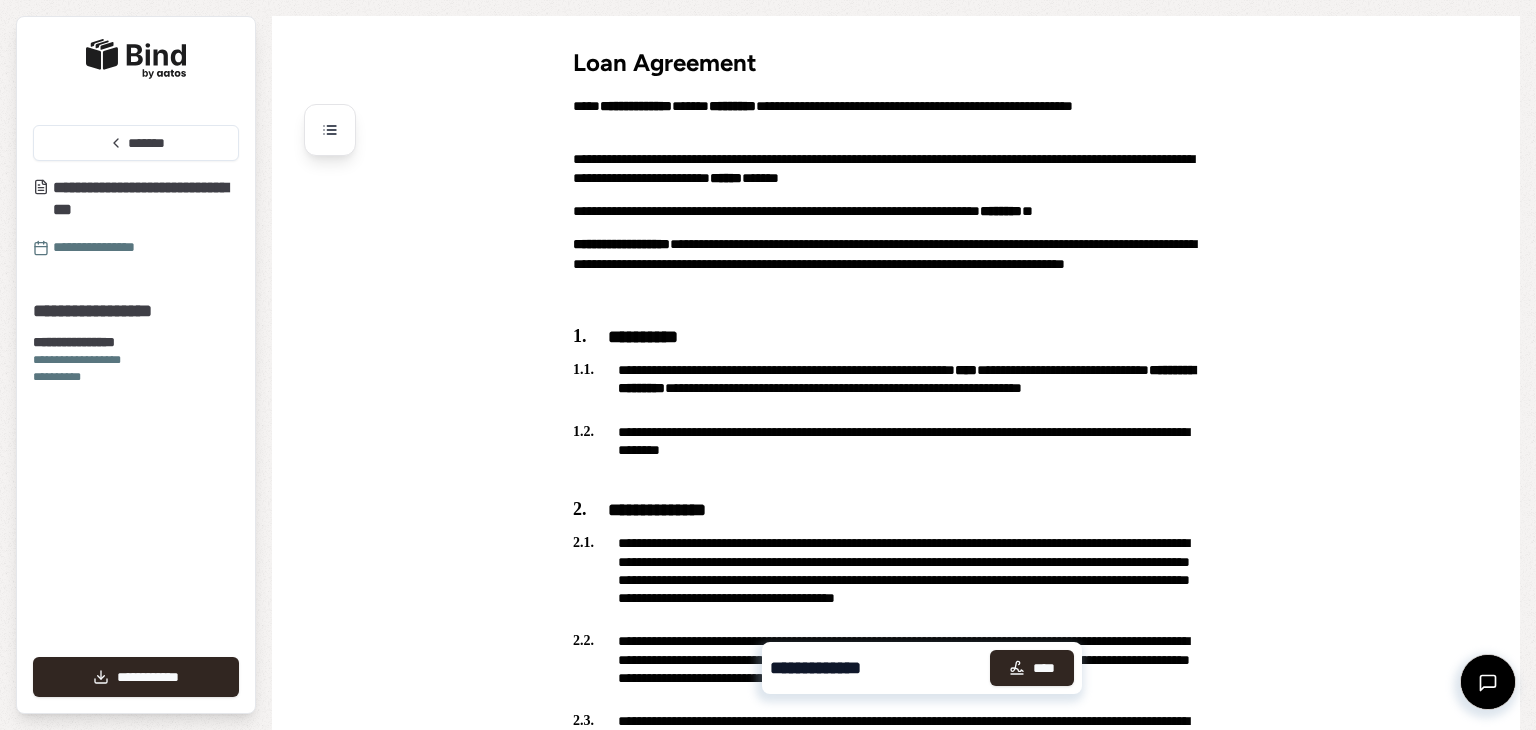 click on "**********" at bounding box center (825, 668) 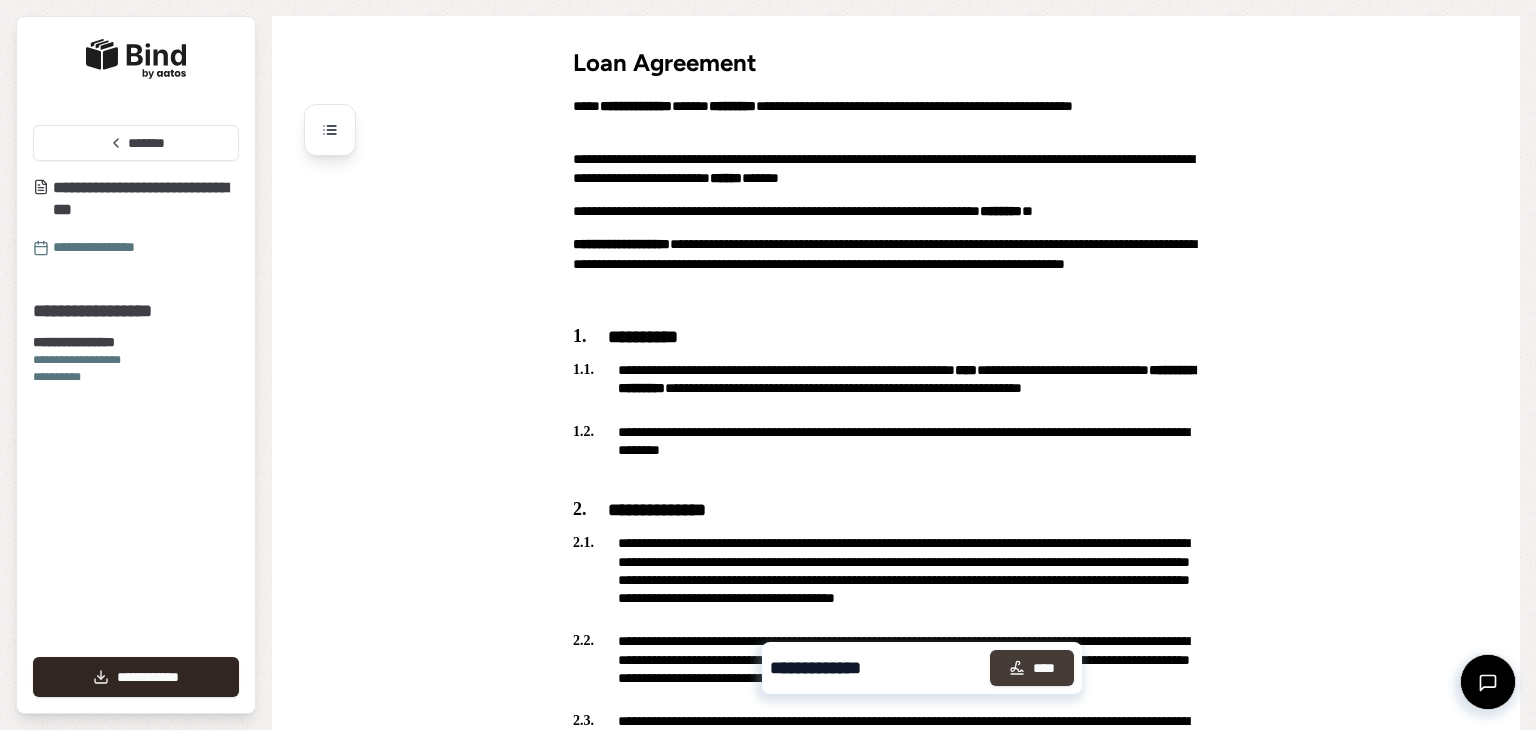 click on "****" at bounding box center (1032, 668) 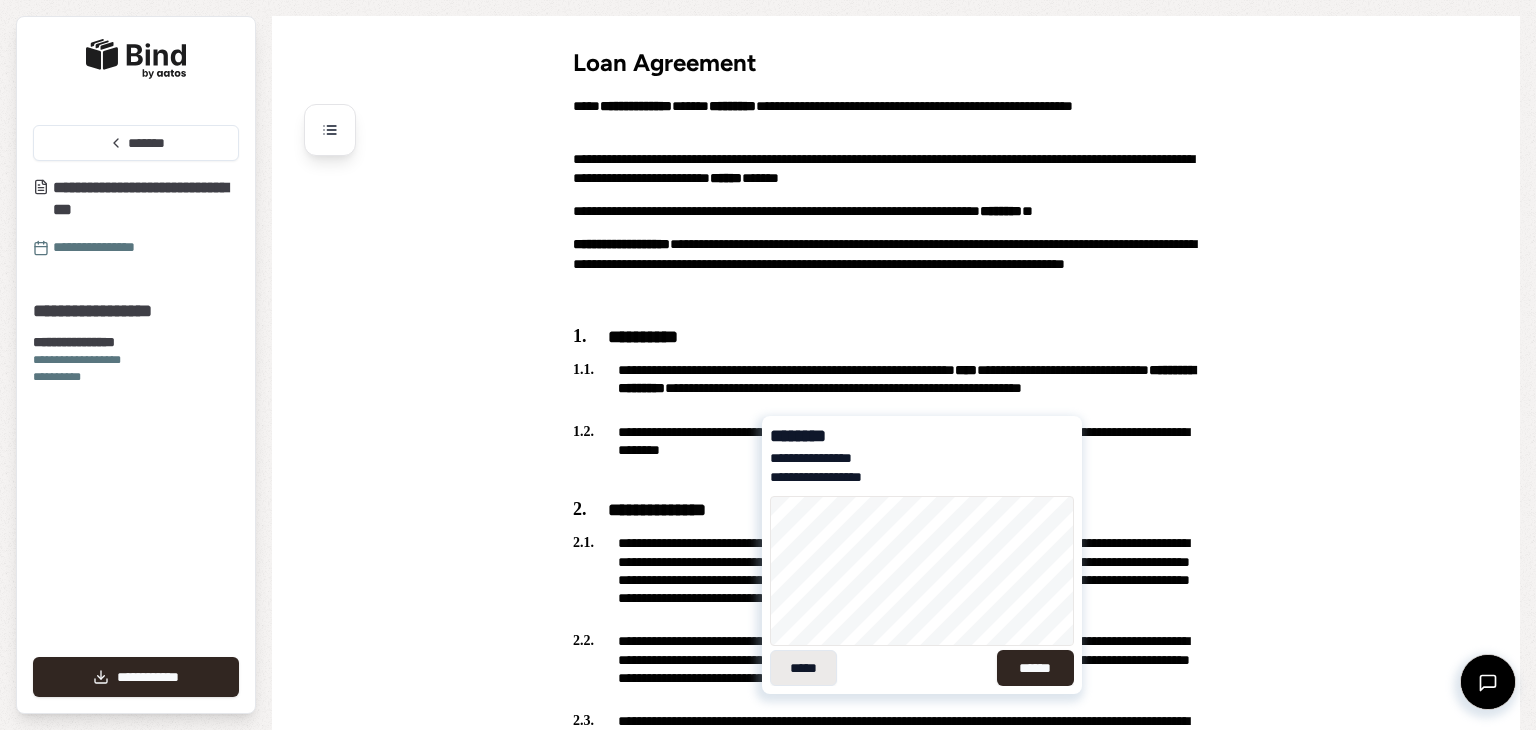 click on "*****" at bounding box center [803, 668] 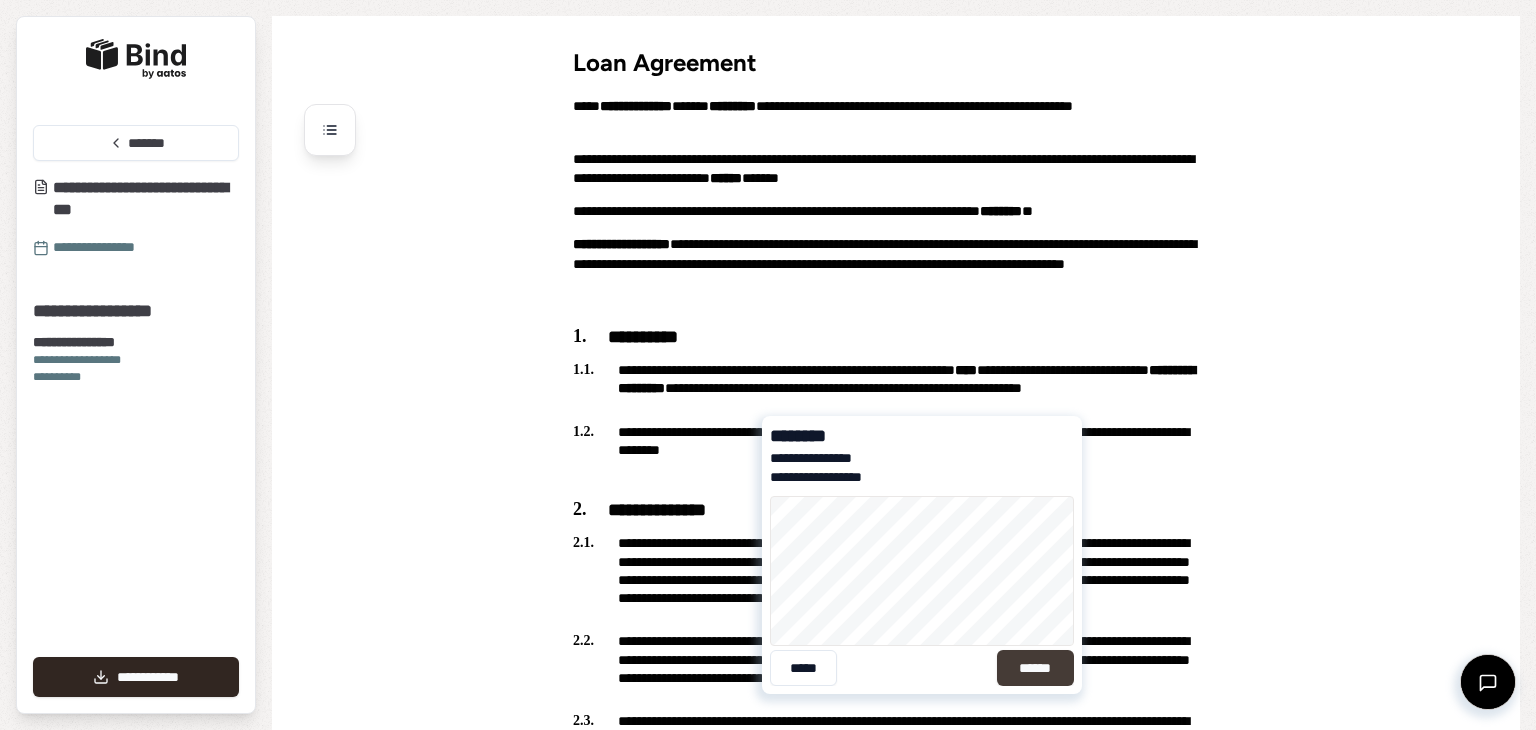 click on "******" at bounding box center [1035, 668] 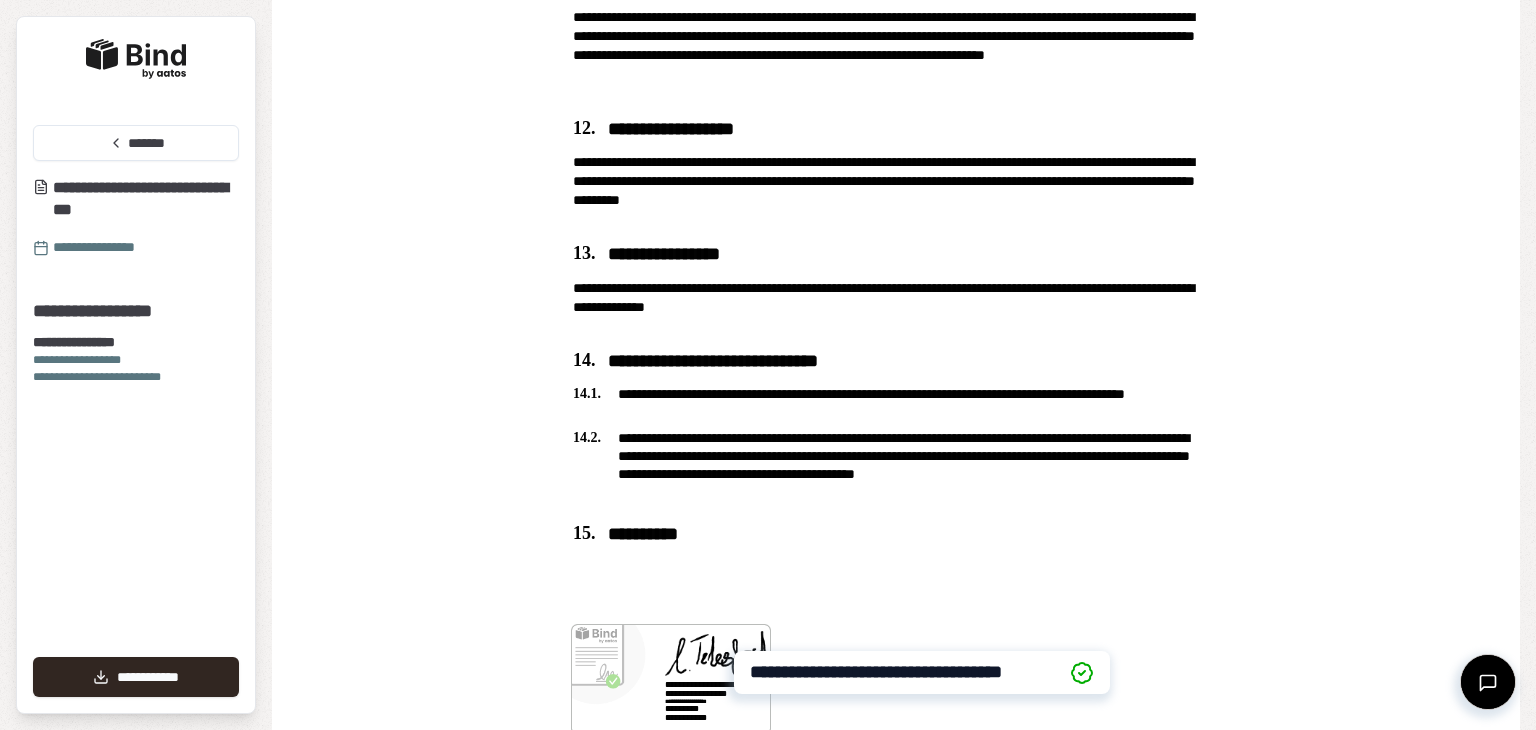 scroll, scrollTop: 2857, scrollLeft: 0, axis: vertical 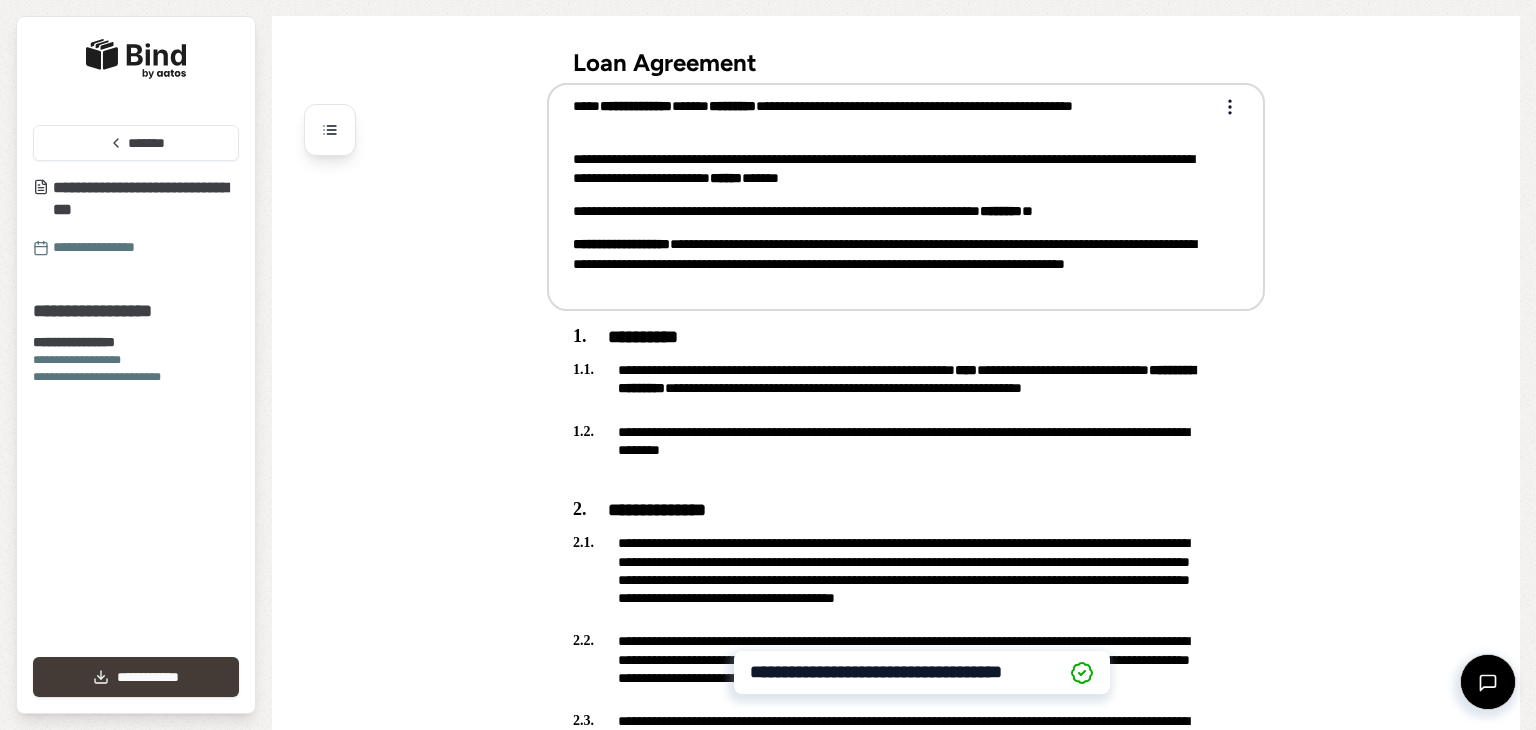 click on "**********" at bounding box center [136, 677] 